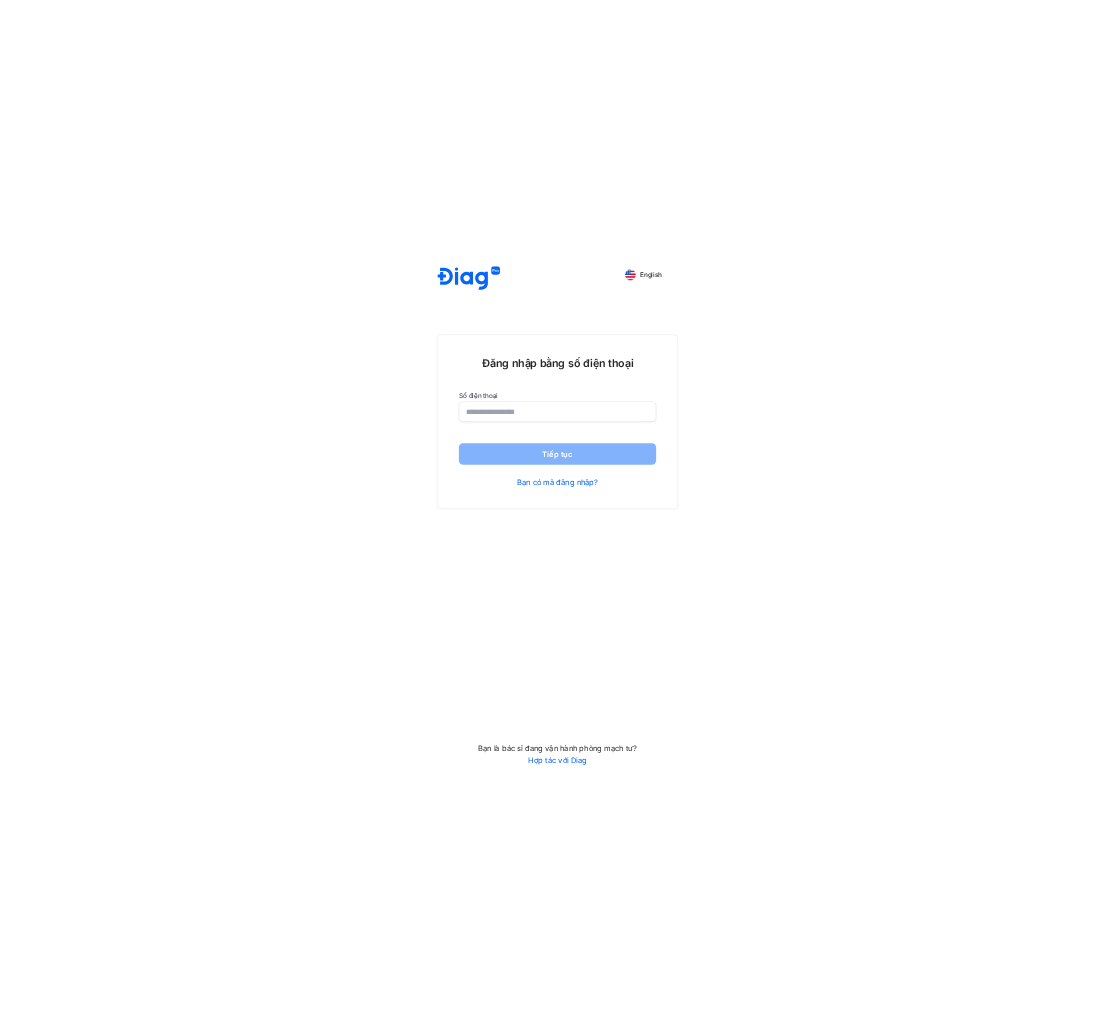 scroll, scrollTop: 0, scrollLeft: 0, axis: both 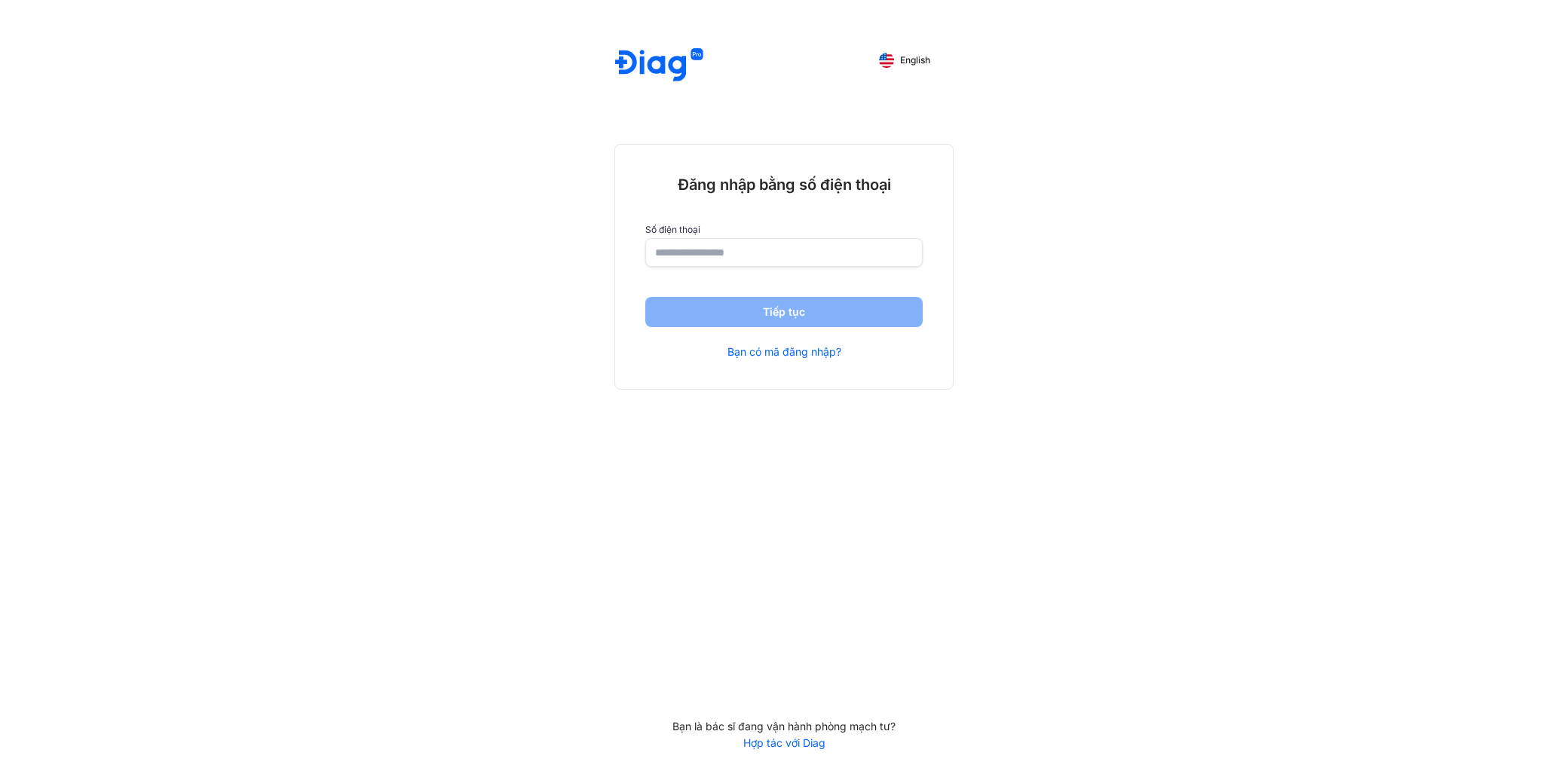 click 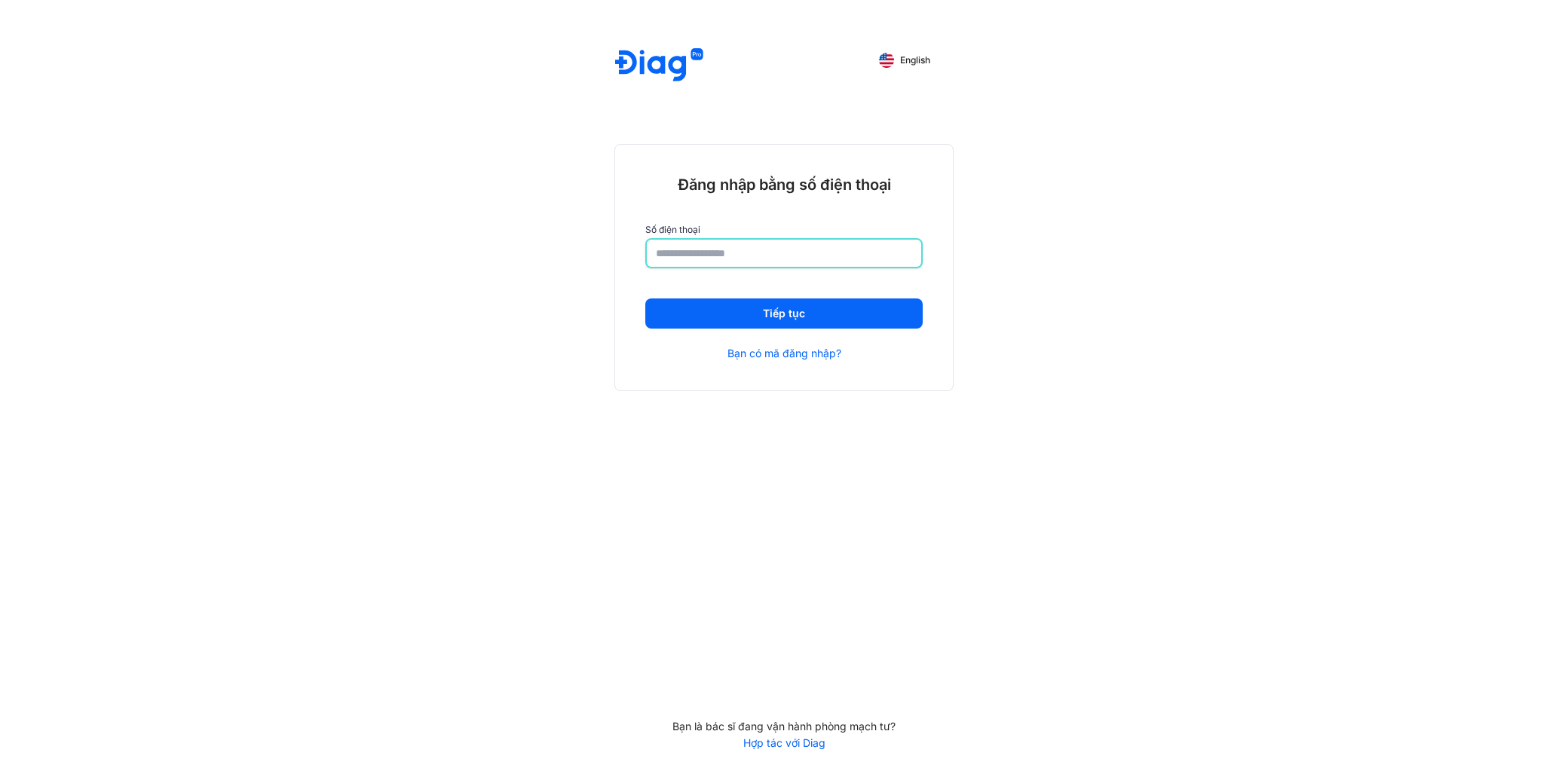 type on "**********" 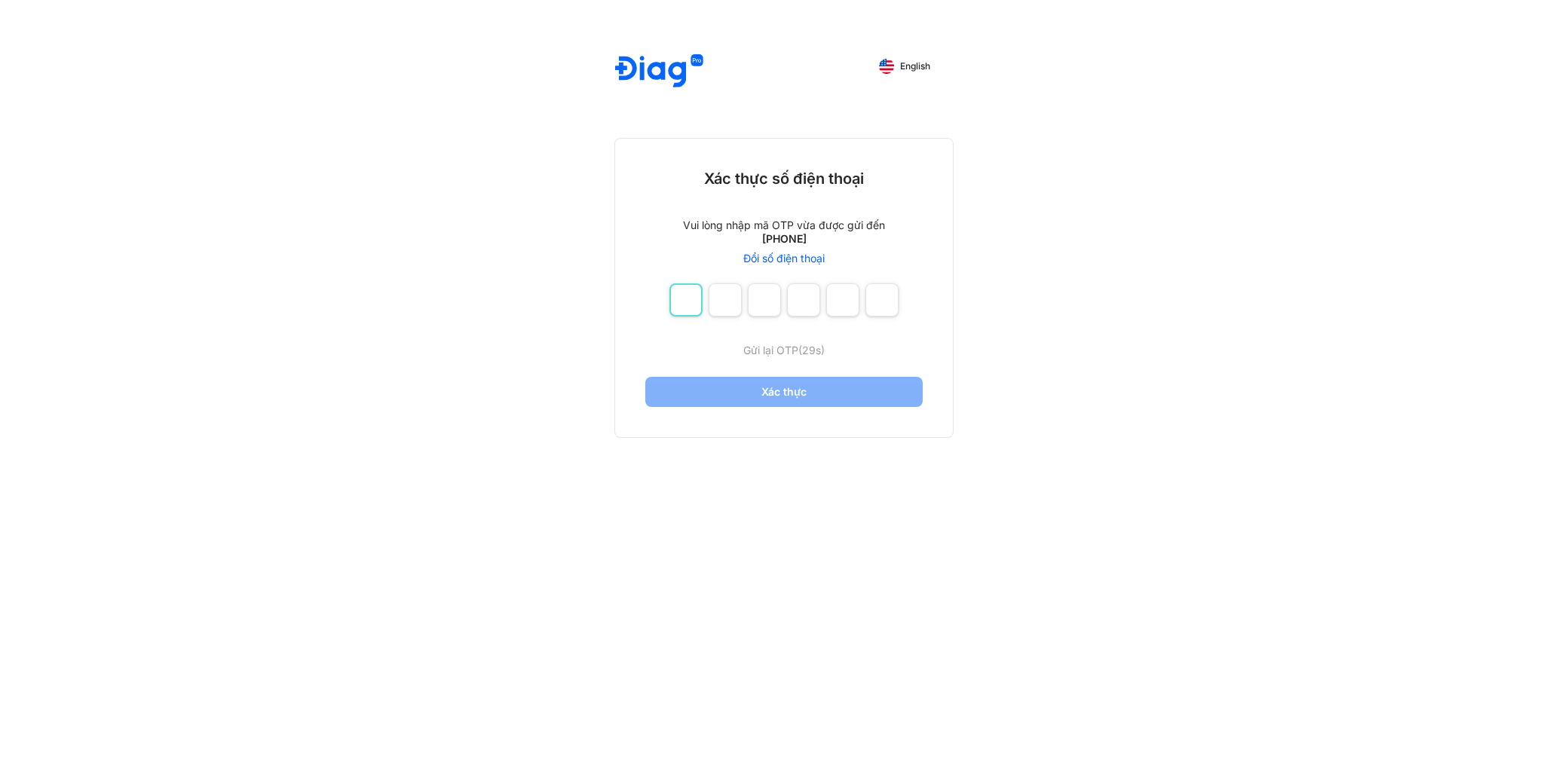 click at bounding box center (686, 300) 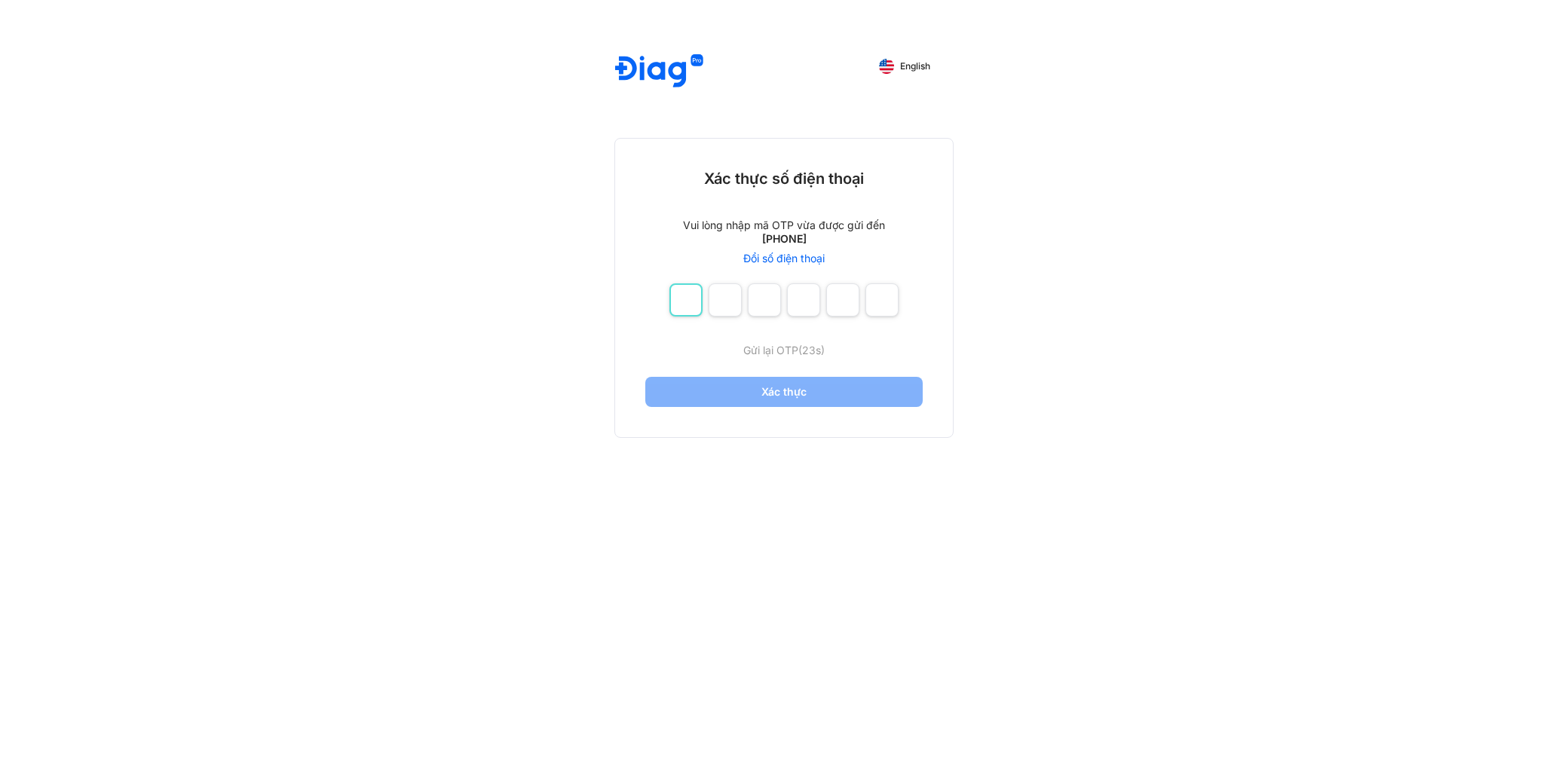 type on "*" 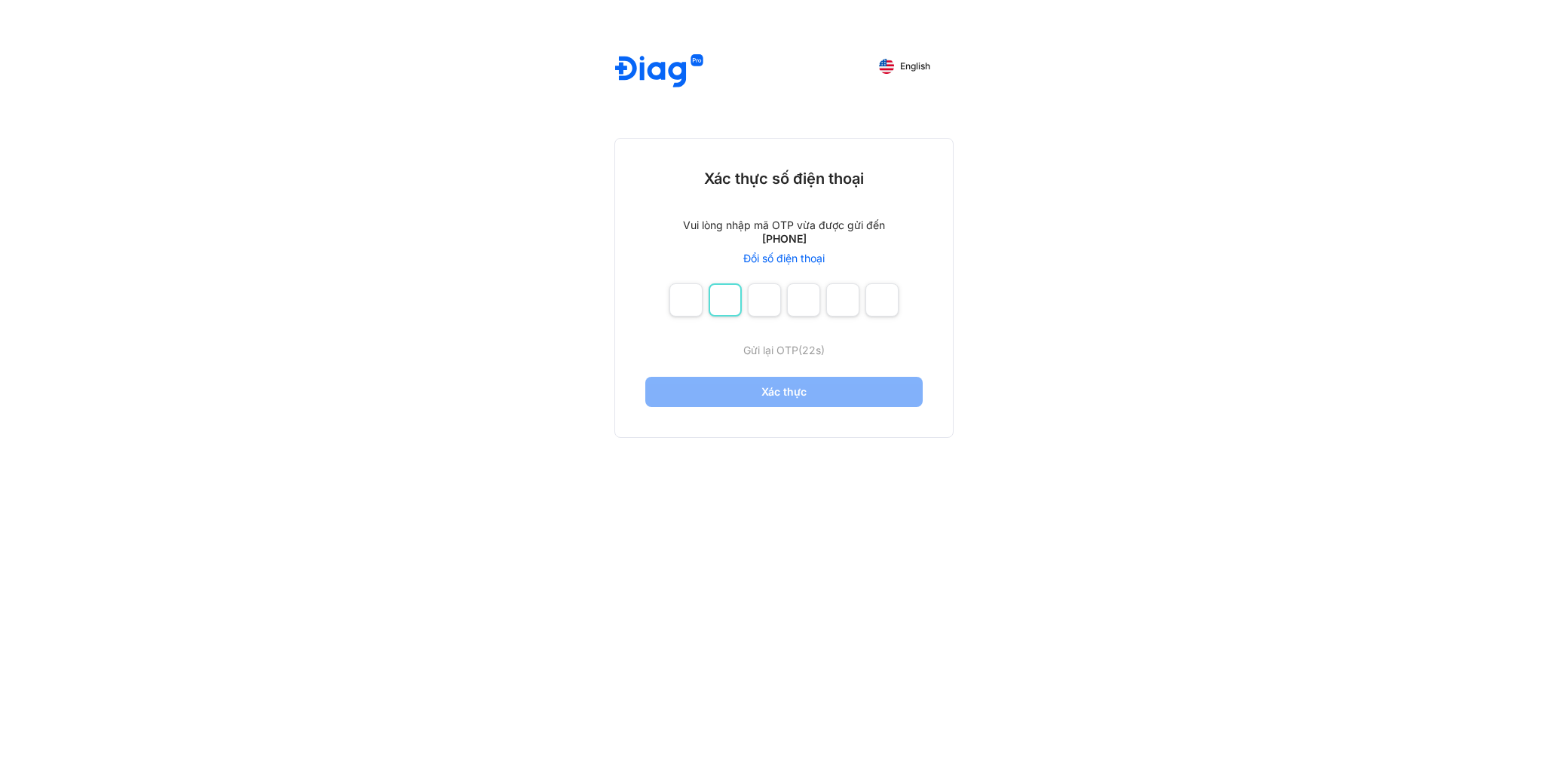 type on "*" 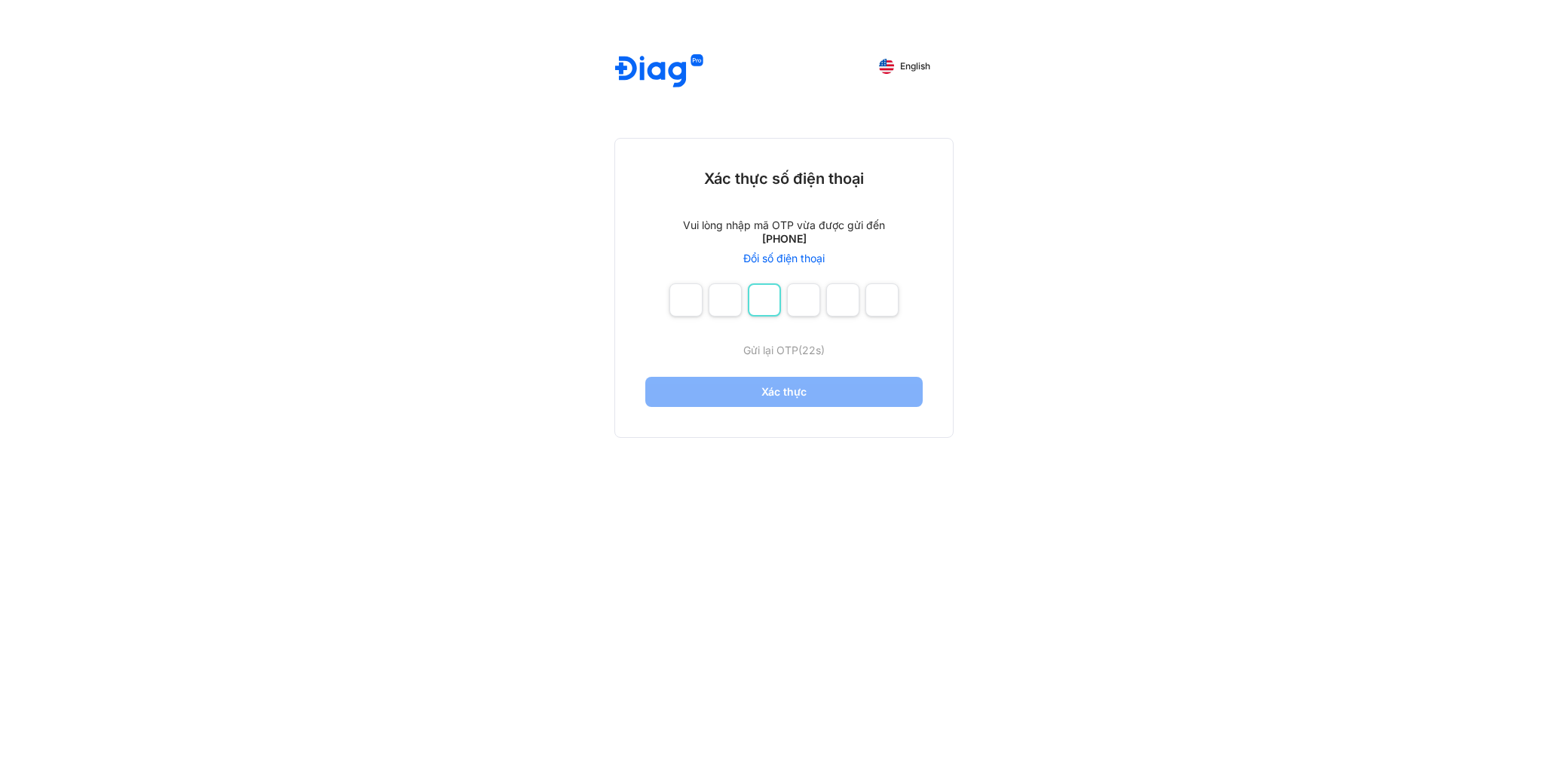 type on "*" 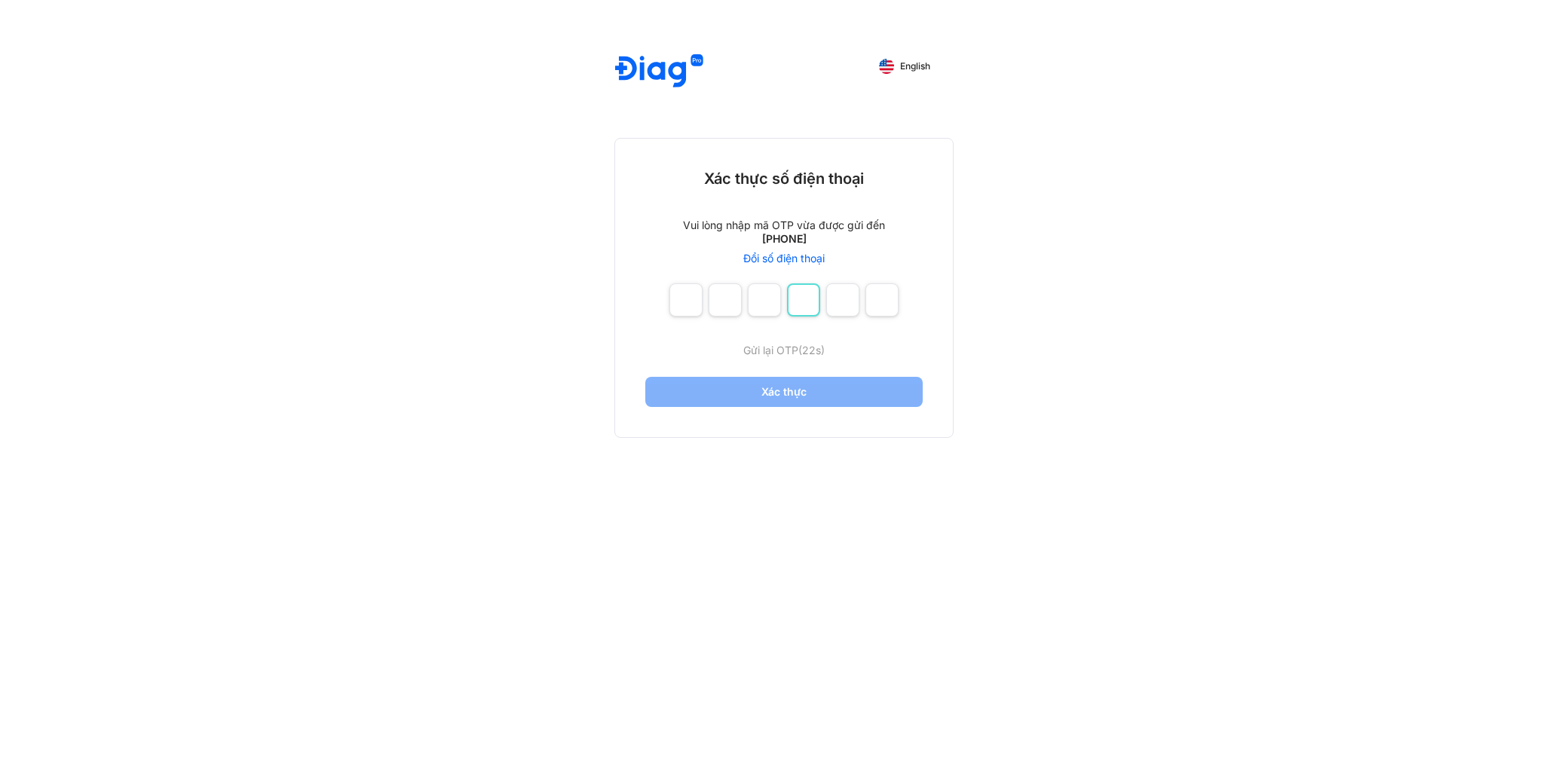type on "*" 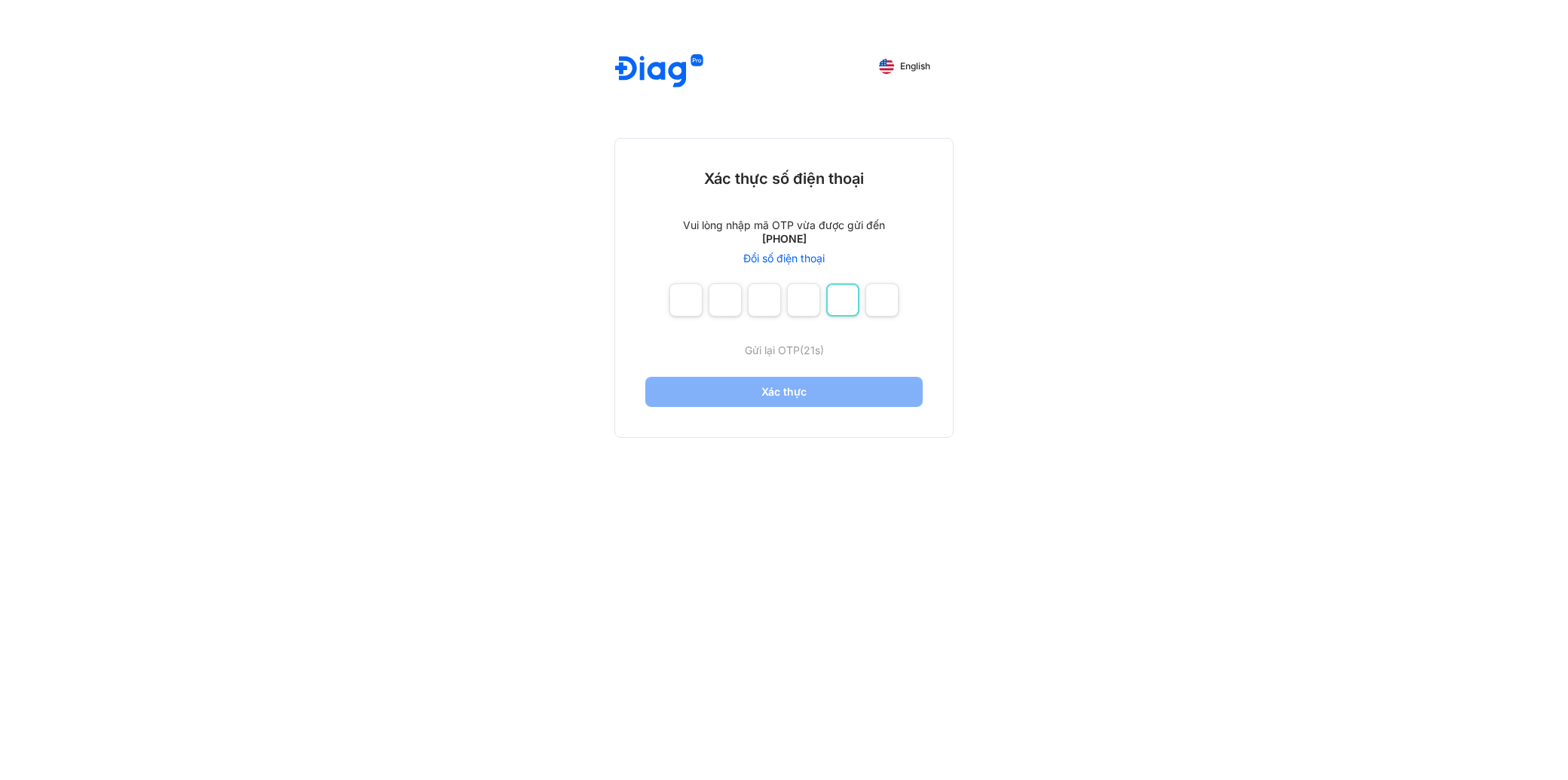 type on "*" 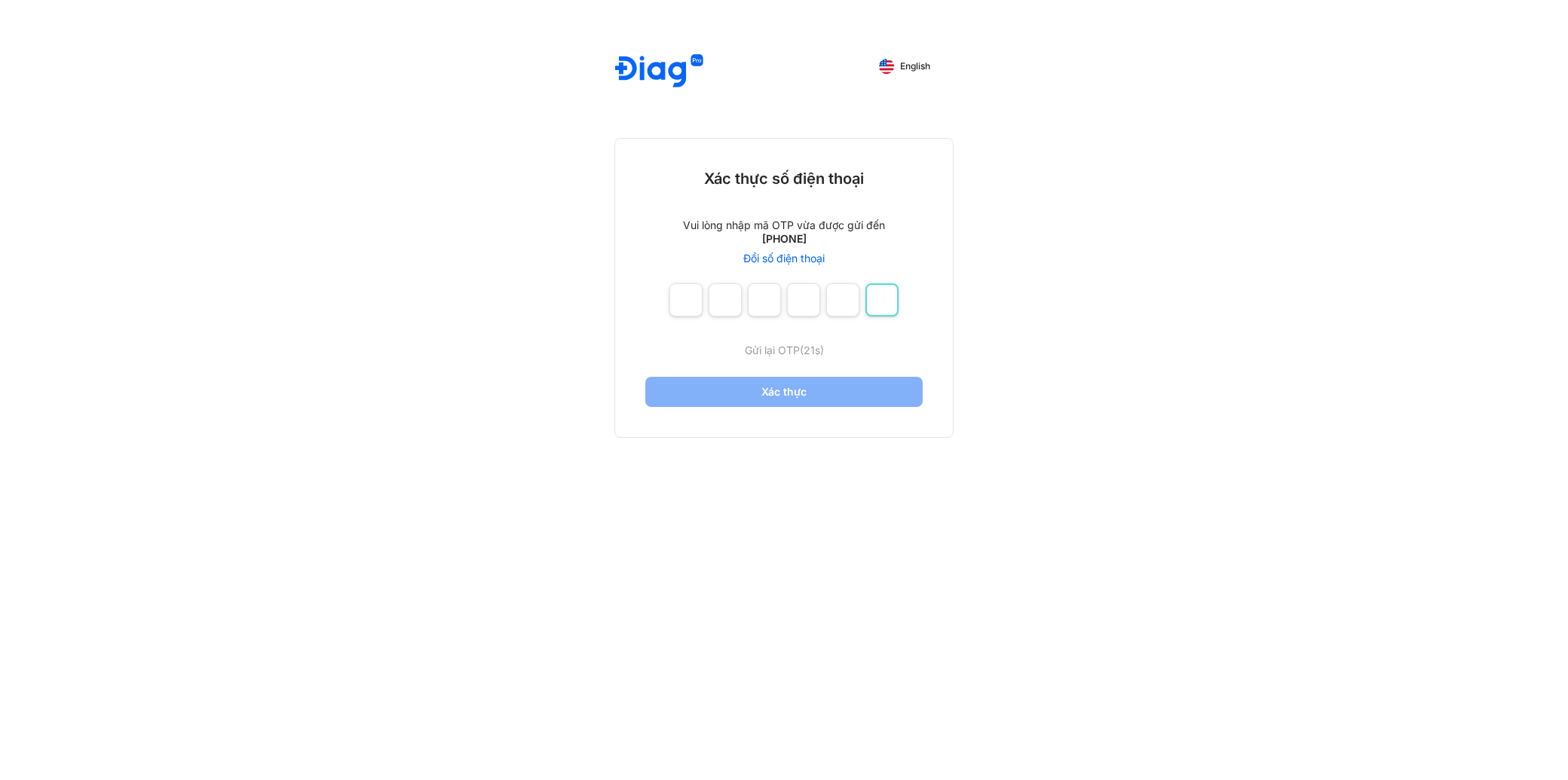 type on "*" 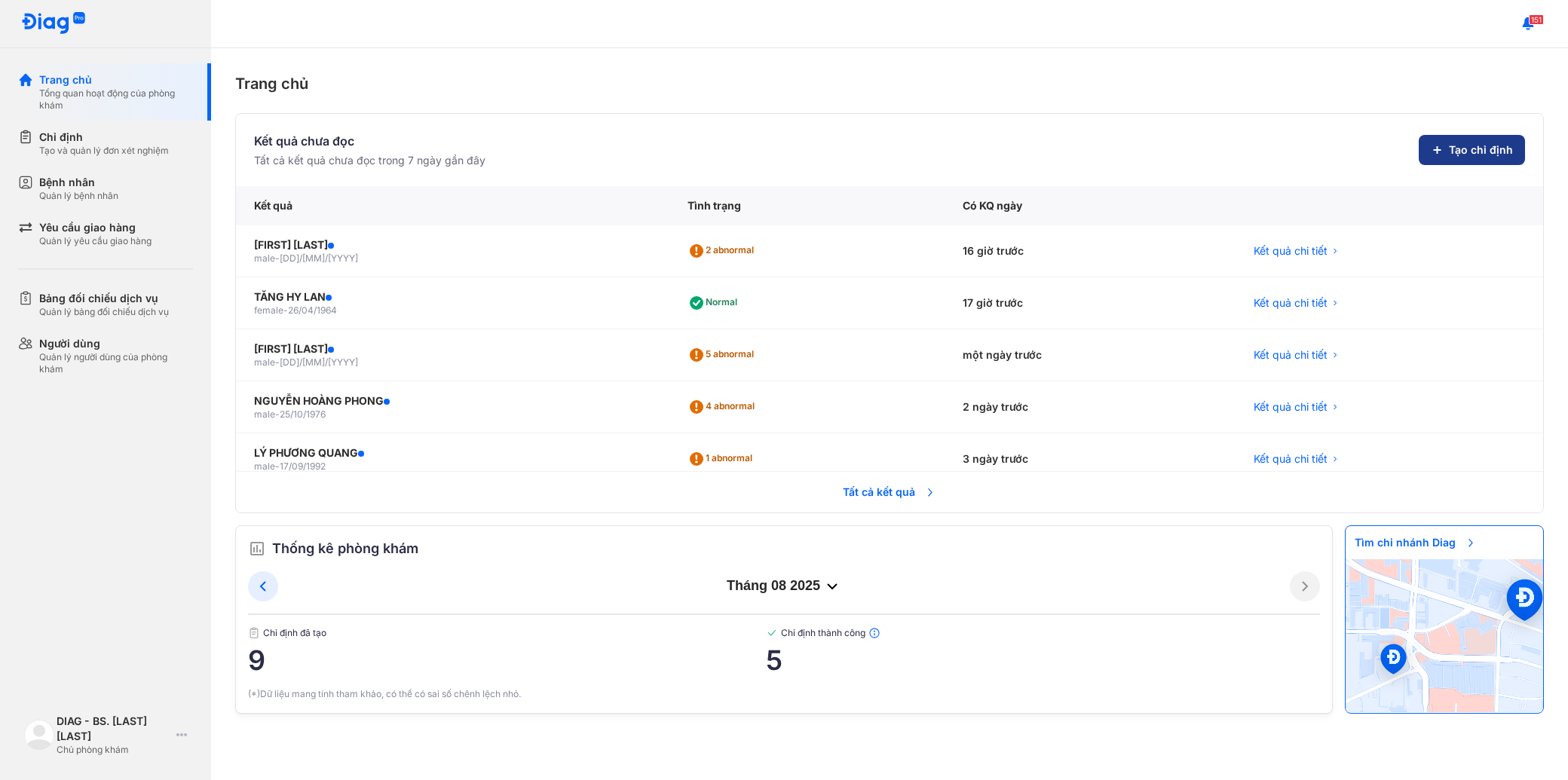 click on "Tạo chỉ định" 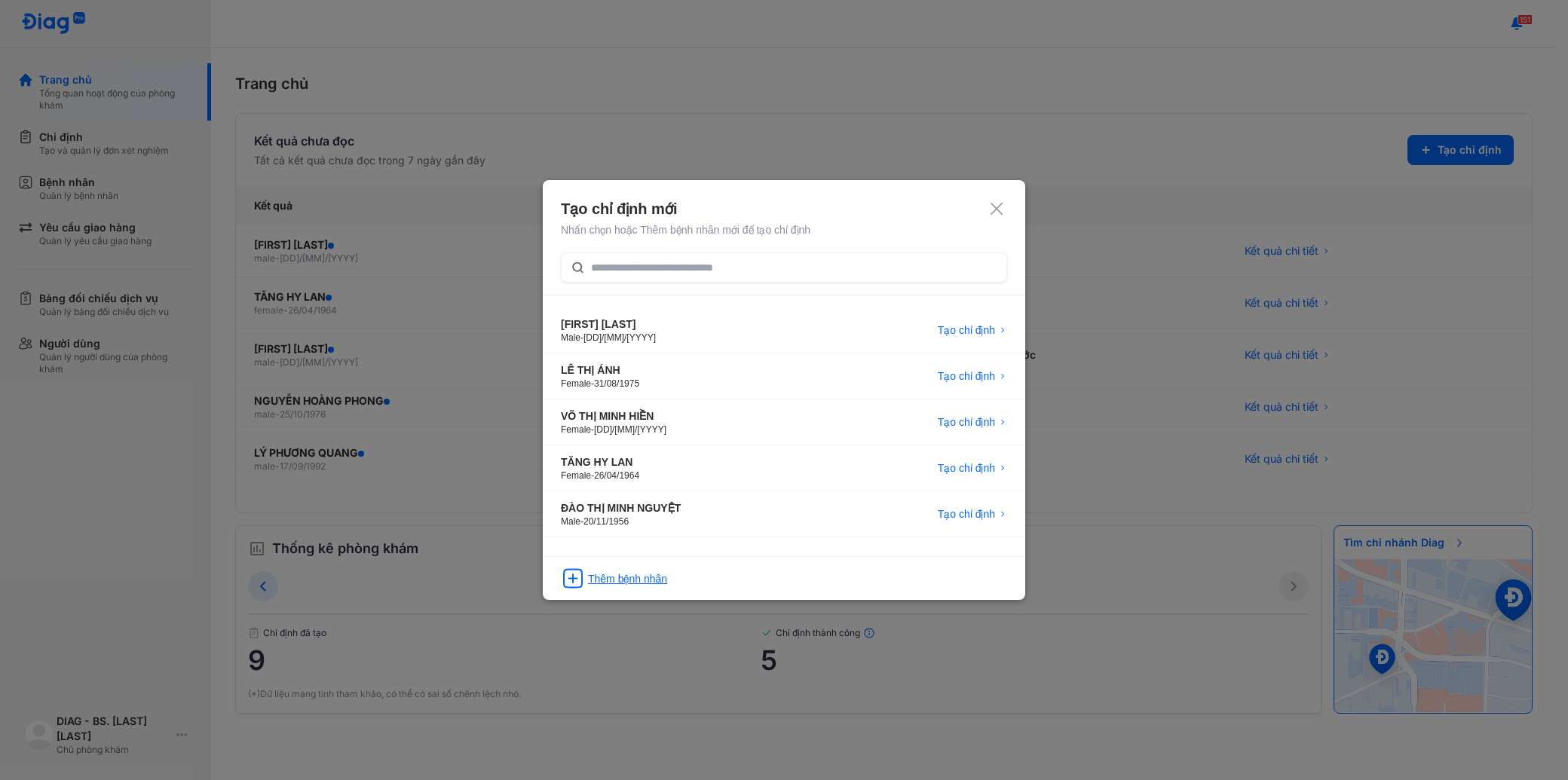 click on "Thêm bệnh nhân" 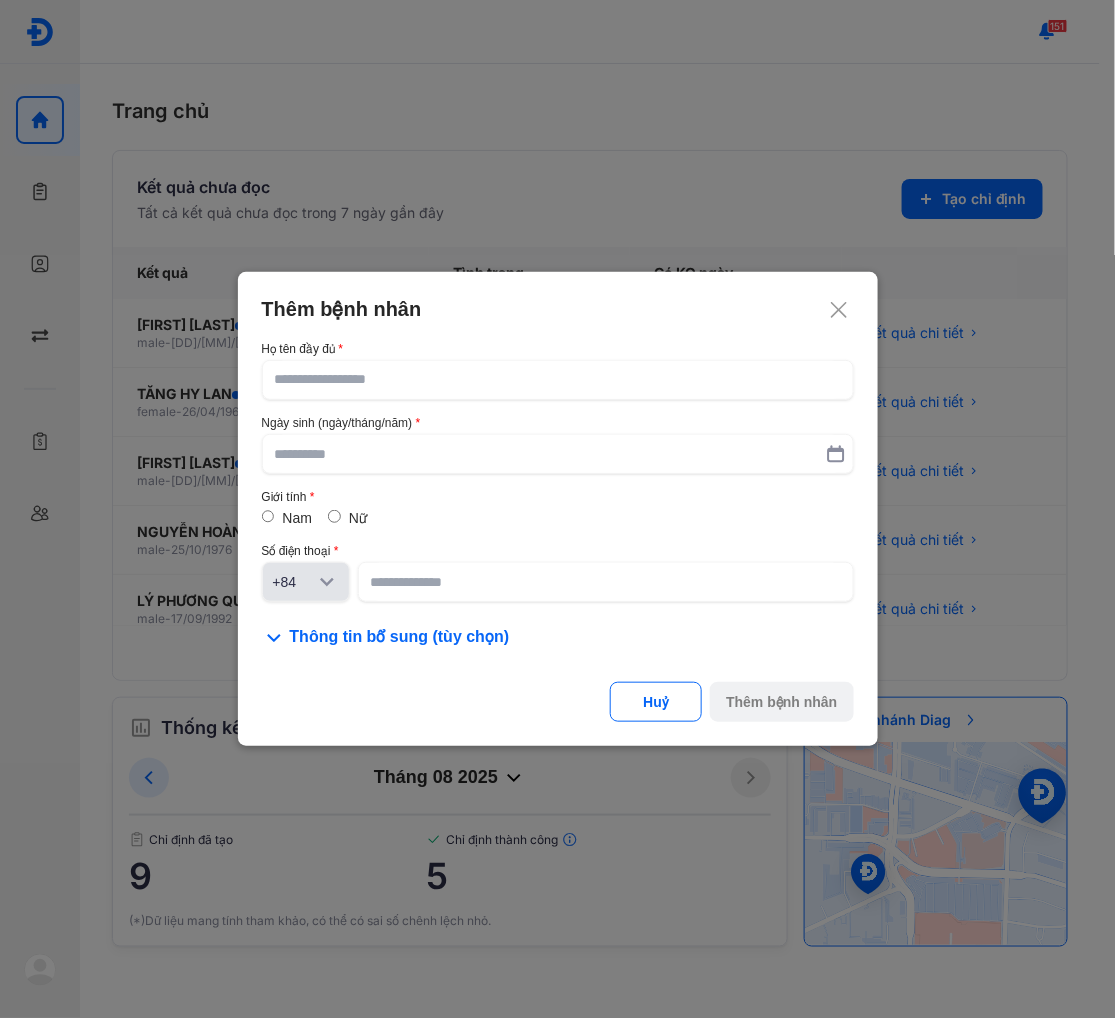 click at bounding box center (557, 509) 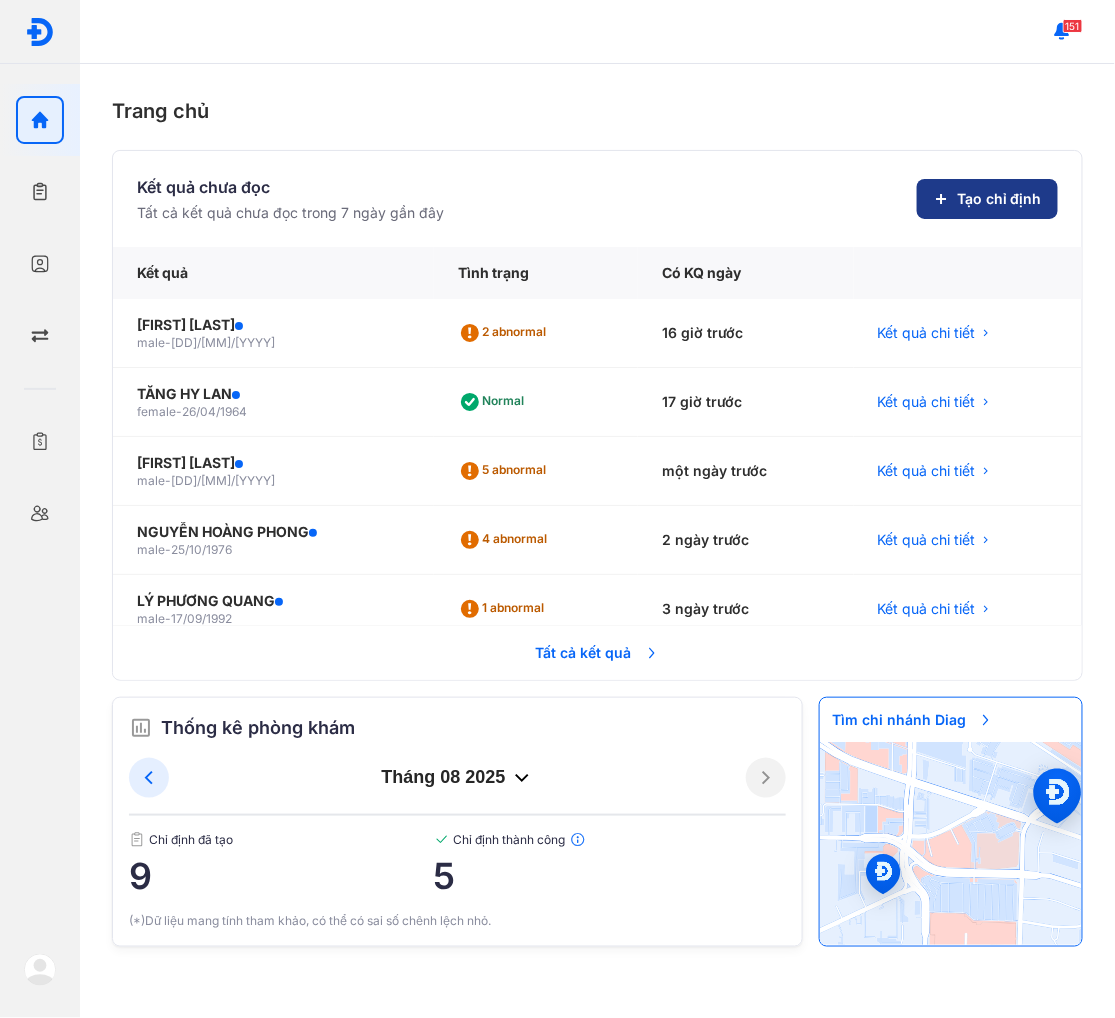 click on "Tạo chỉ định" 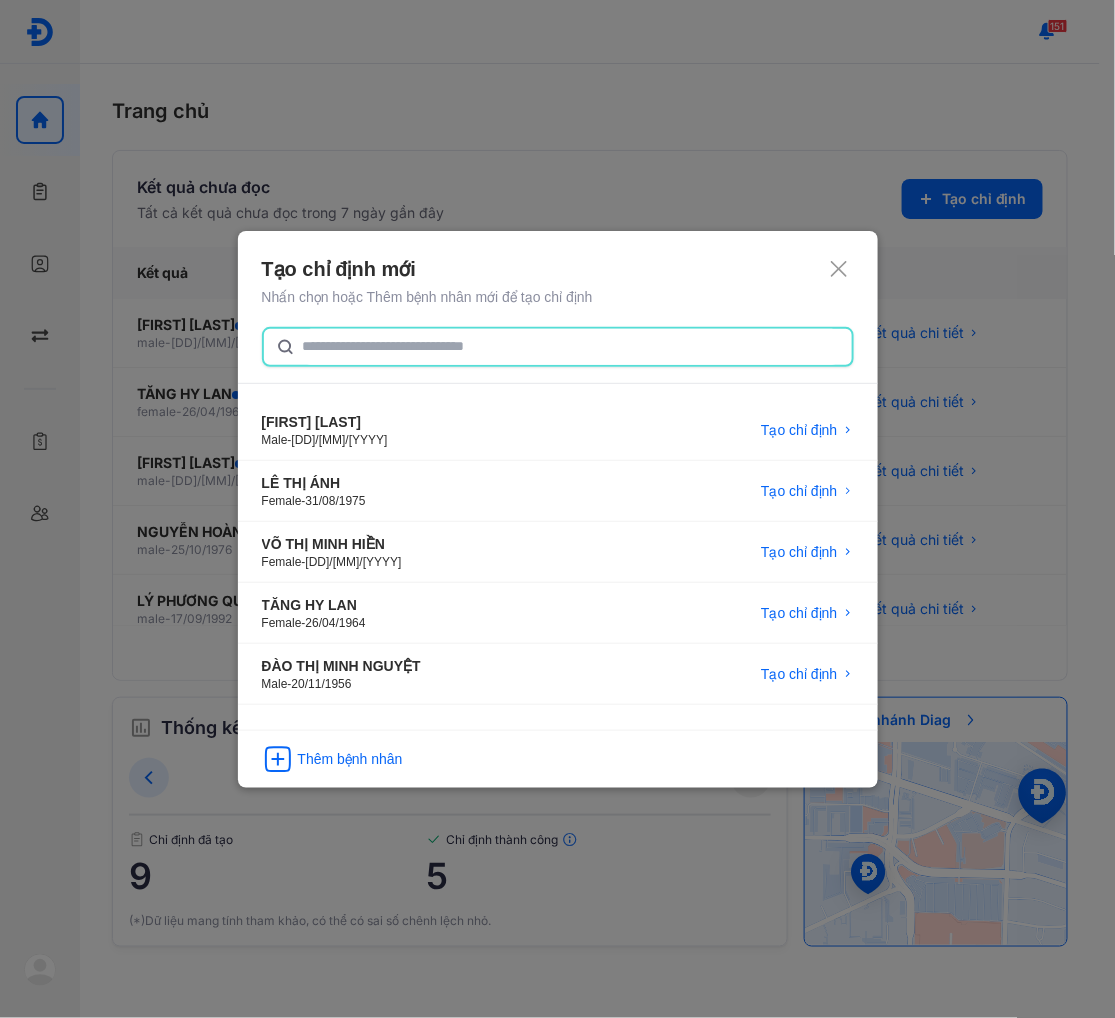 click at bounding box center [558, 347] 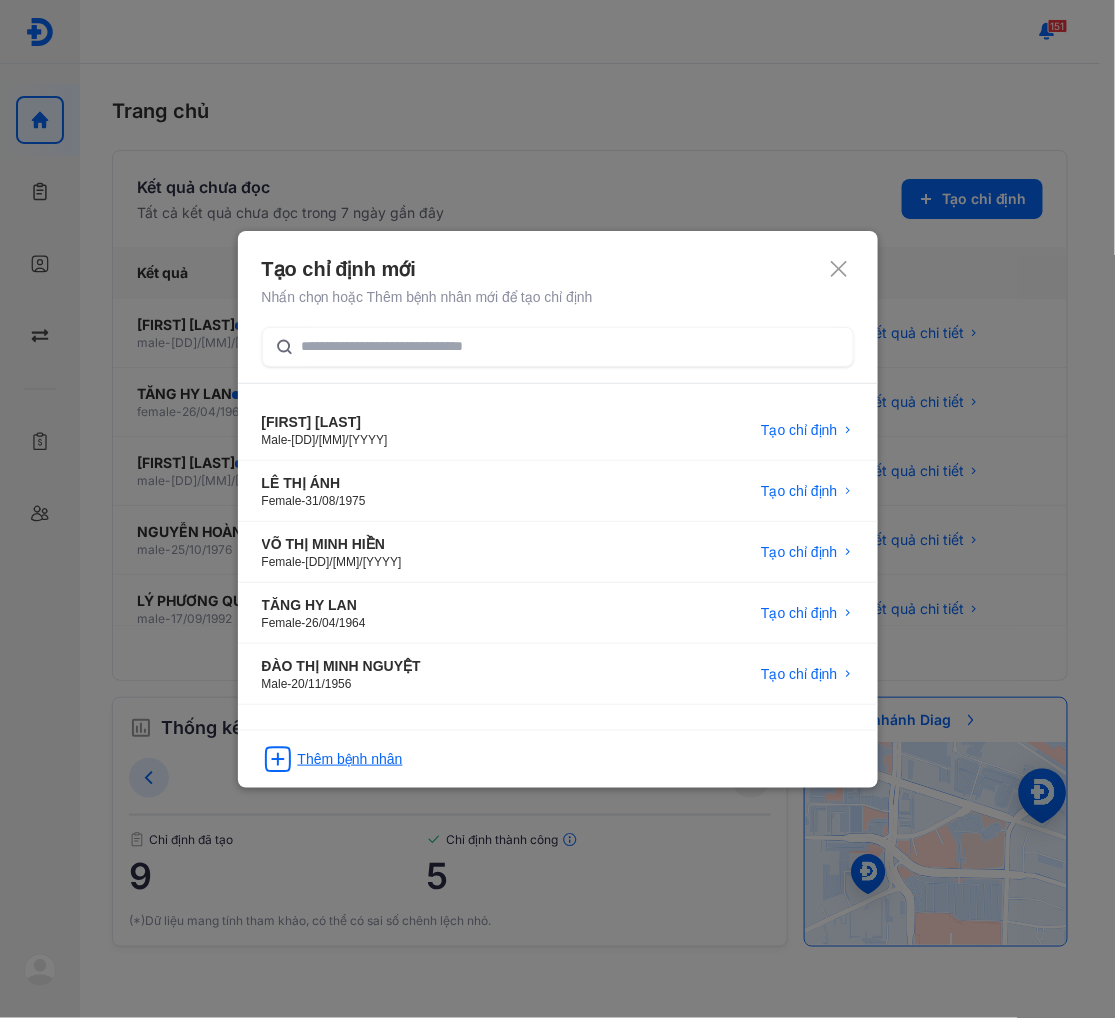 click on "Thêm bệnh nhân" at bounding box center (350, 759) 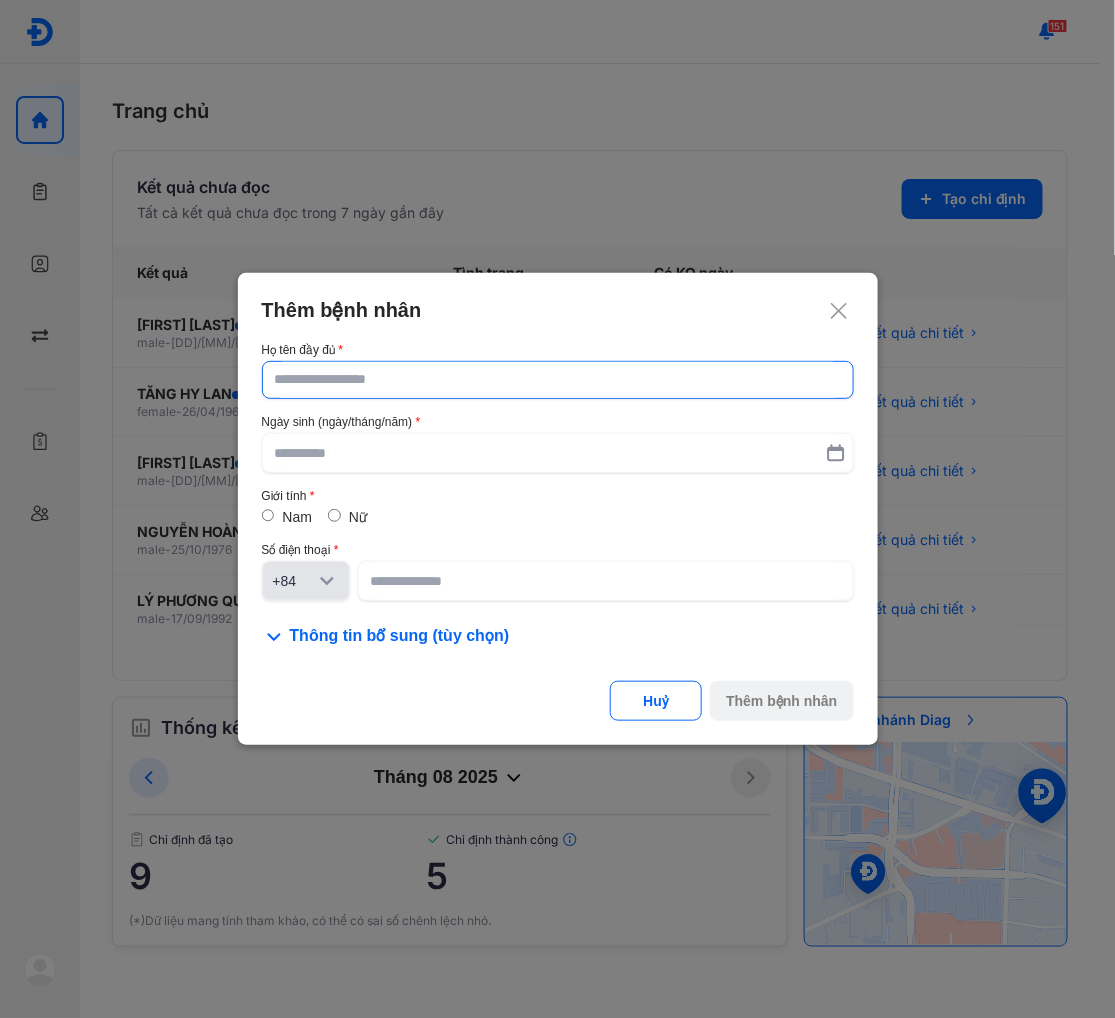 click 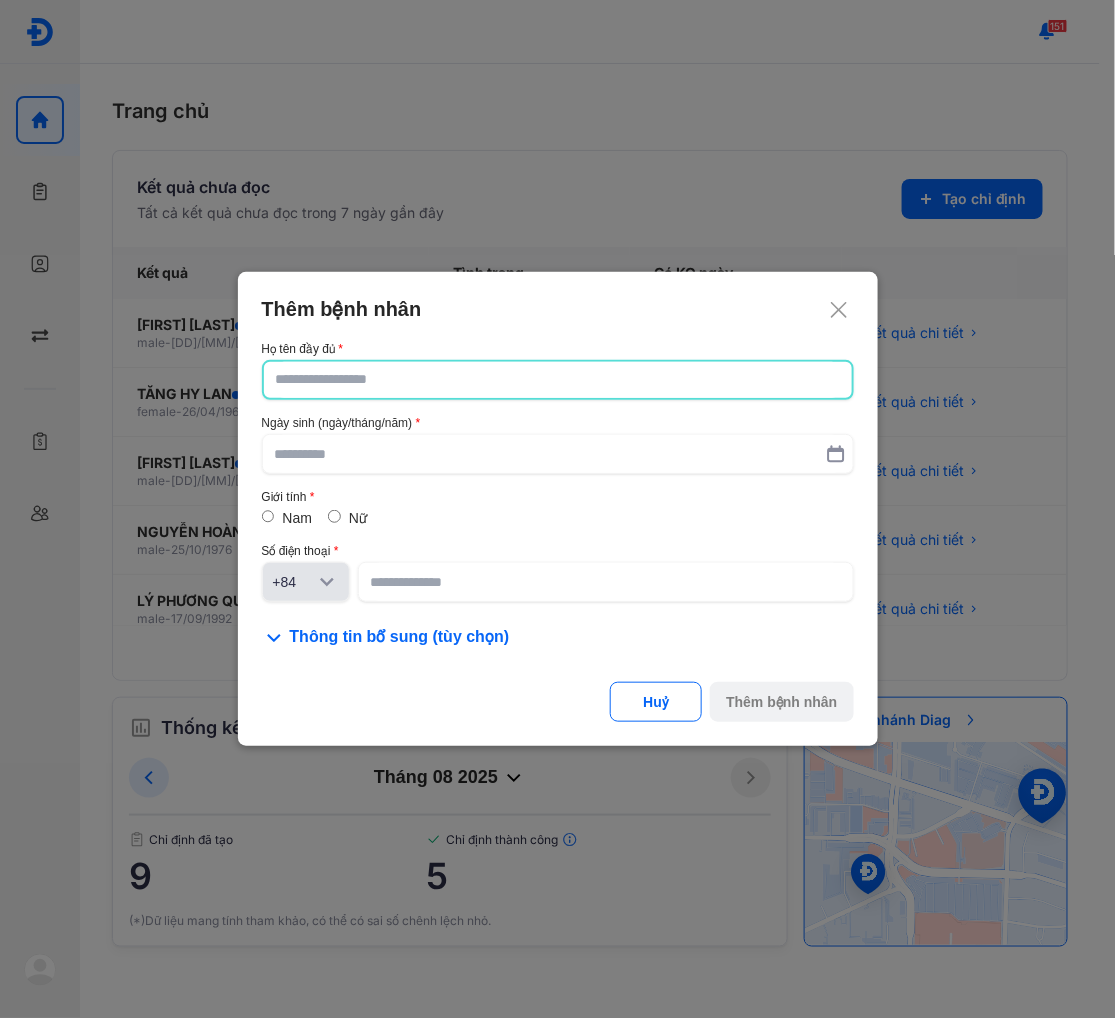 paste on "**********" 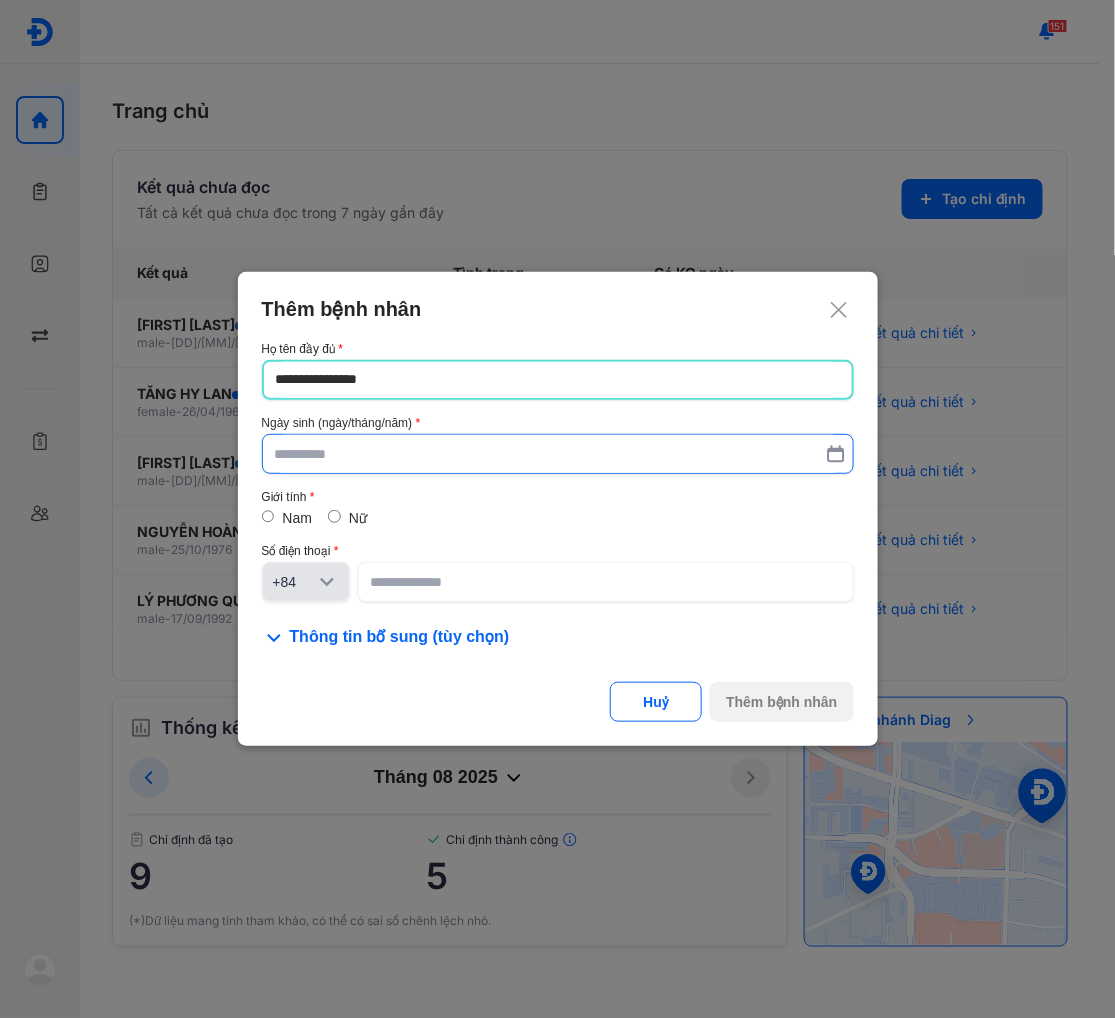 type on "**********" 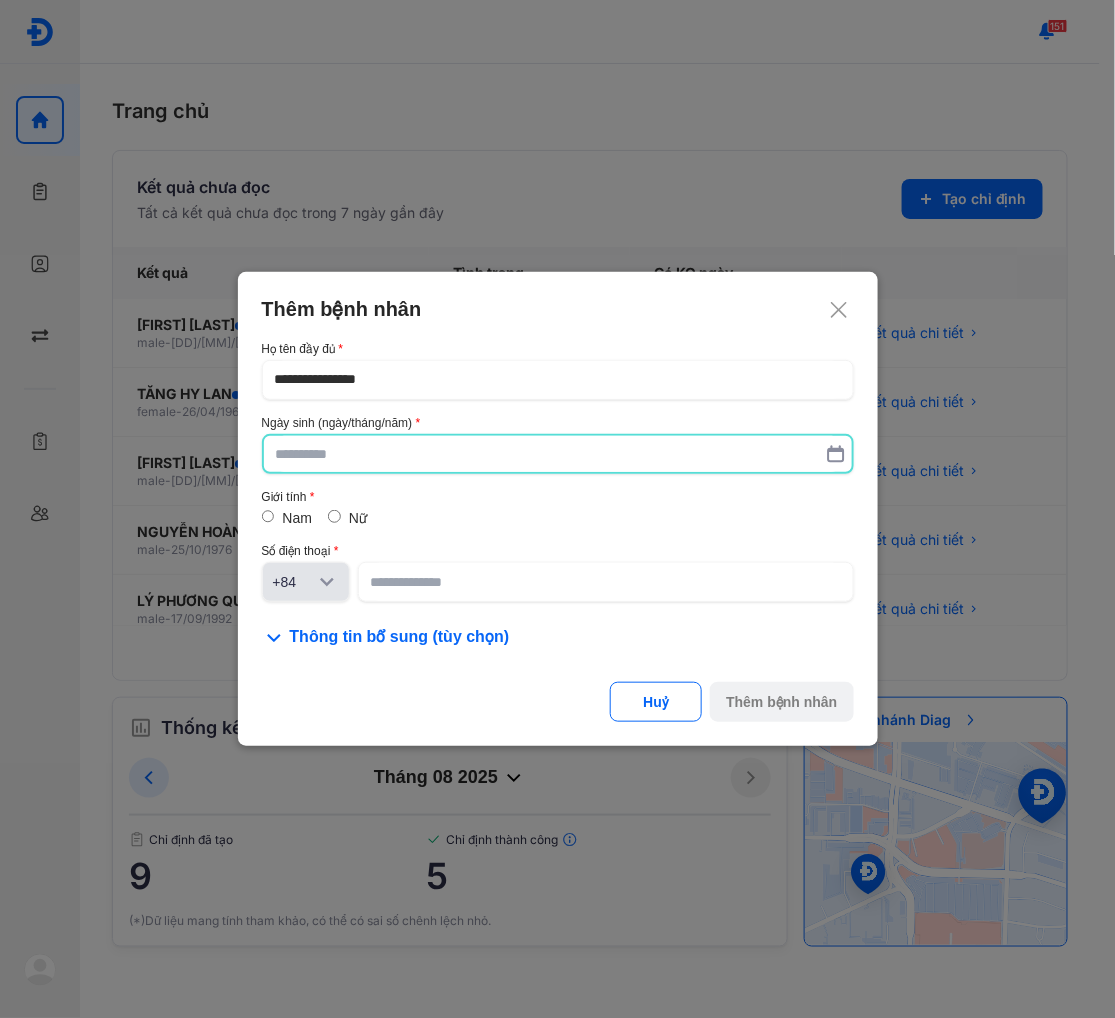 click at bounding box center [558, 454] 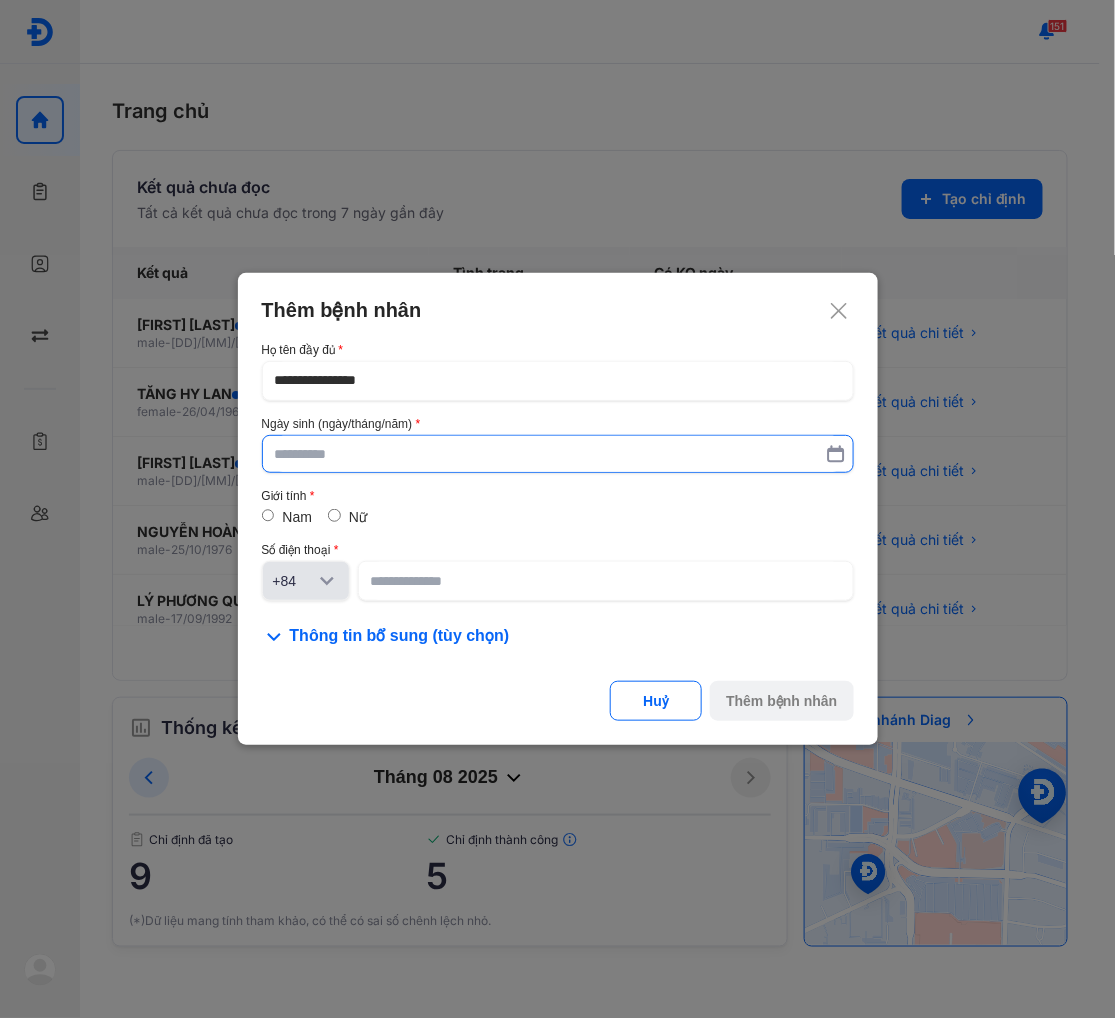 click at bounding box center [558, 454] 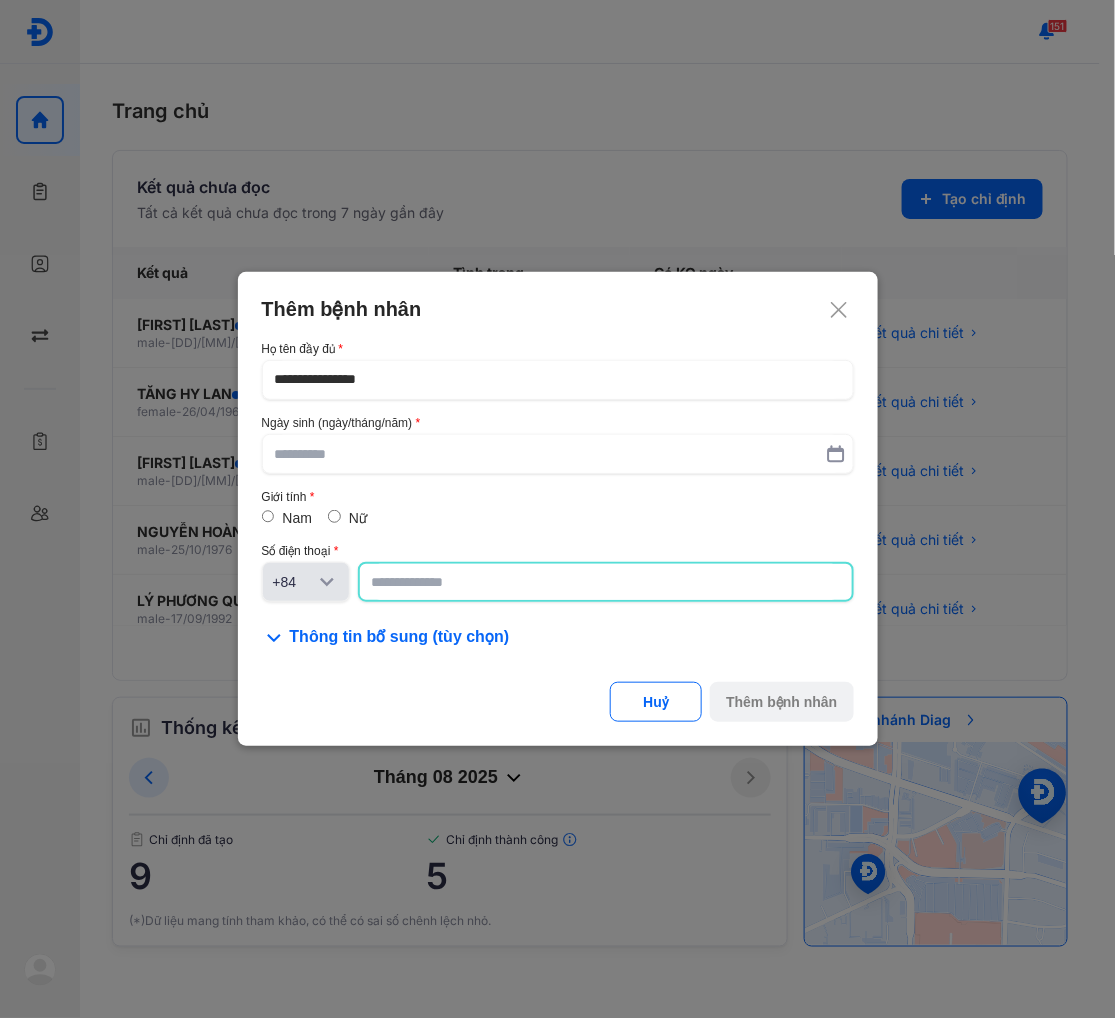 click 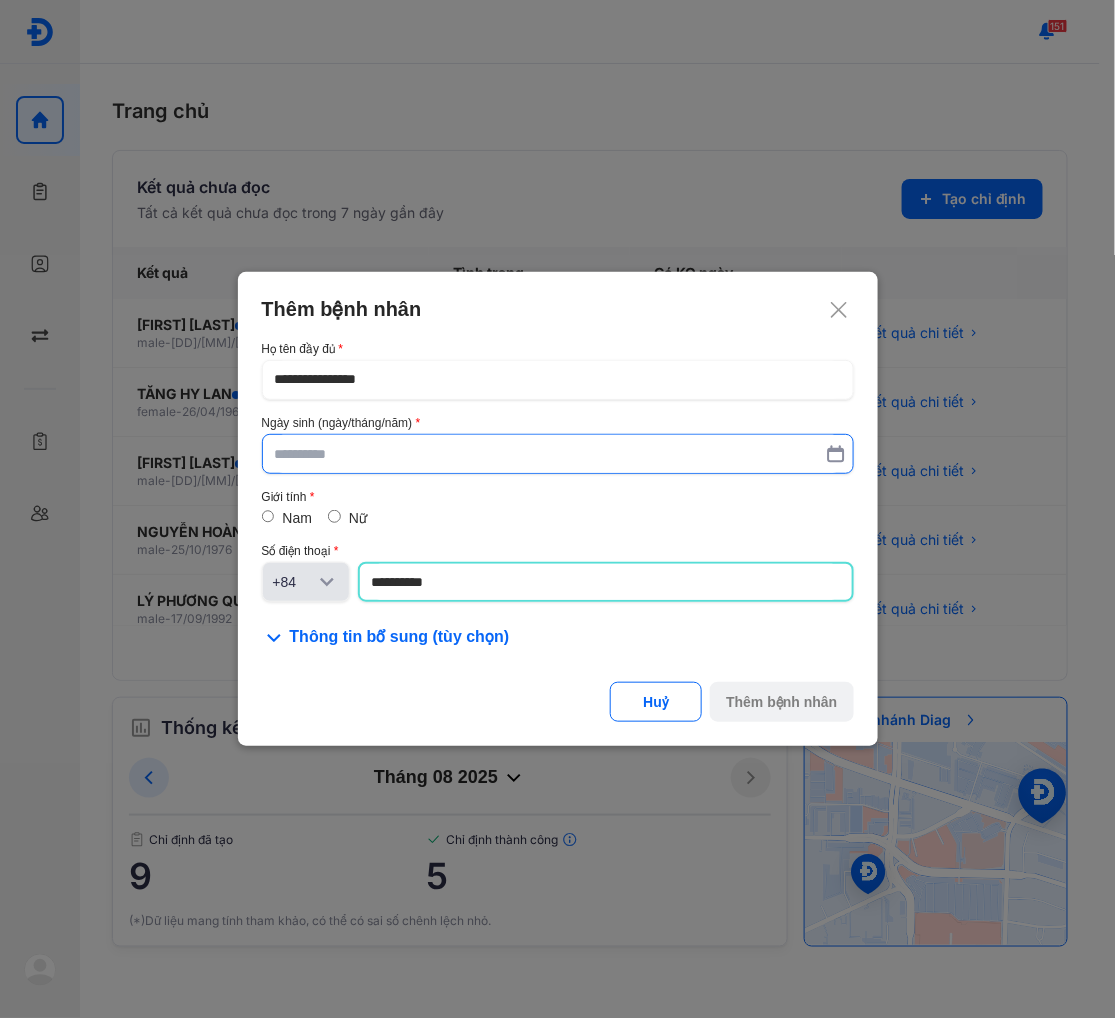 type on "**********" 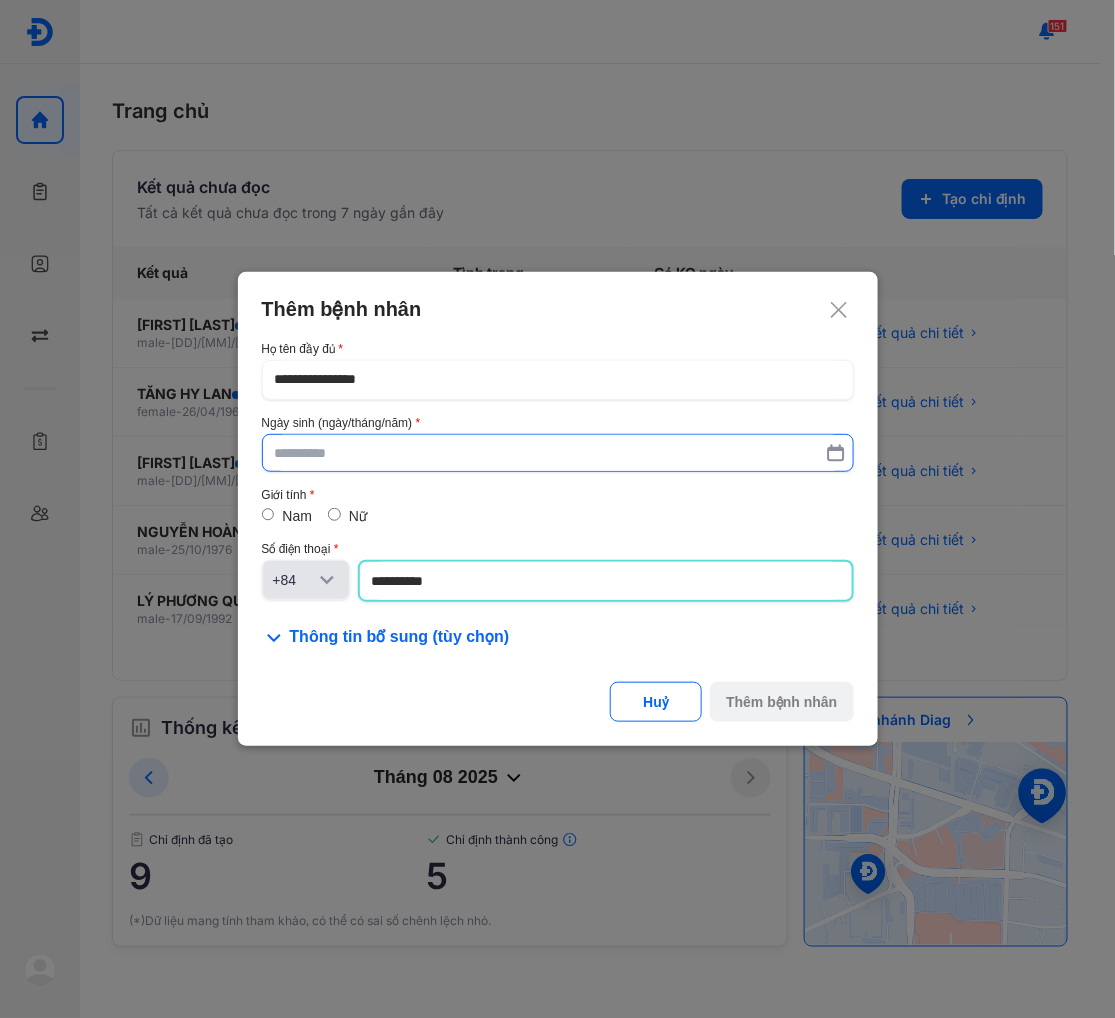 click at bounding box center (558, 453) 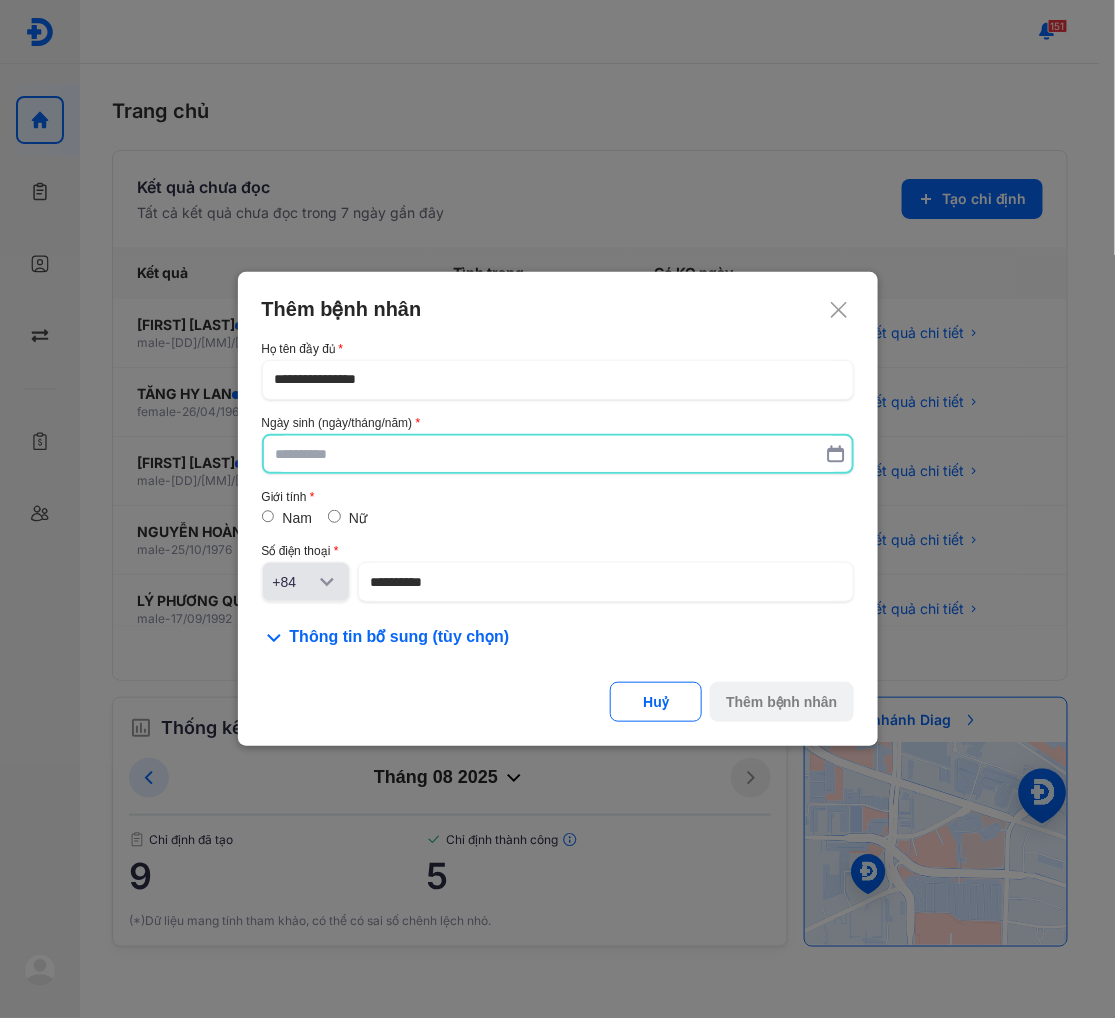 click at bounding box center [558, 454] 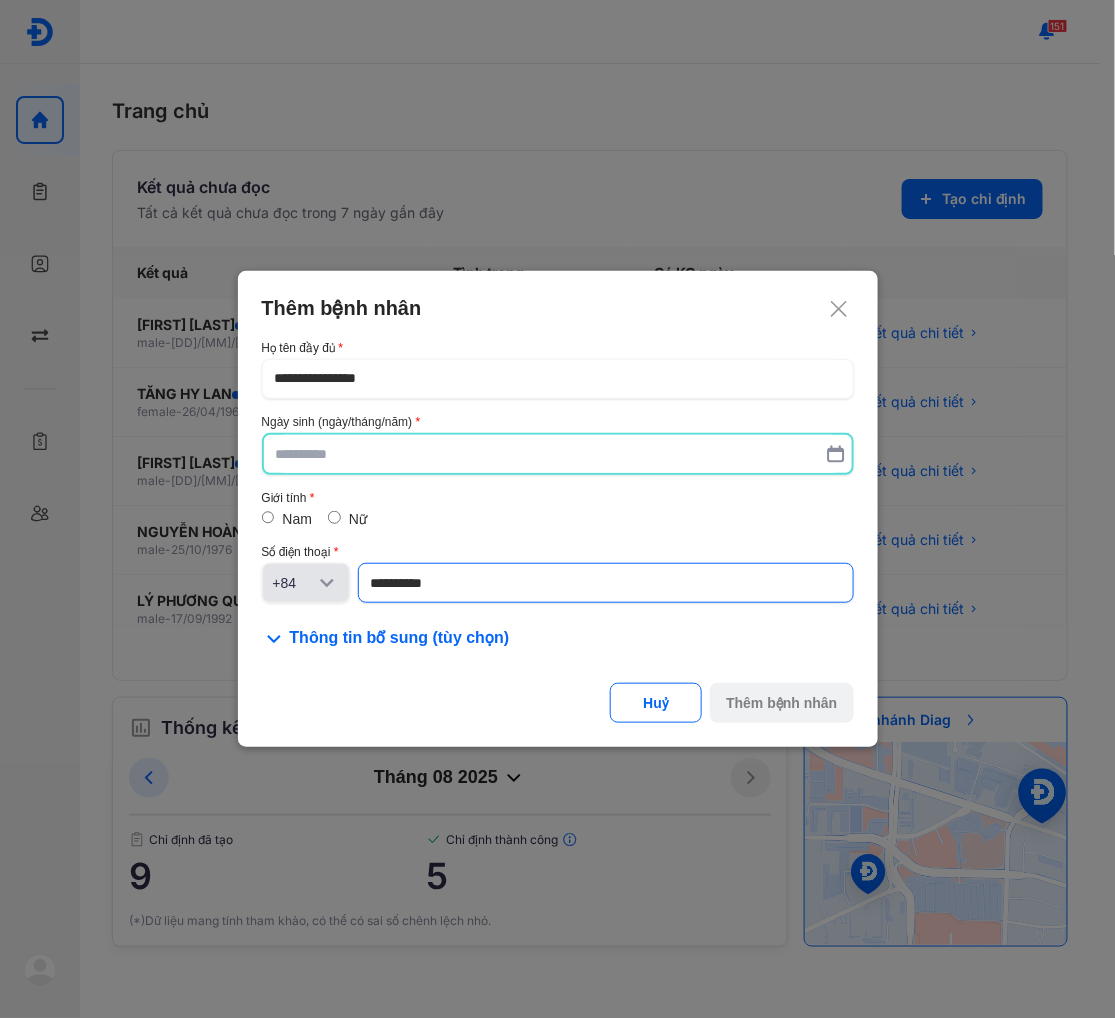 click on "**********" 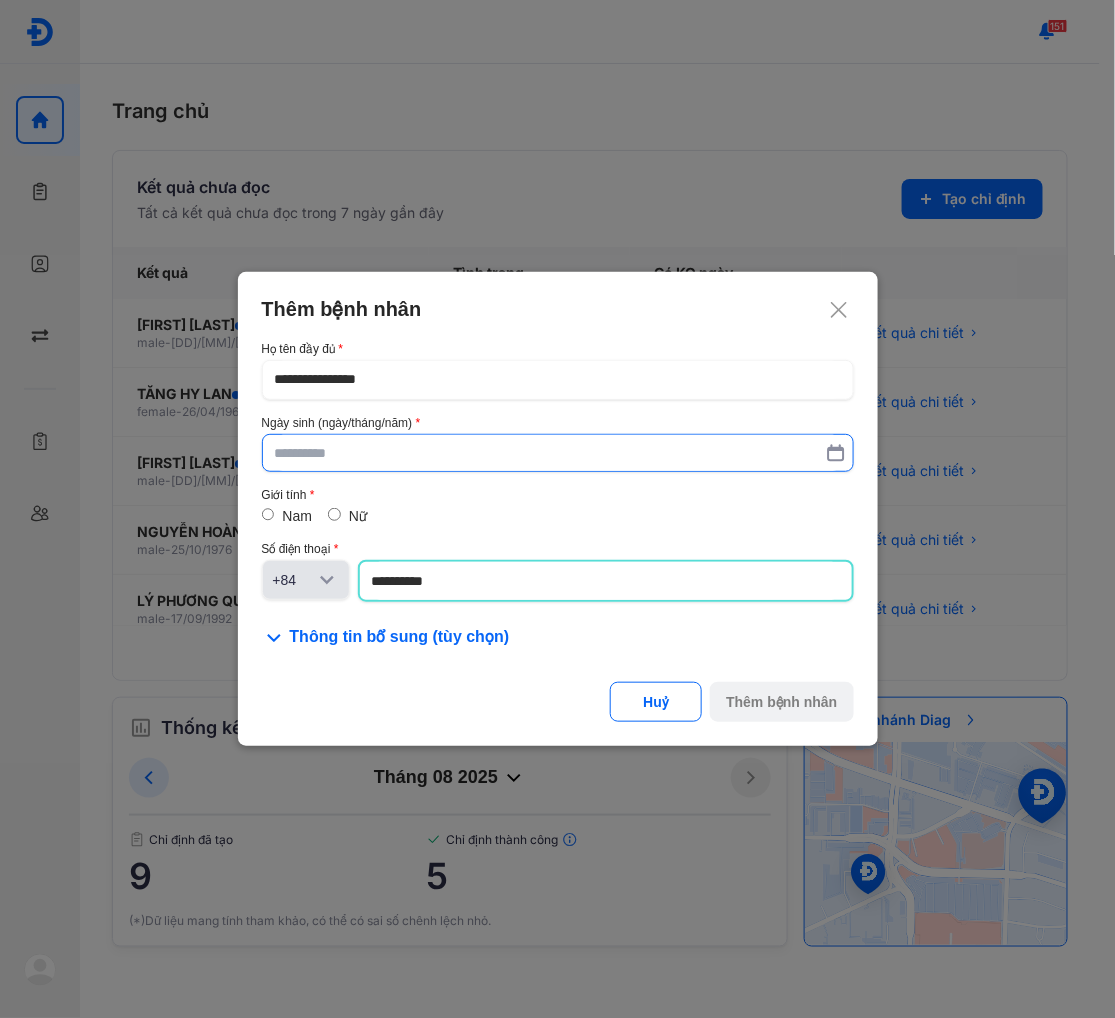 click at bounding box center [558, 453] 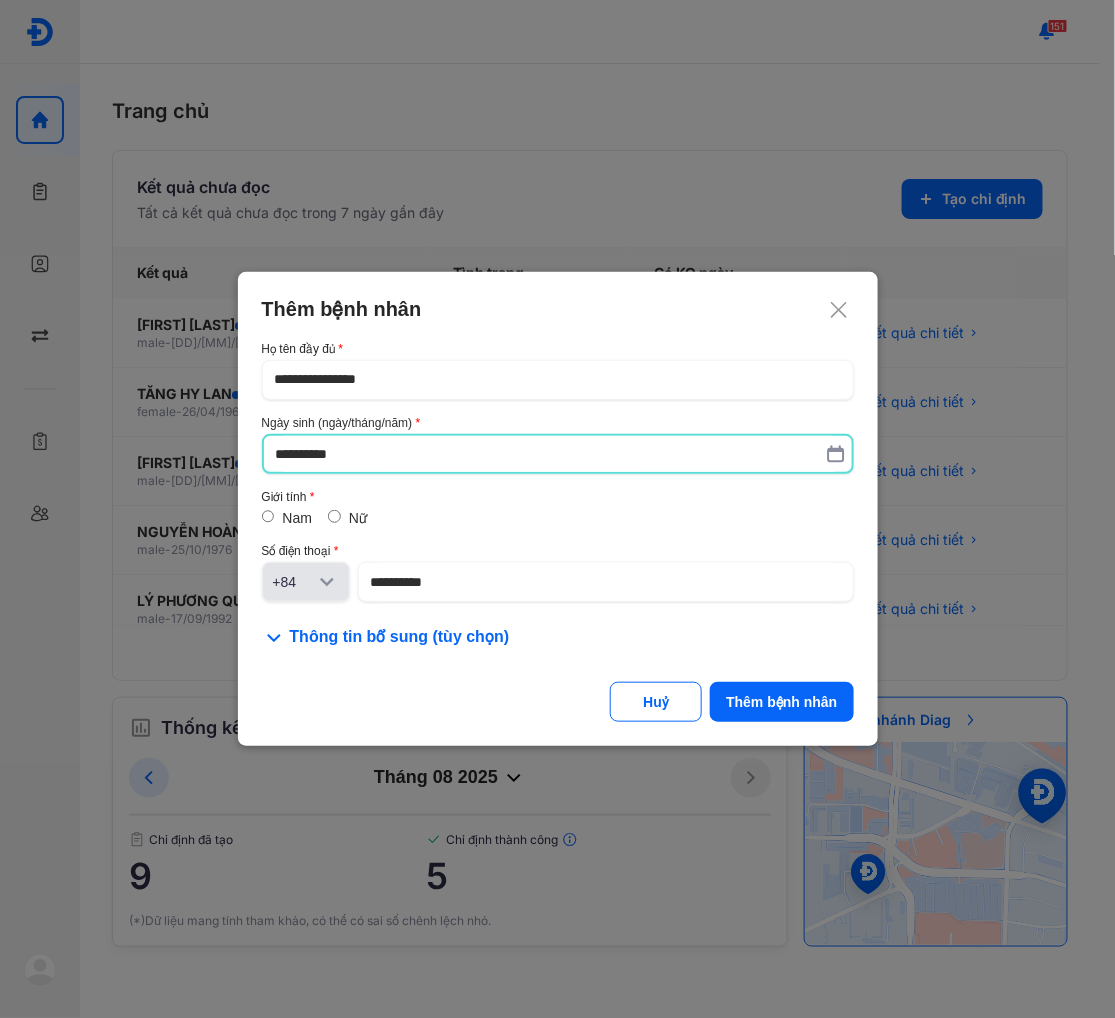 type on "**********" 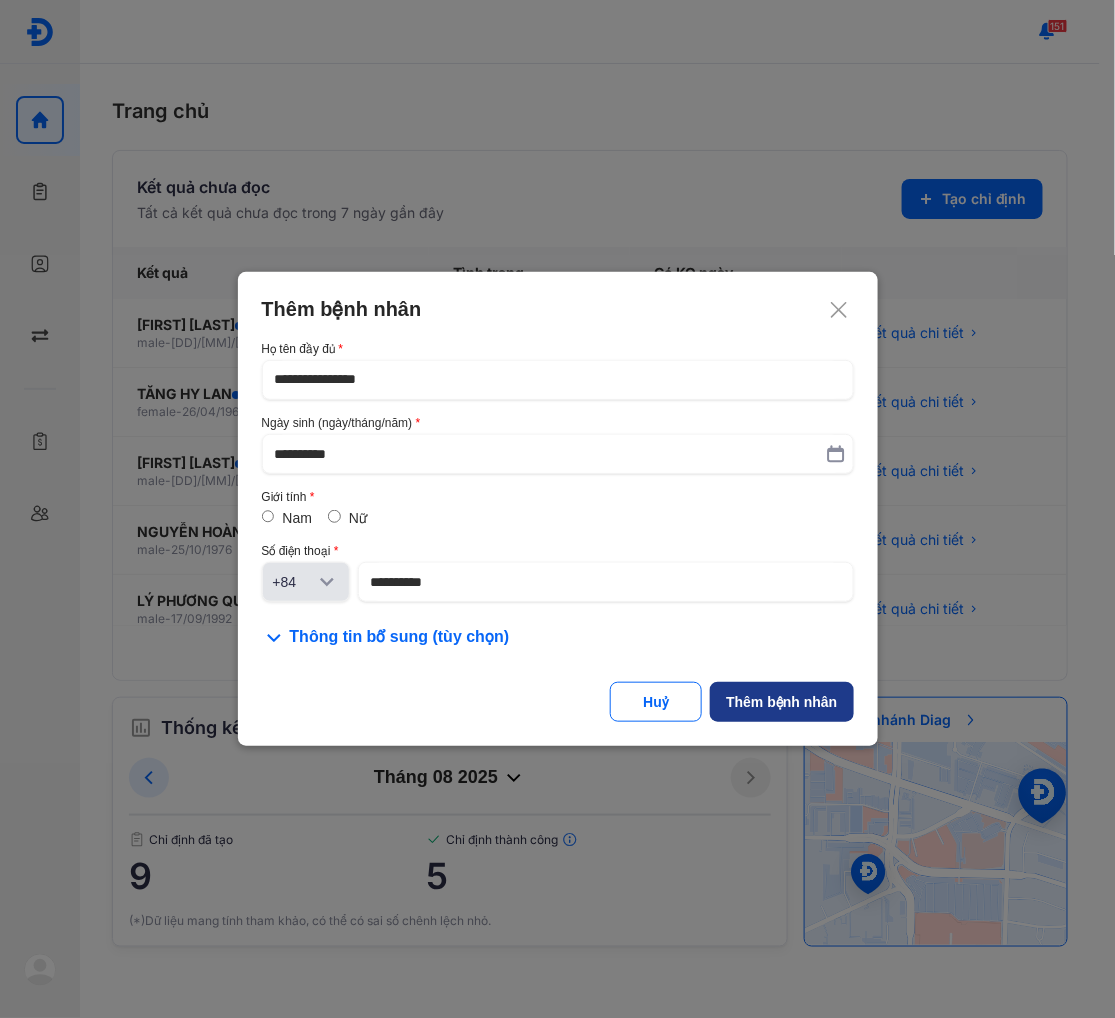 click on "Thêm bệnh nhân" 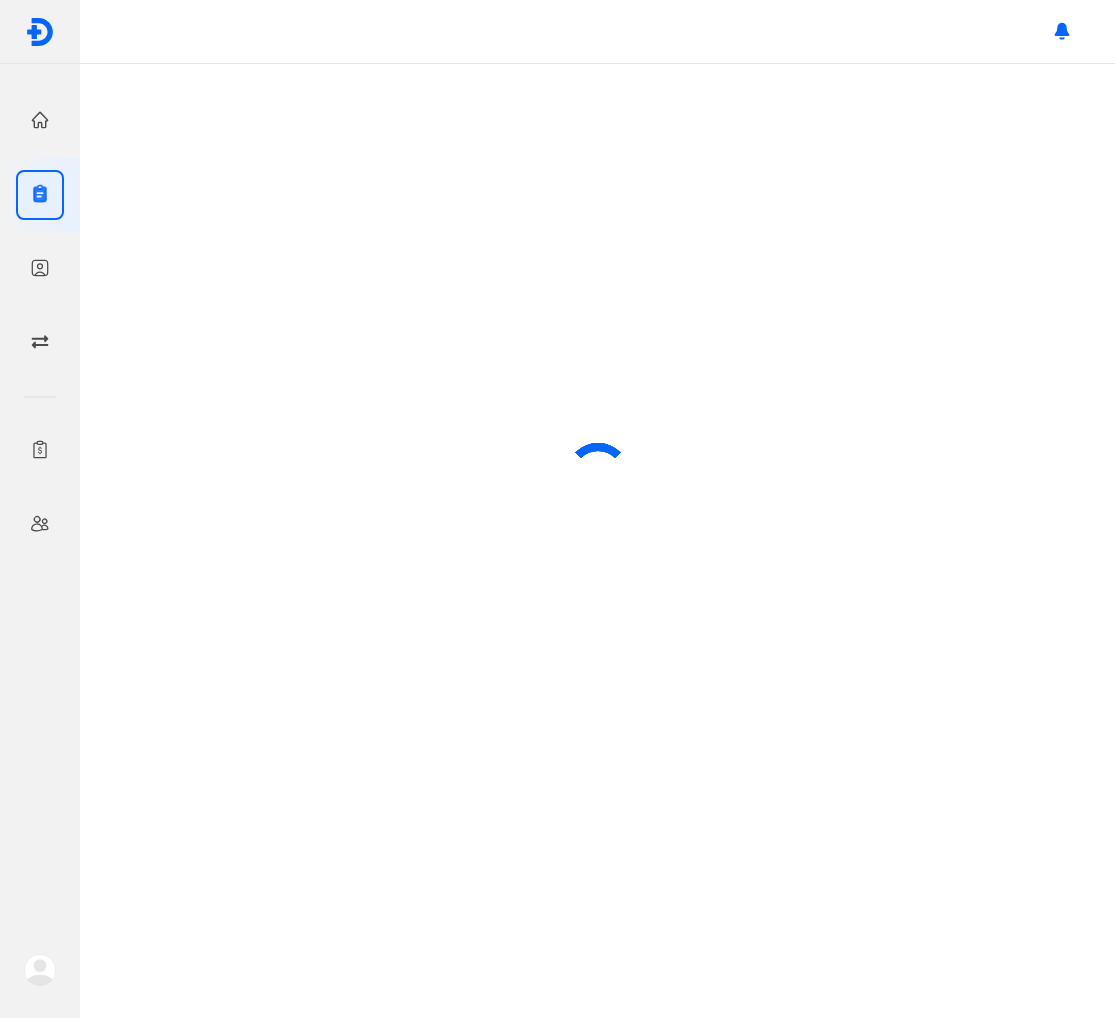 scroll, scrollTop: 0, scrollLeft: 0, axis: both 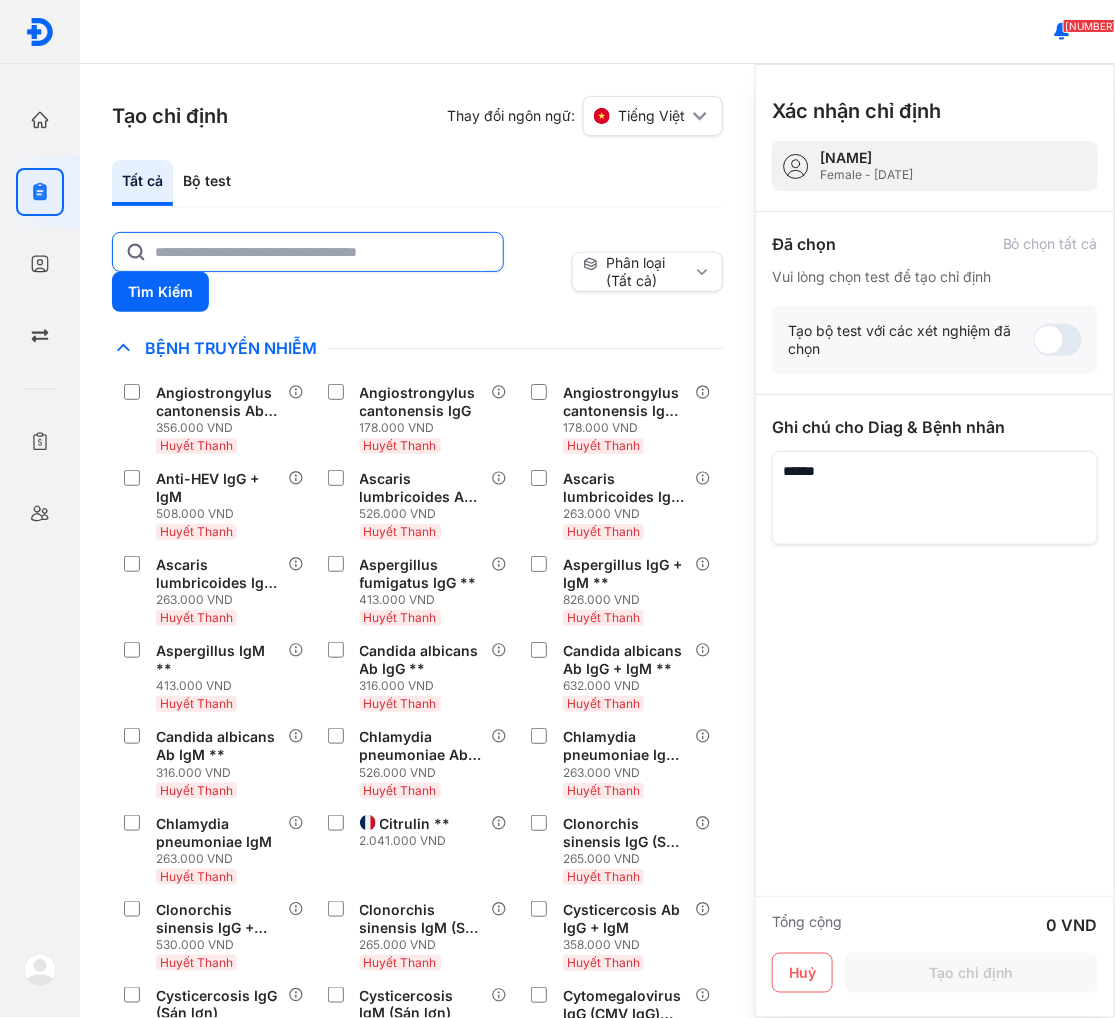 click at bounding box center [308, 252] 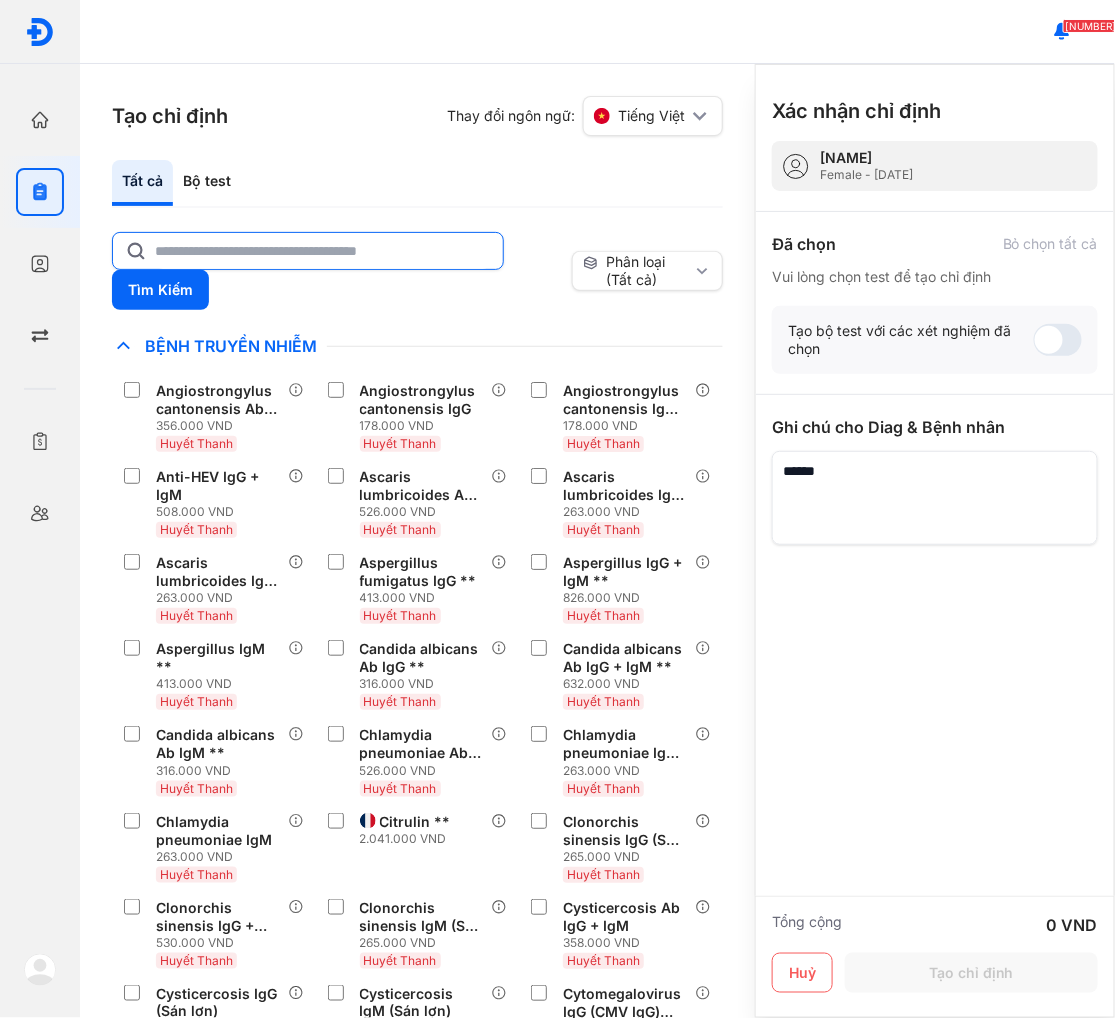 click 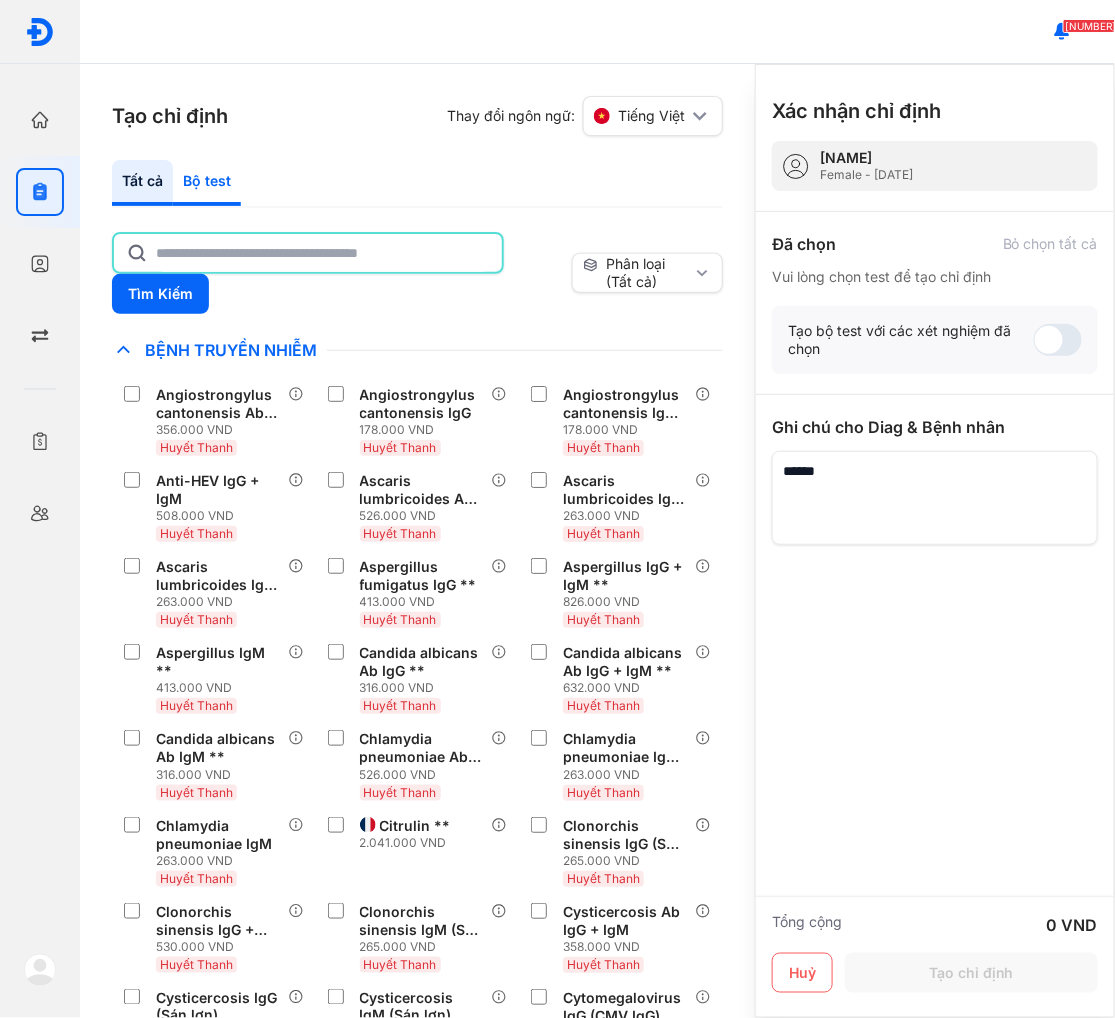 click on "Bộ test" 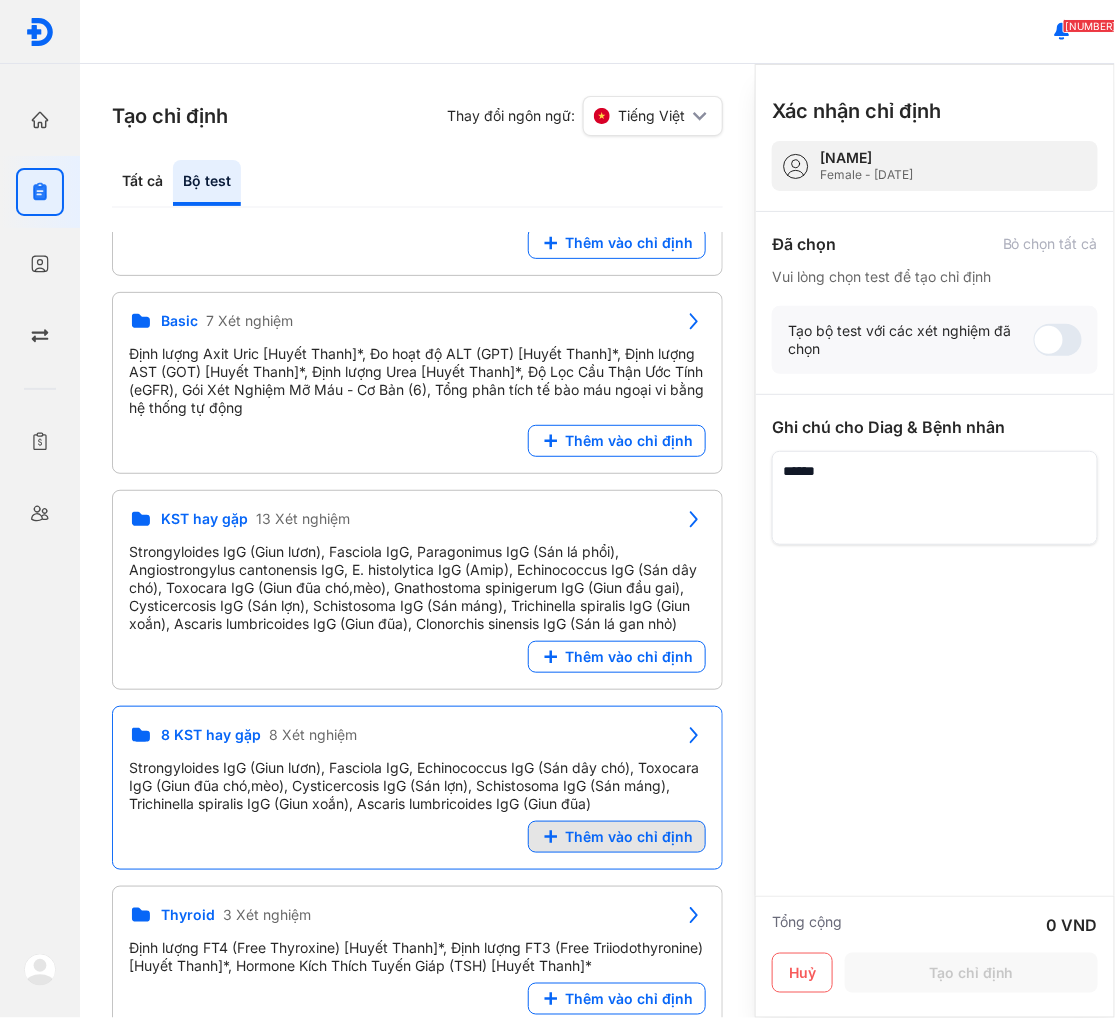 scroll, scrollTop: 1111, scrollLeft: 0, axis: vertical 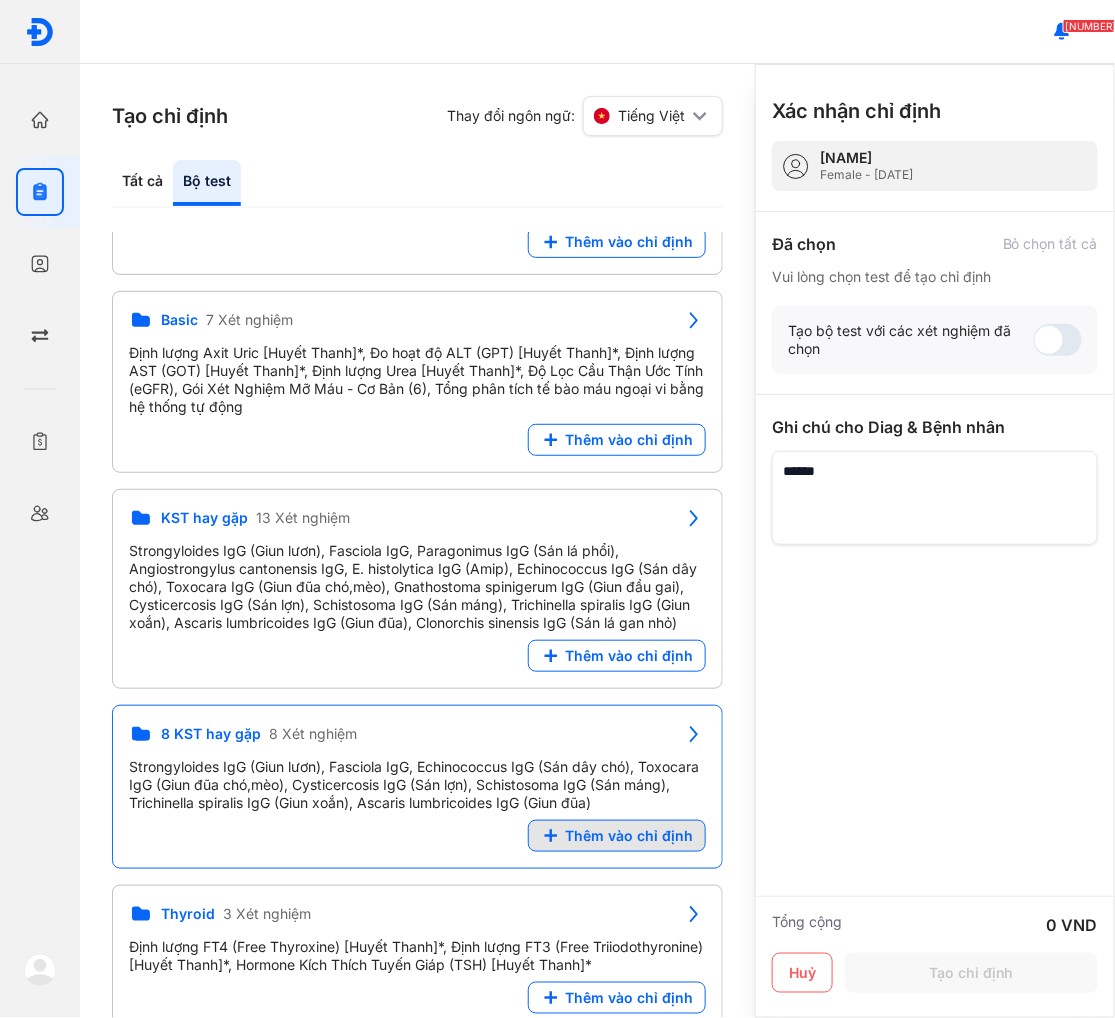 click 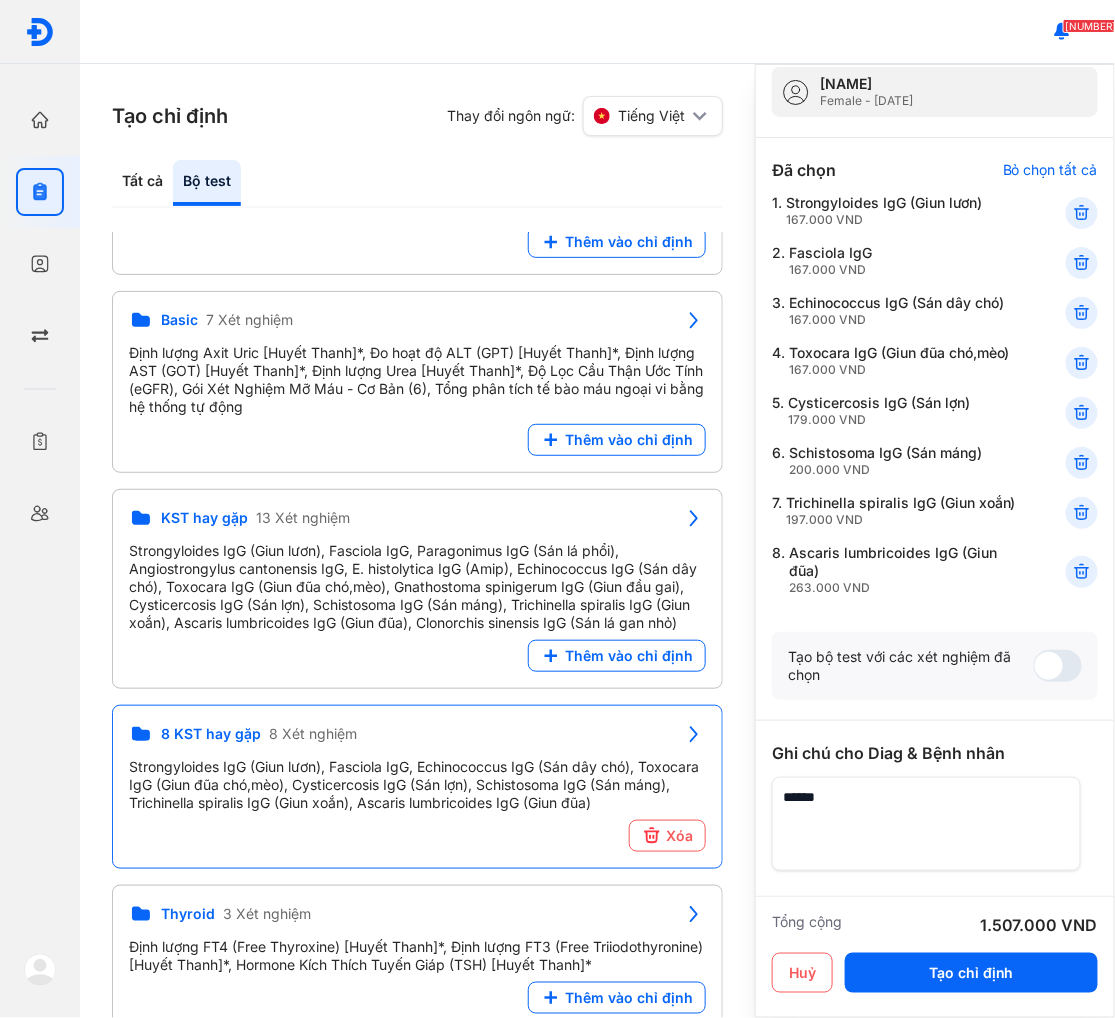 scroll, scrollTop: 0, scrollLeft: 0, axis: both 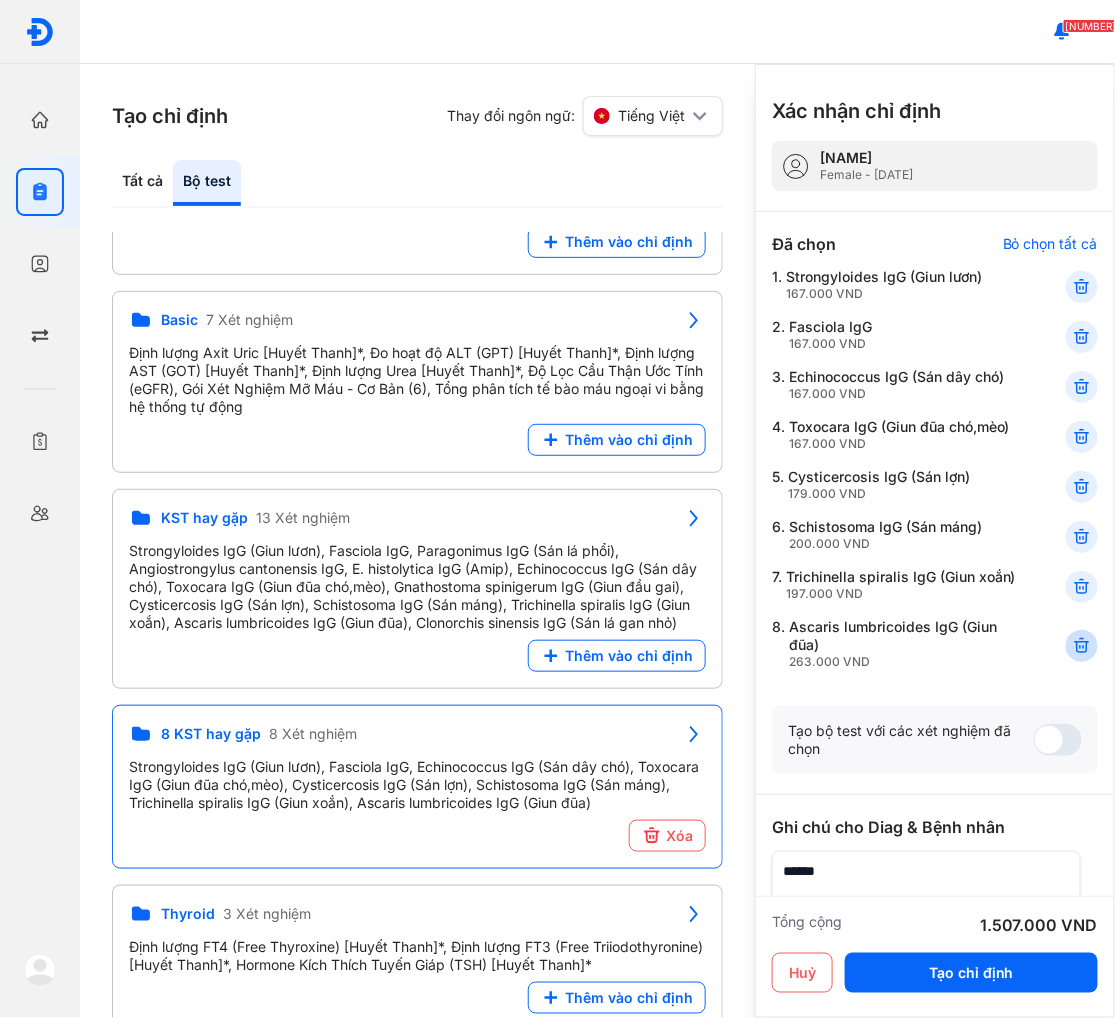 click 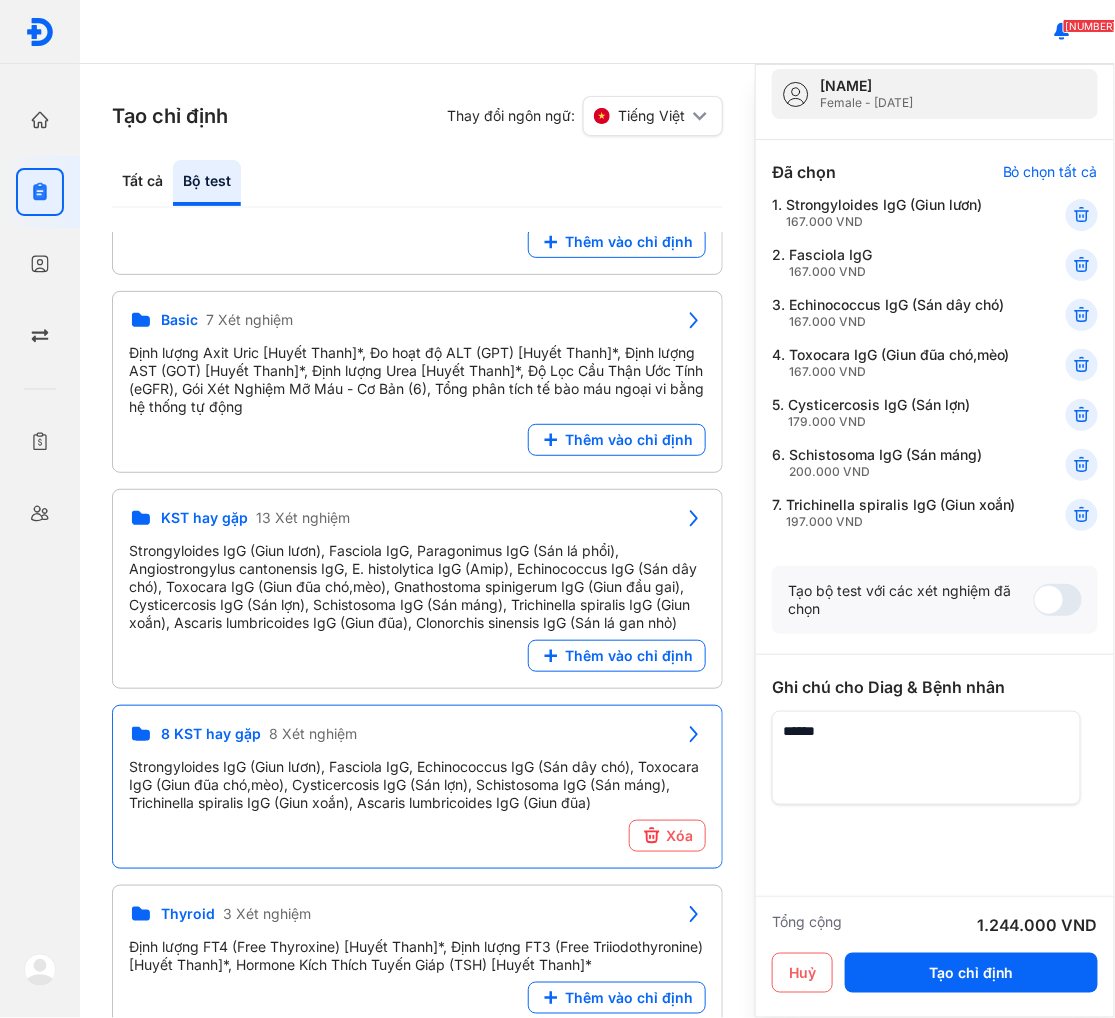 scroll, scrollTop: 153, scrollLeft: 0, axis: vertical 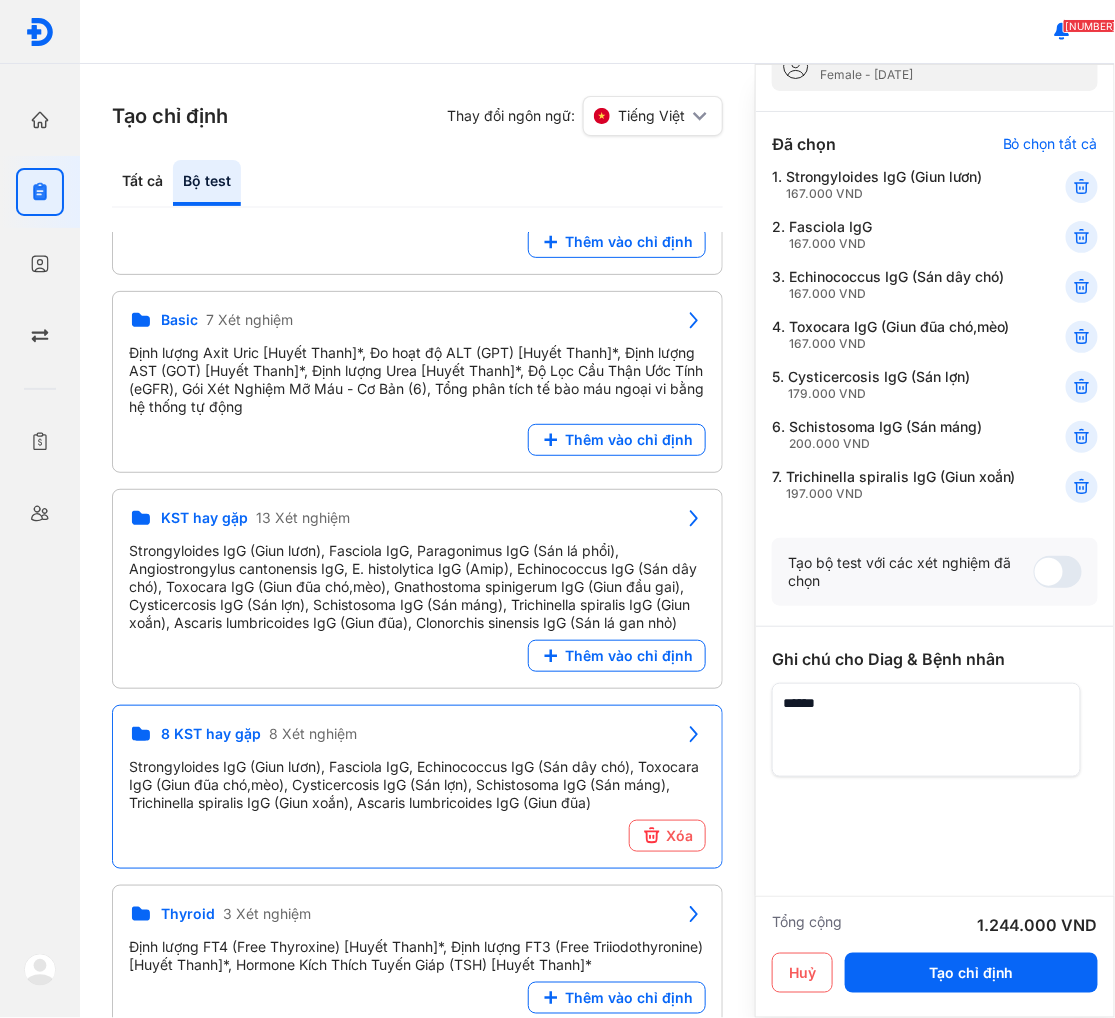 click at bounding box center (926, 730) 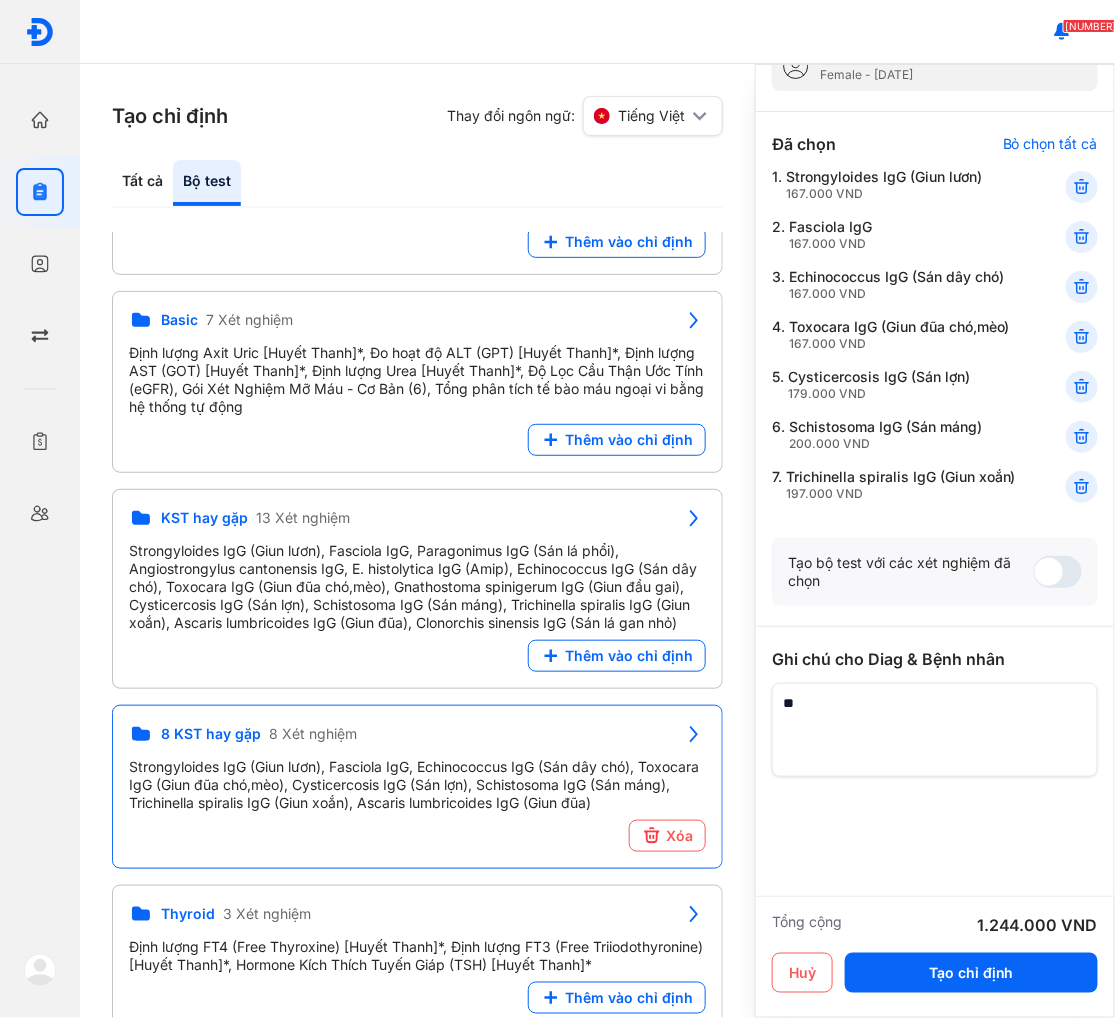 type on "*" 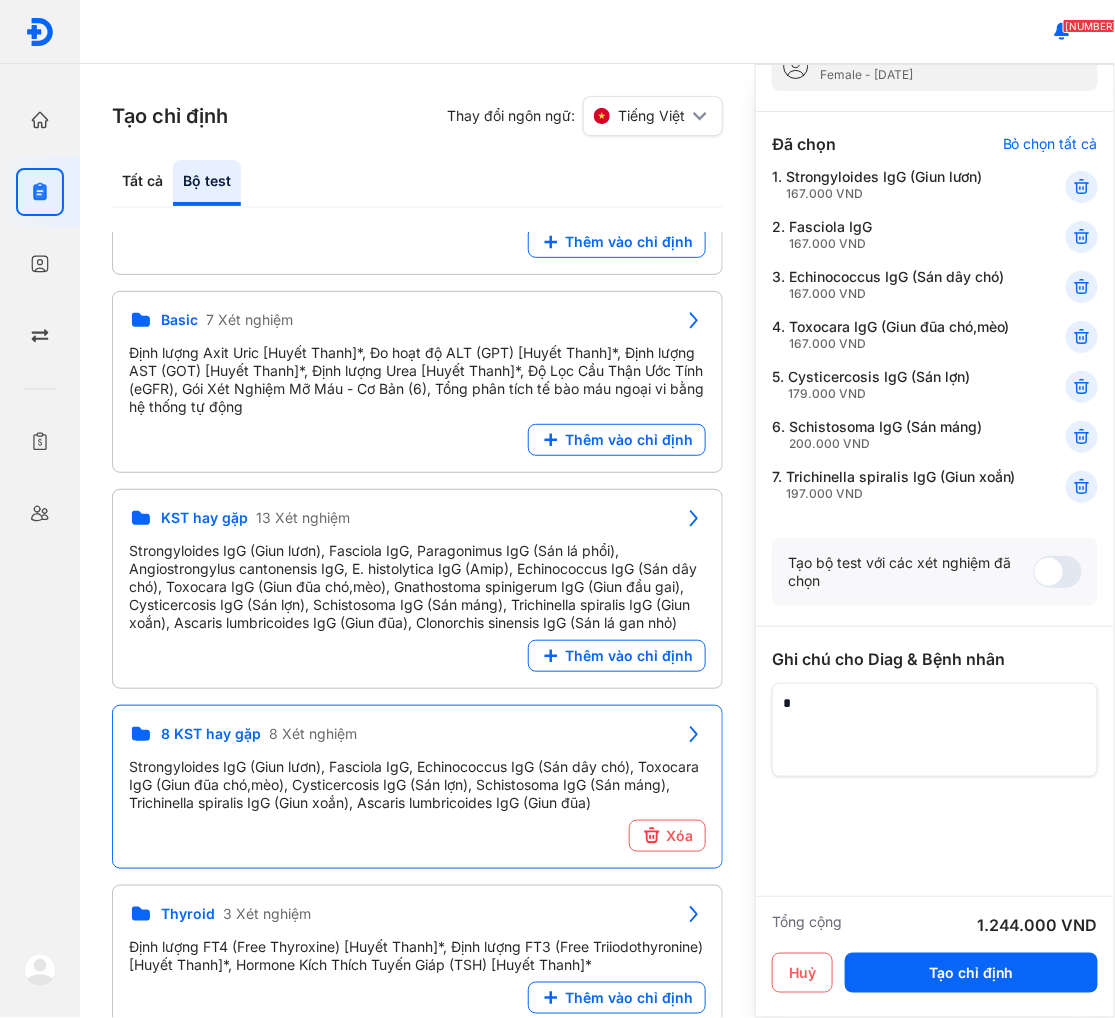 type 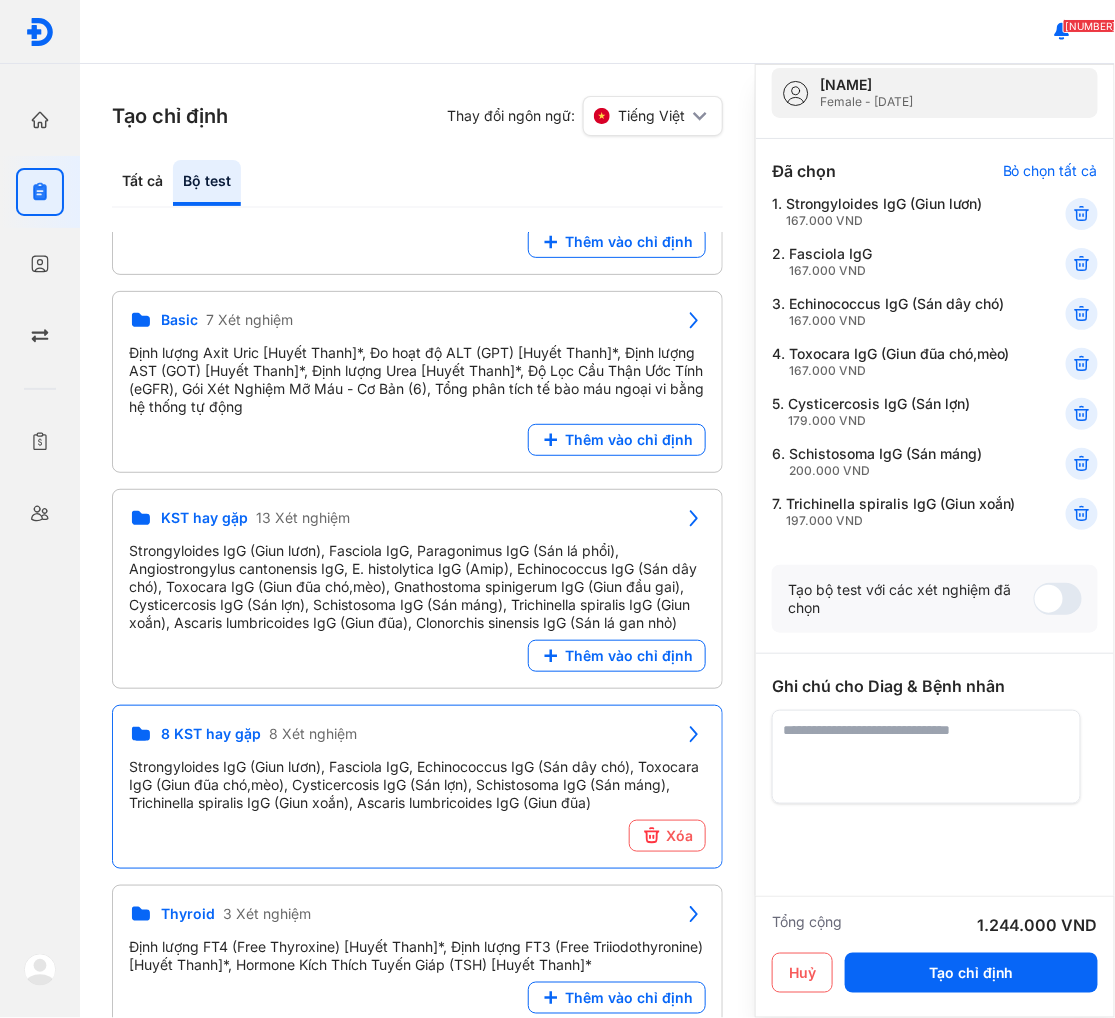 scroll, scrollTop: 0, scrollLeft: 0, axis: both 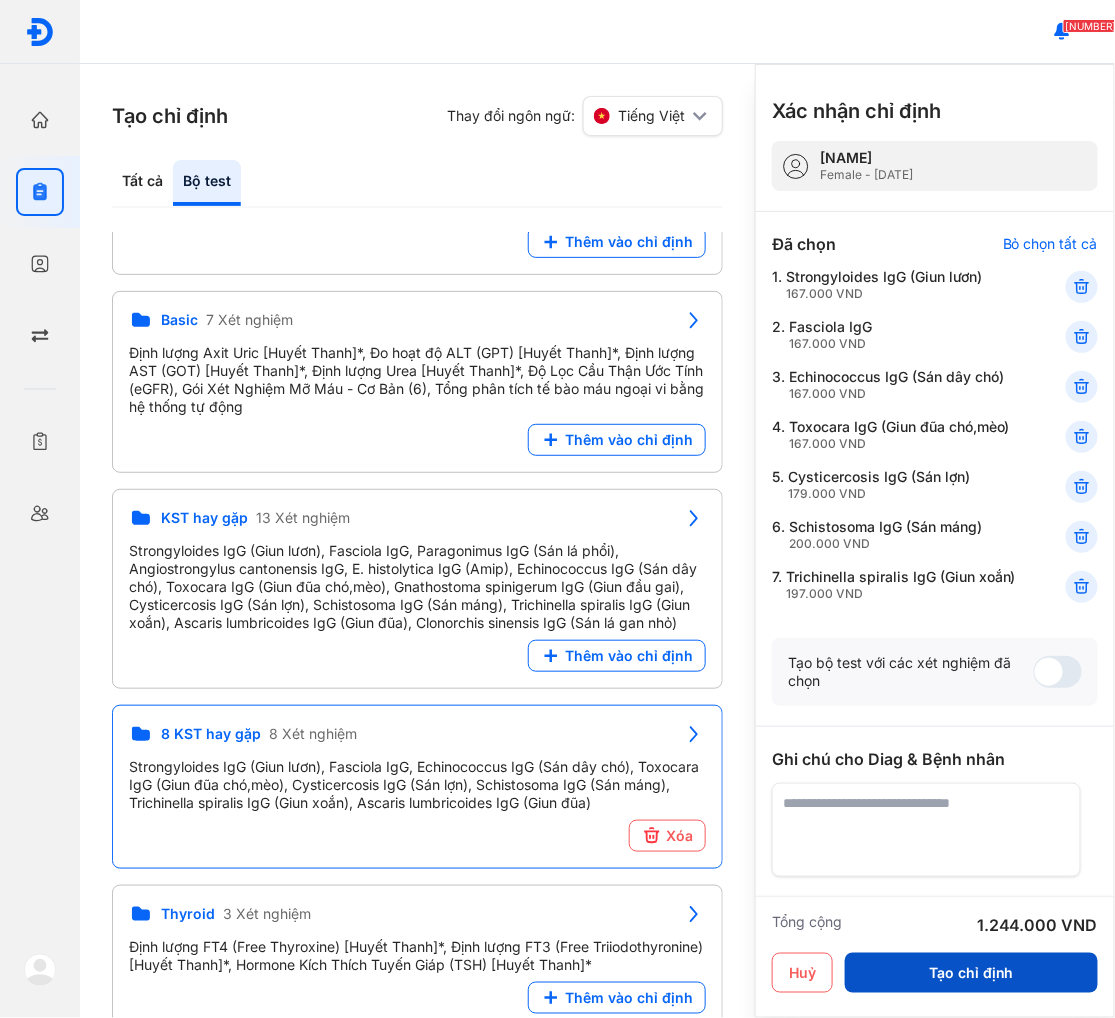 click on "Tạo chỉ định" at bounding box center (971, 973) 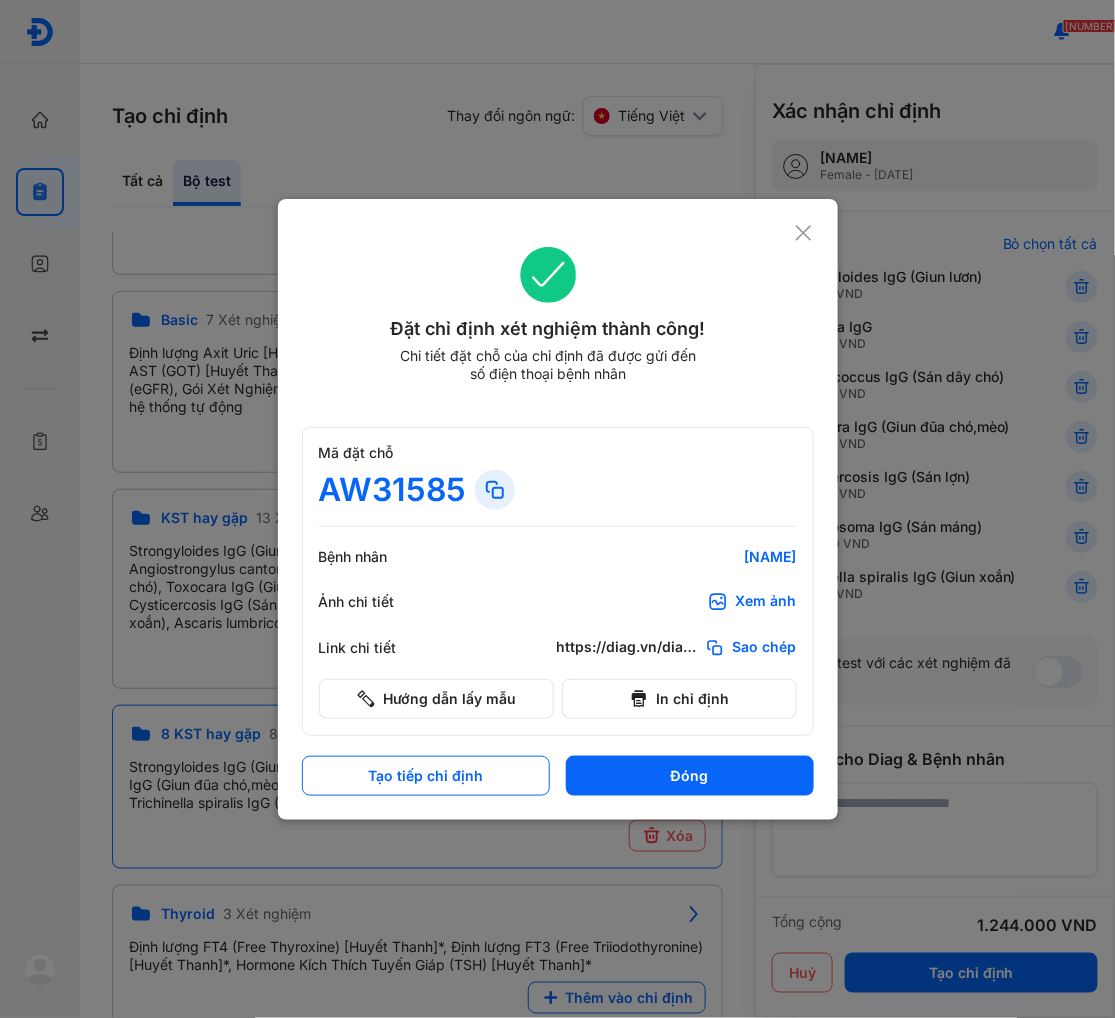drag, startPoint x: 700, startPoint y: 765, endPoint x: 758, endPoint y: 711, distance: 79.24645 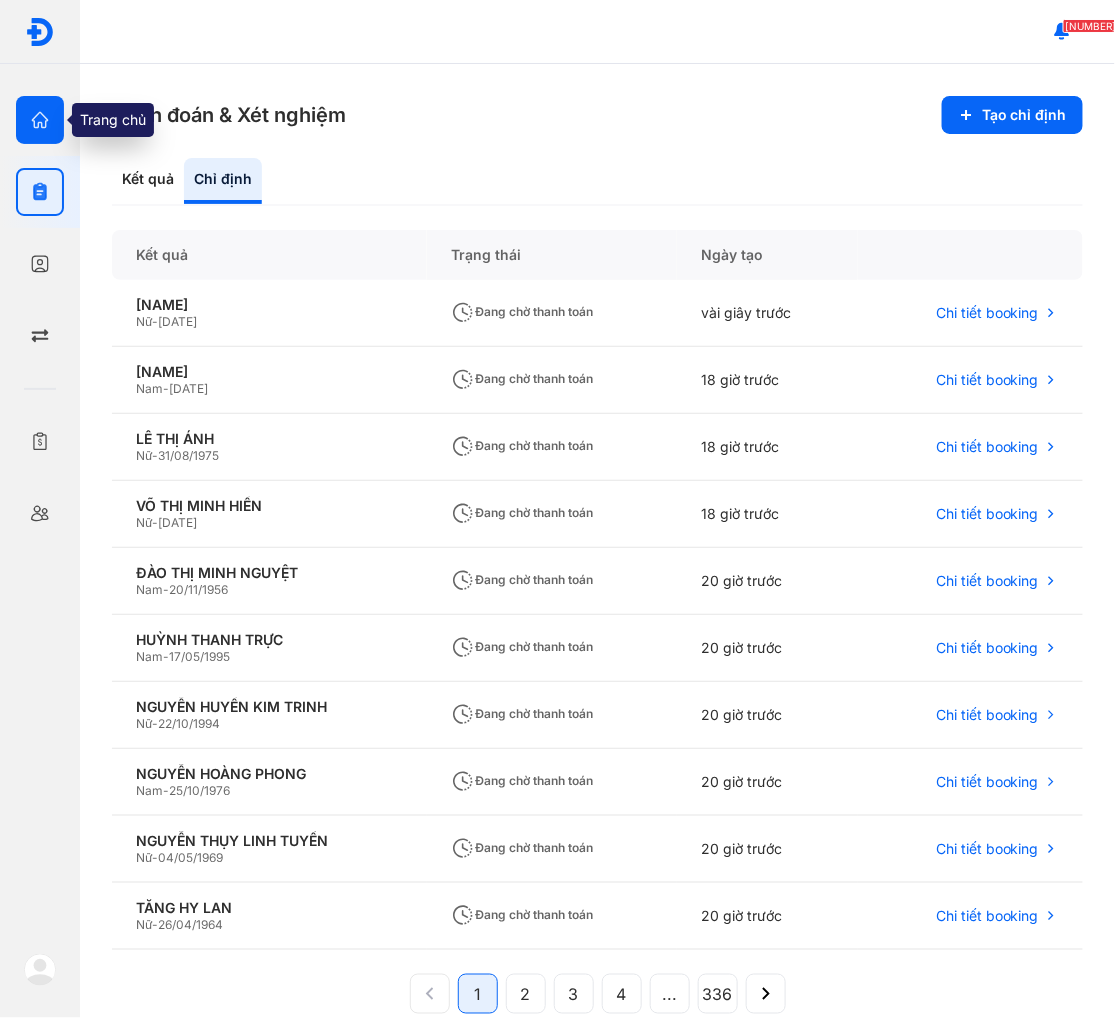 click at bounding box center [40, 120] 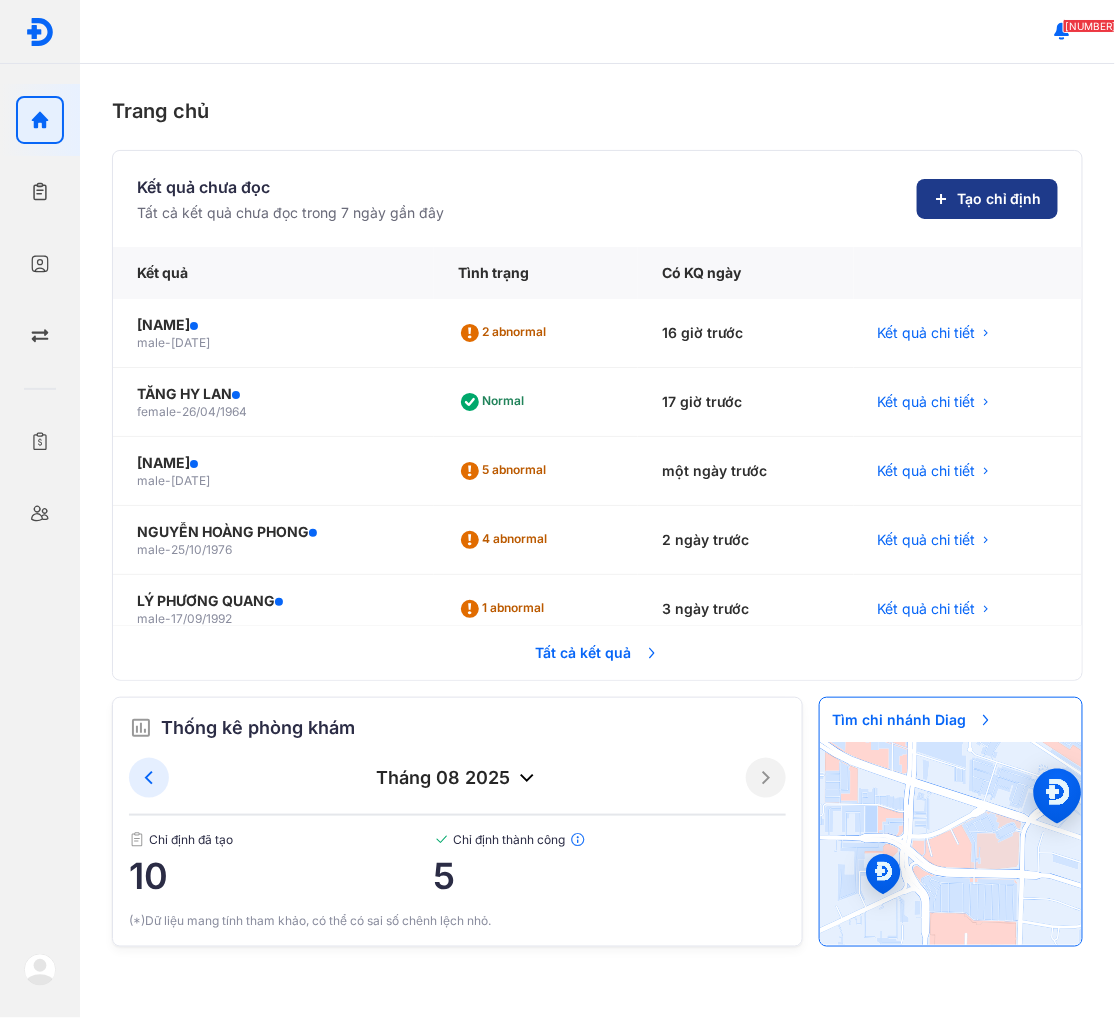 click on "Tạo chỉ định" 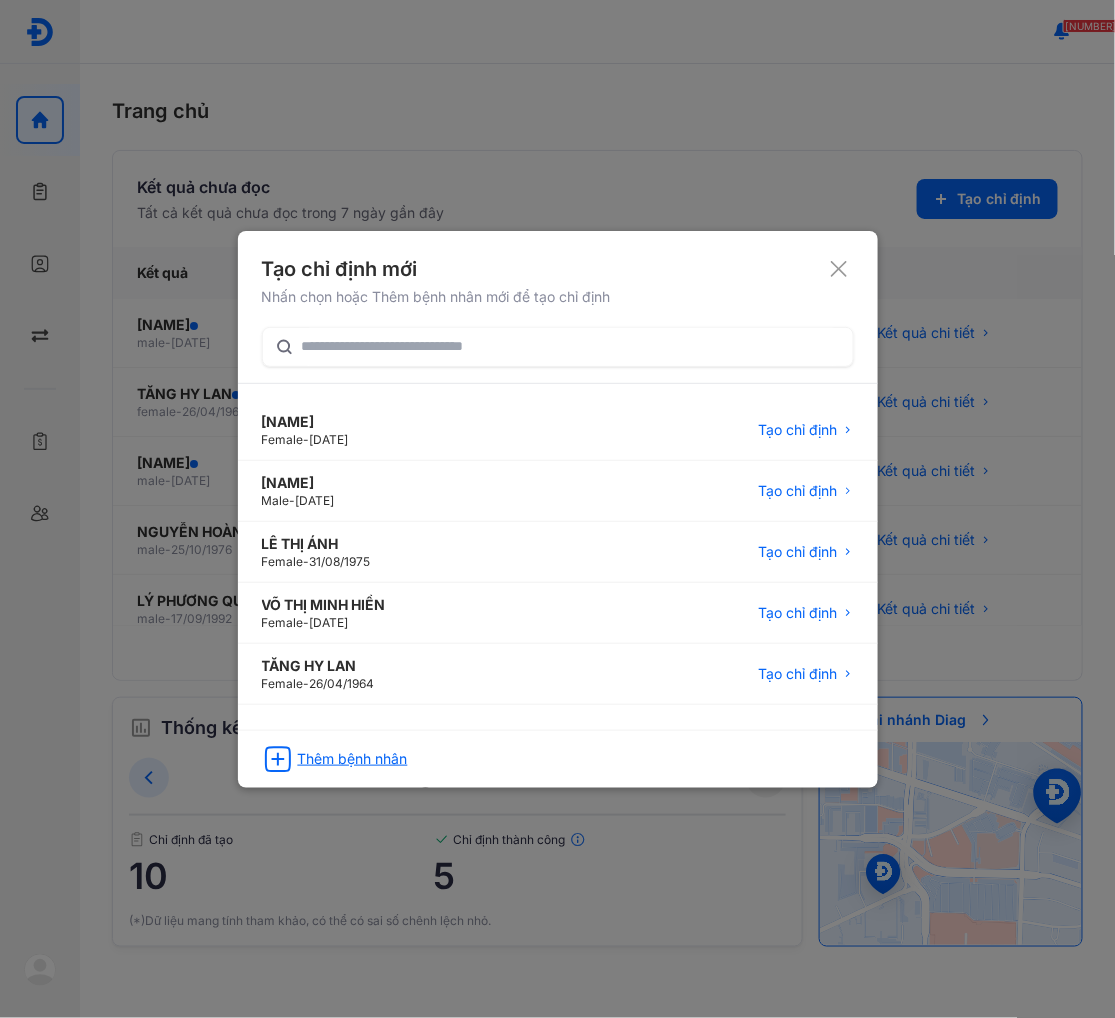 click on "Thêm bệnh nhân" at bounding box center [353, 759] 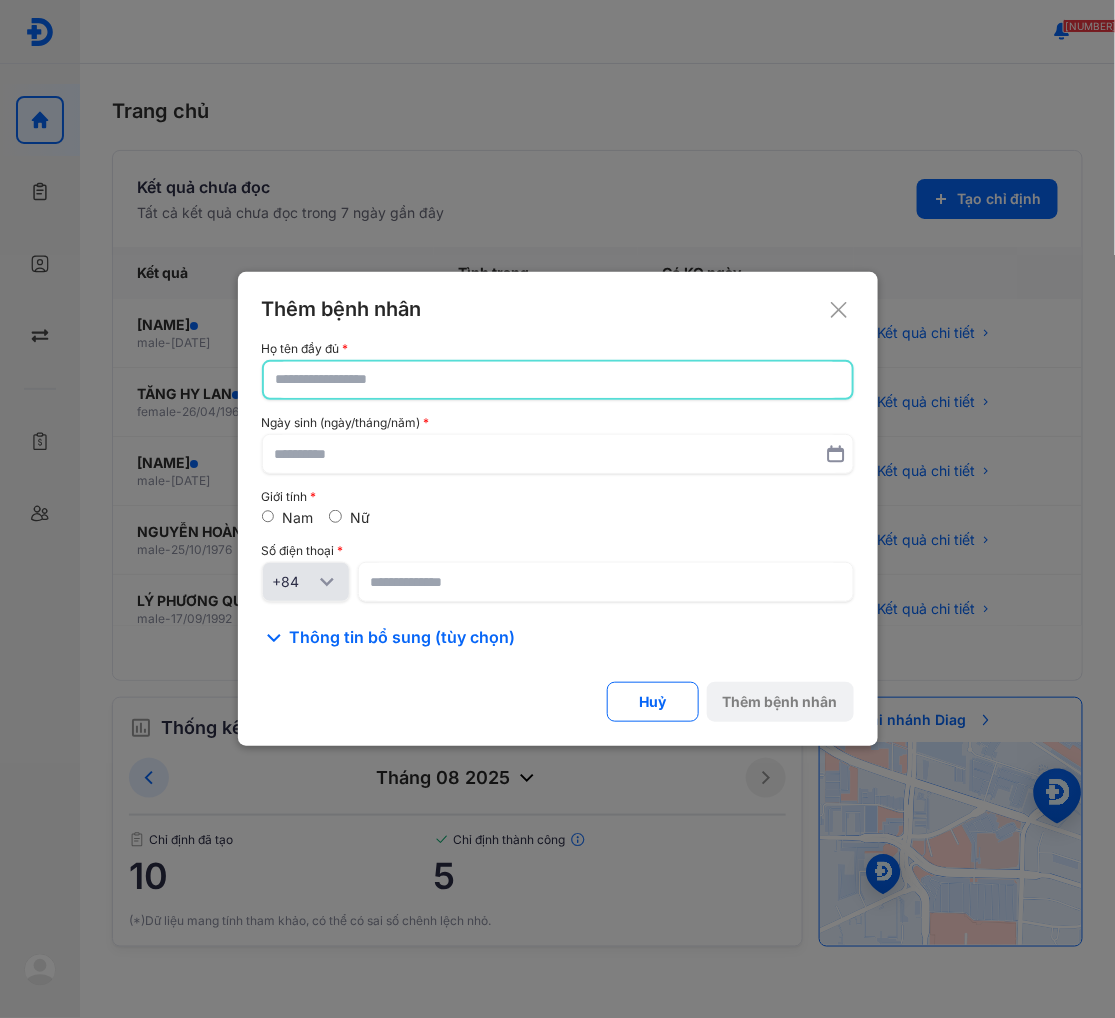 click 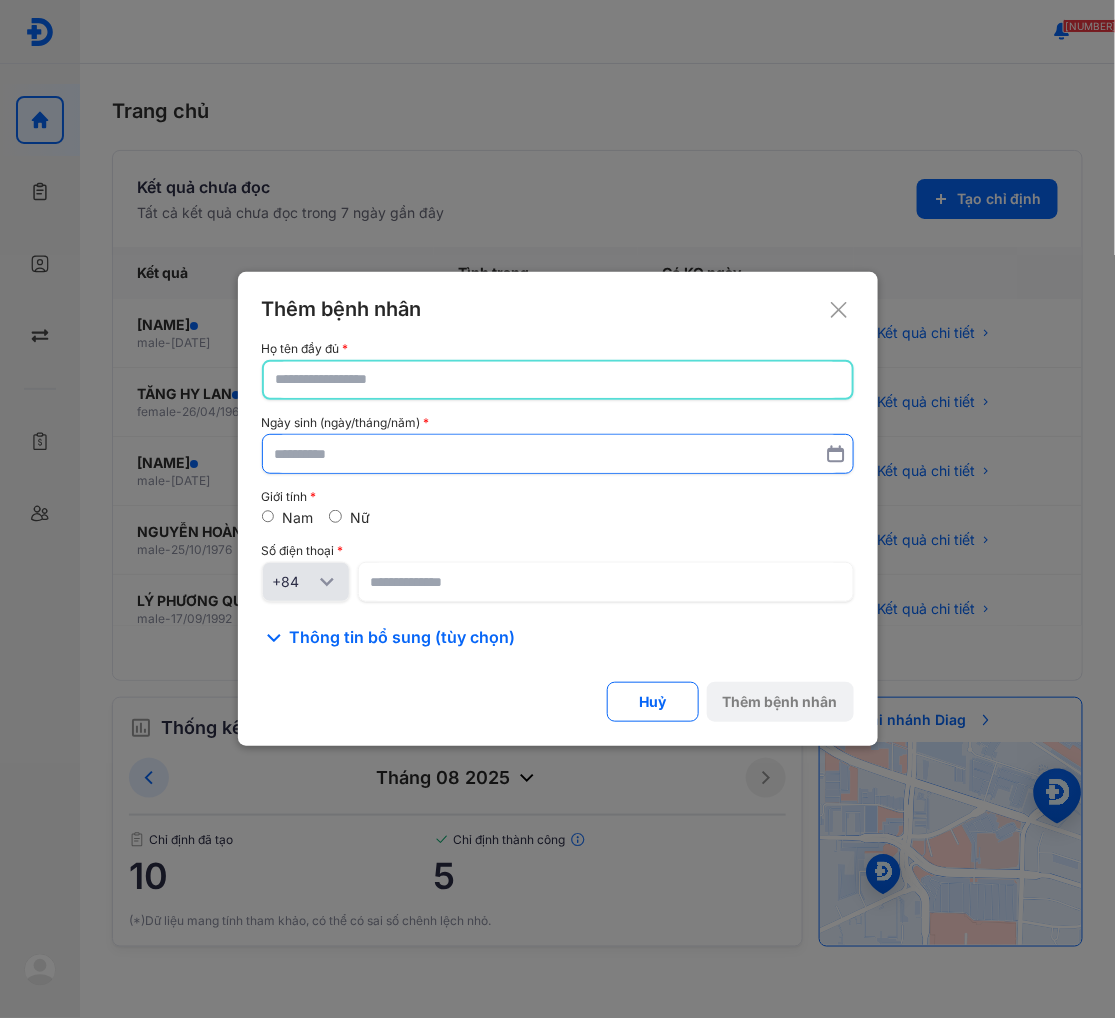 paste on "**********" 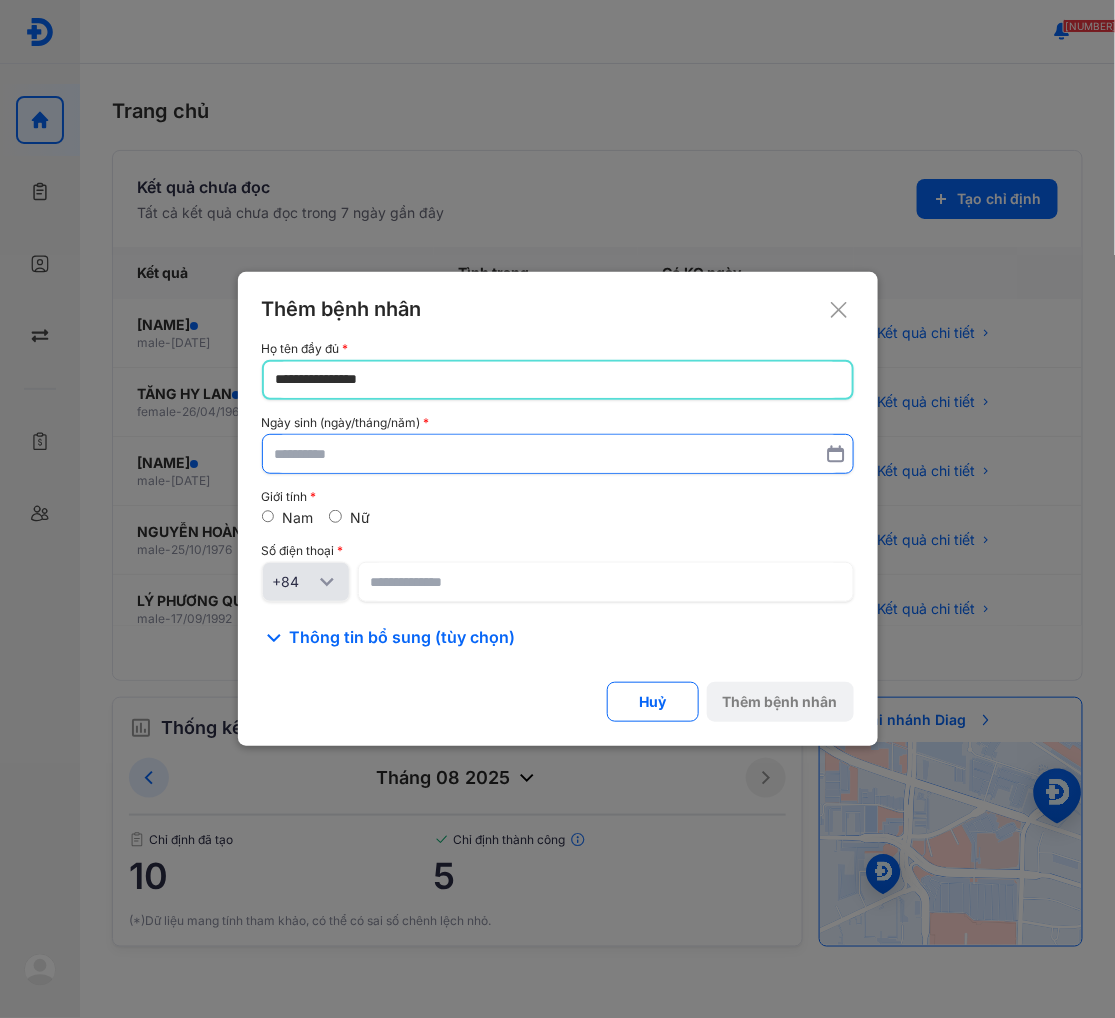 type on "**********" 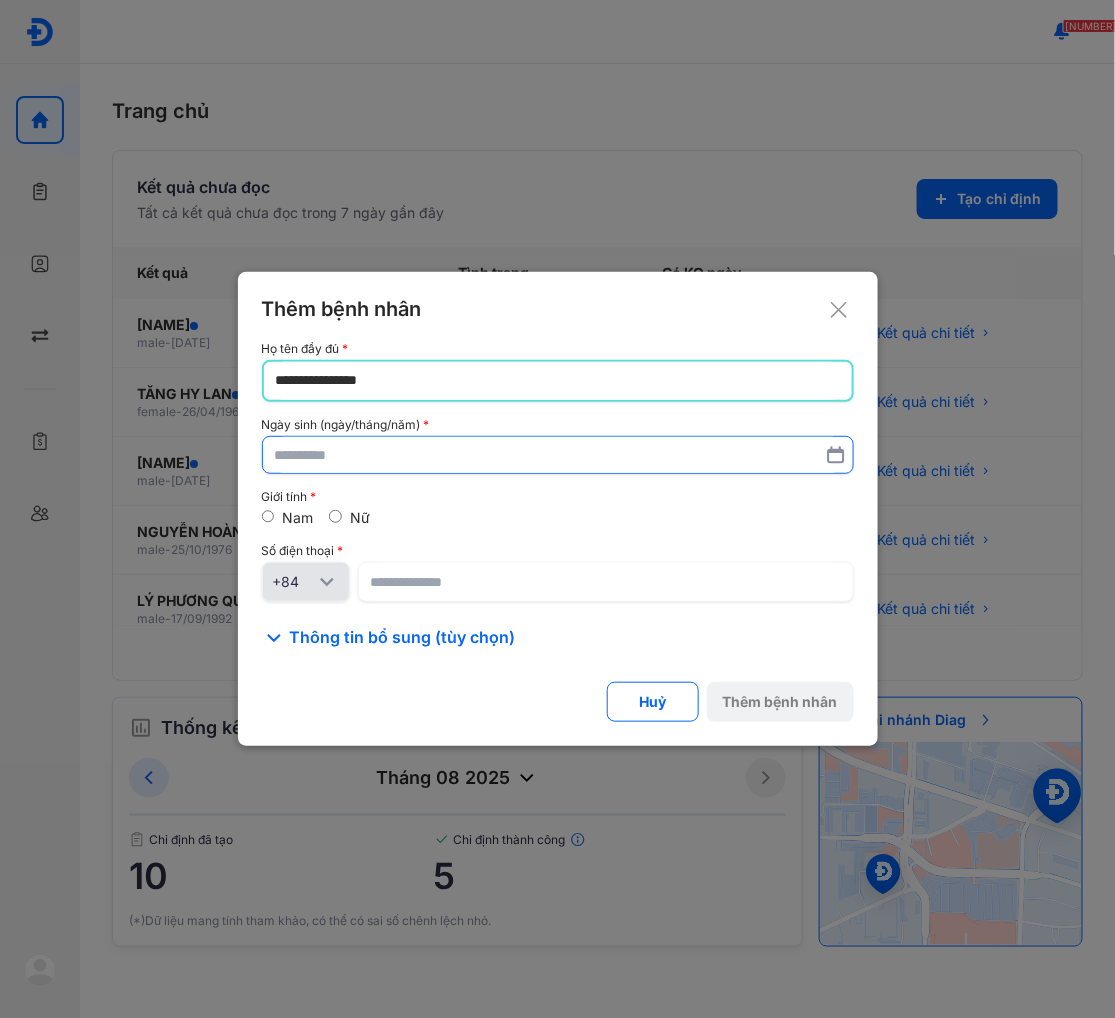 click at bounding box center (558, 455) 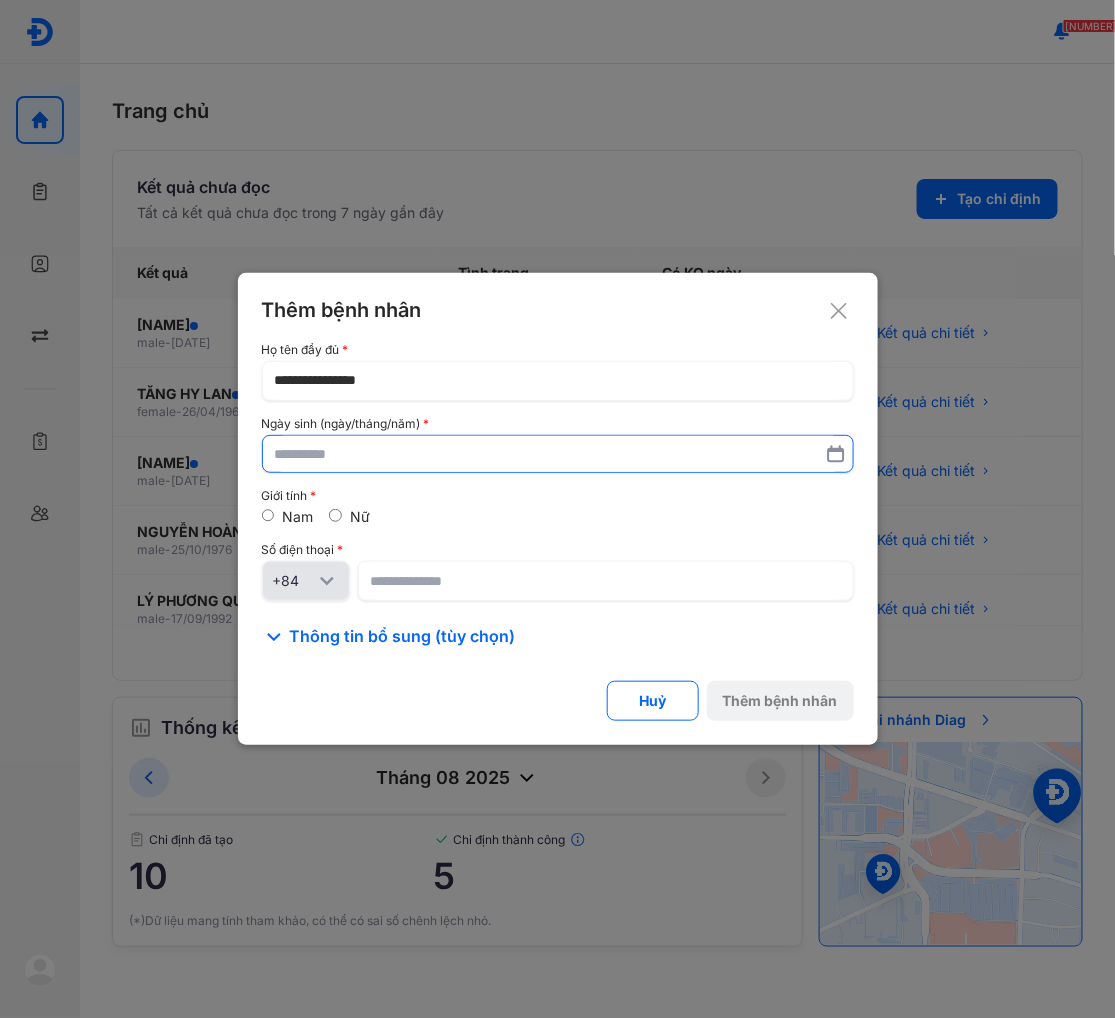 click at bounding box center [558, 454] 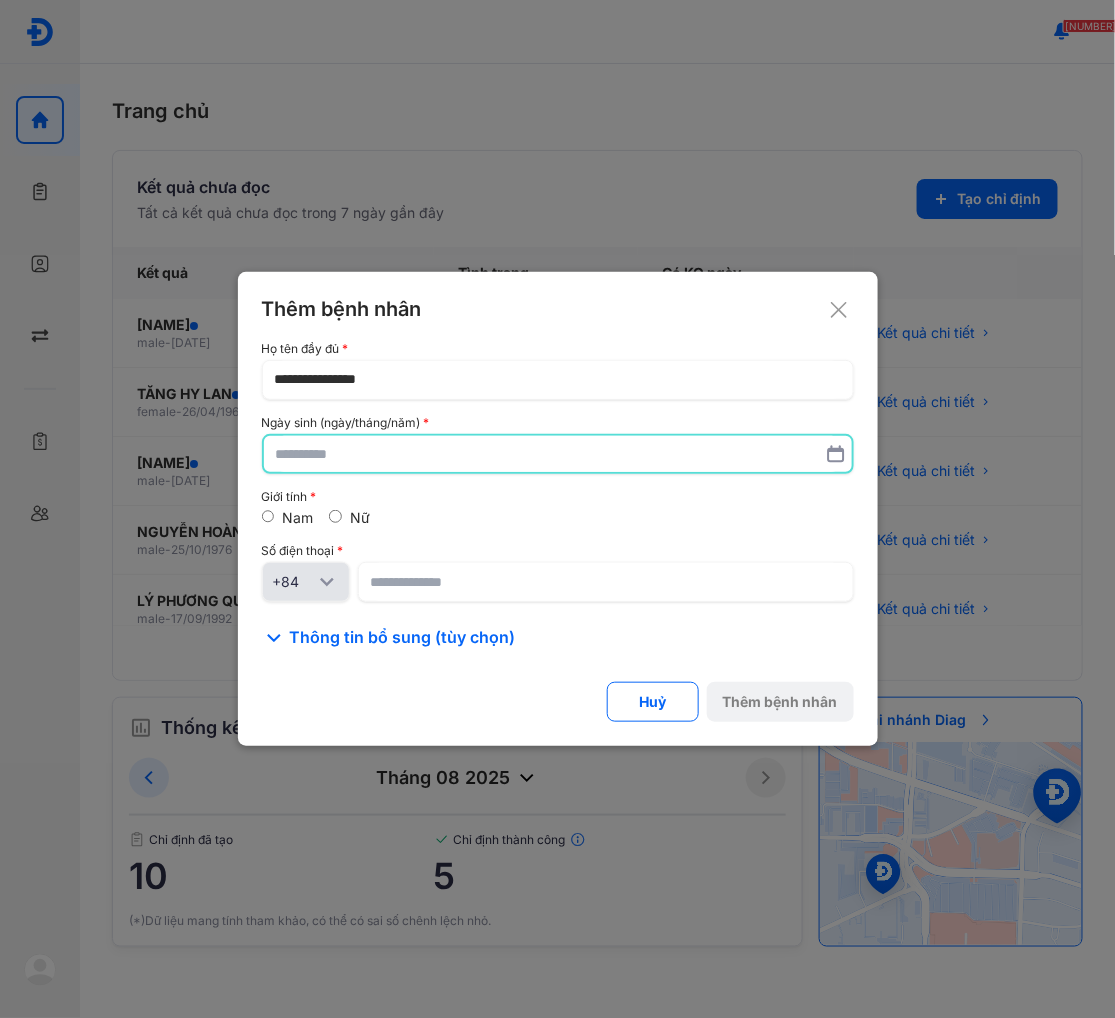 paste 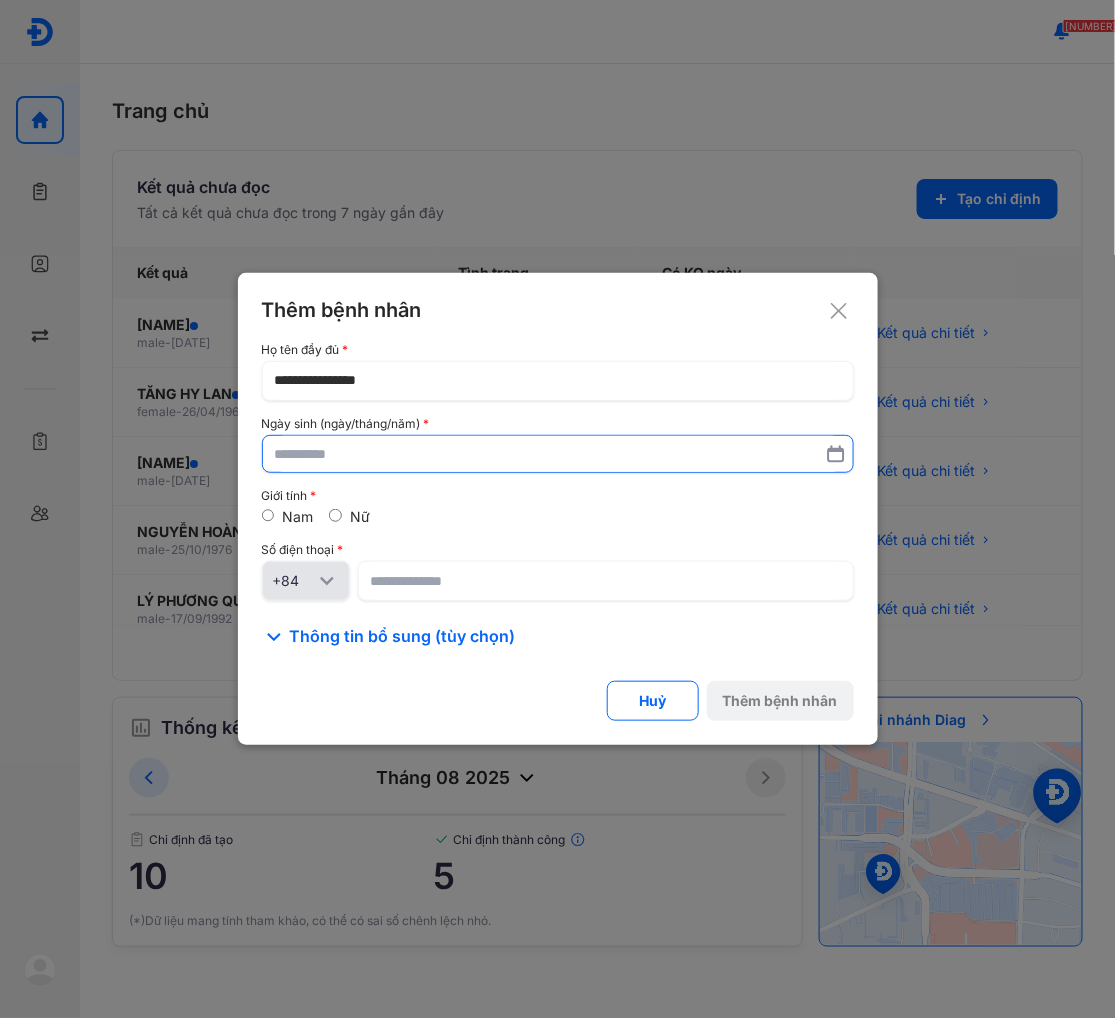 click at bounding box center (558, 454) 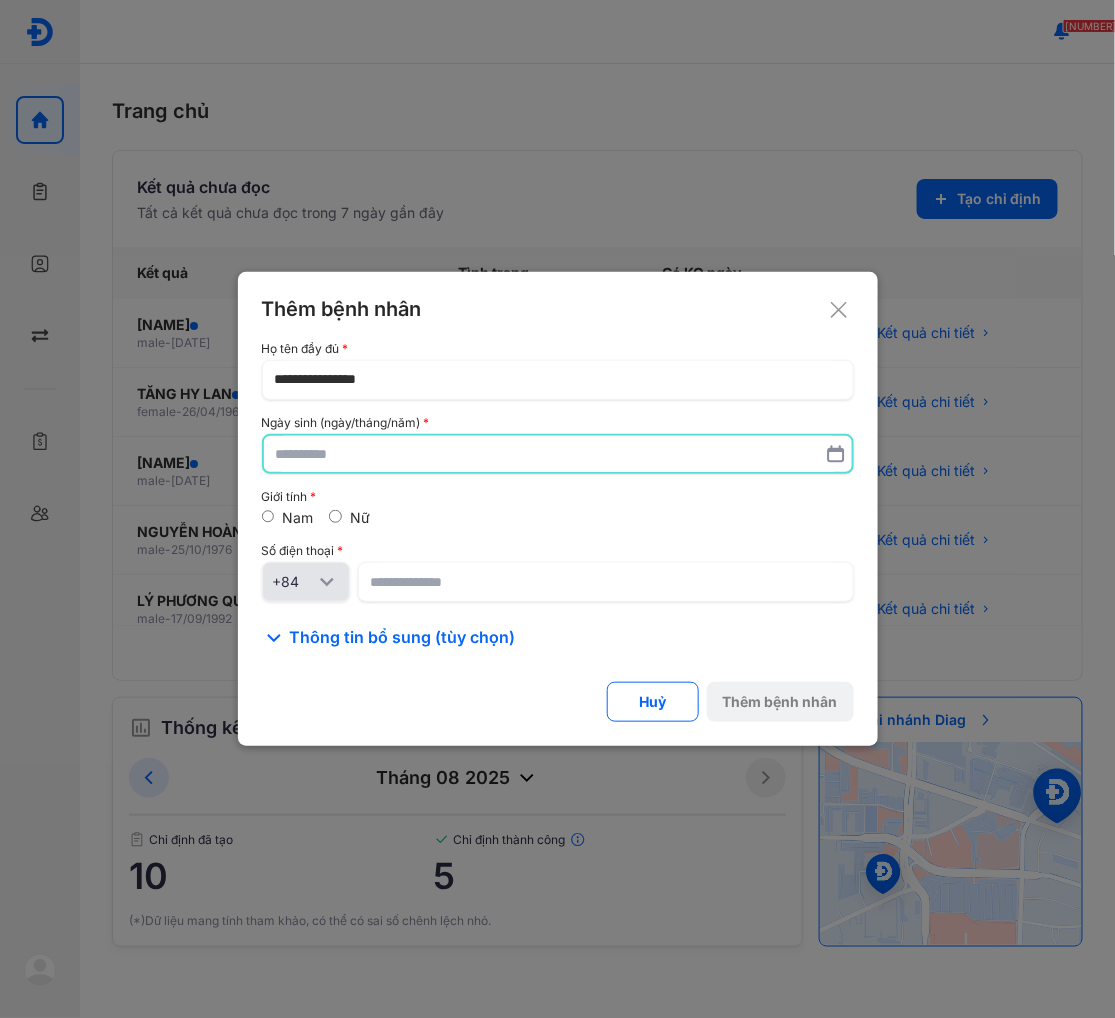 paste 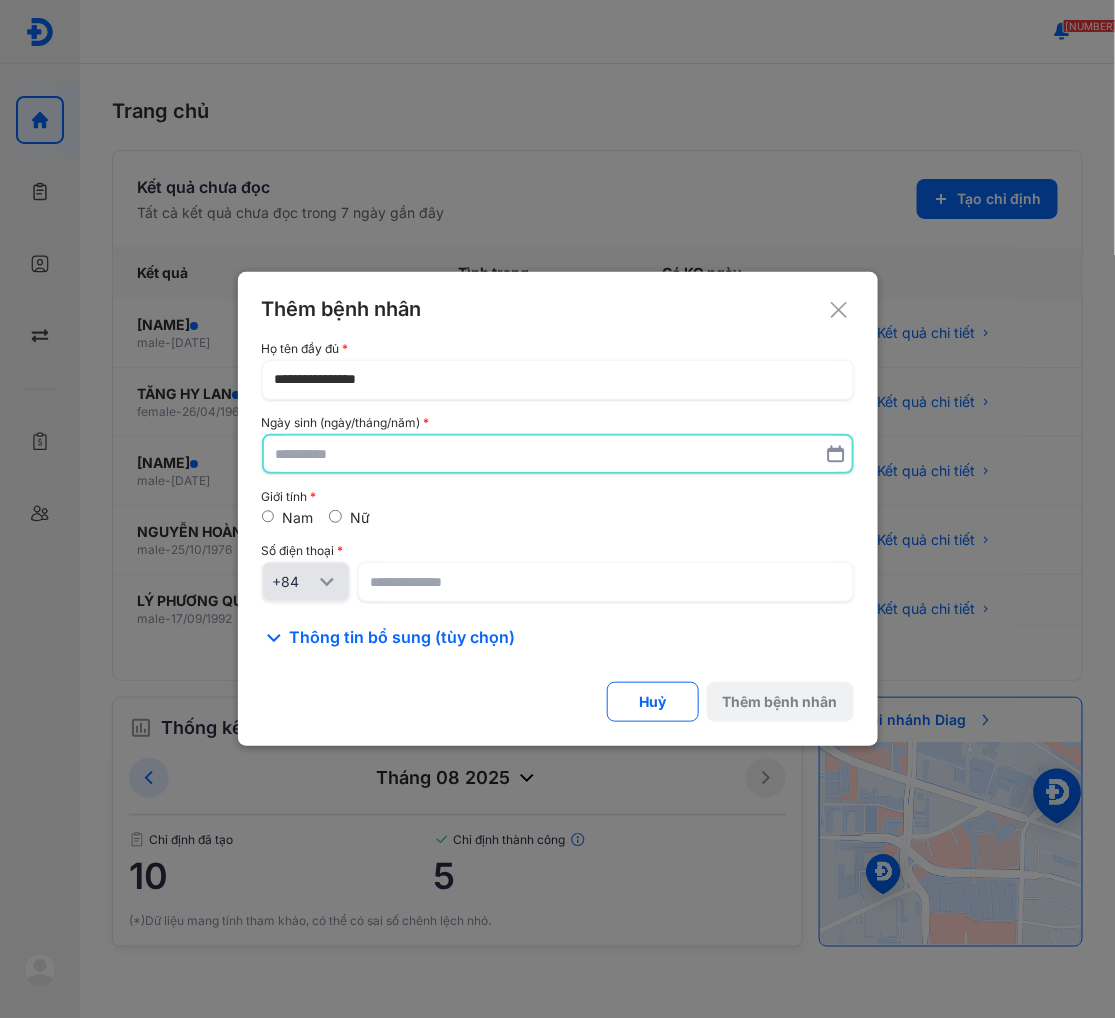 type on "*" 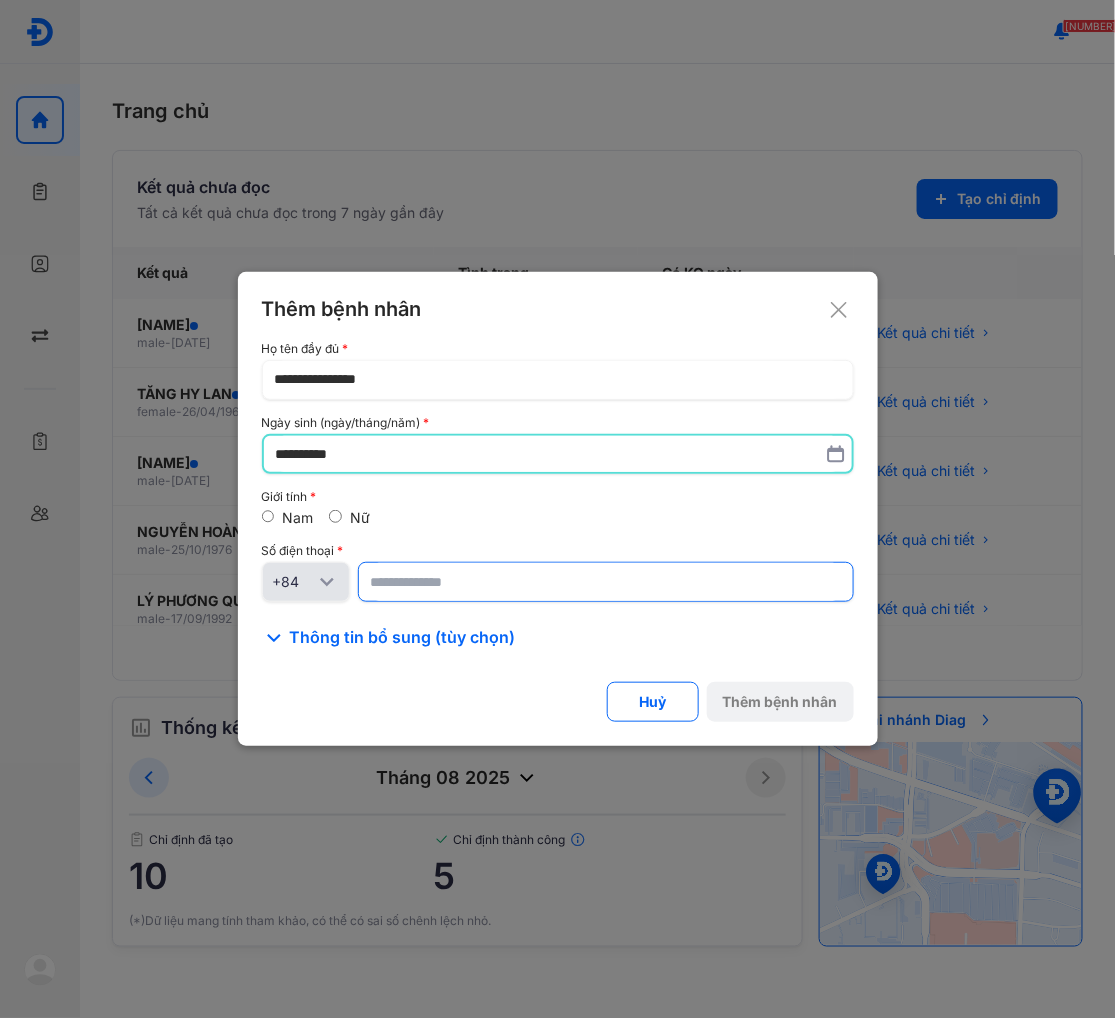 type on "**********" 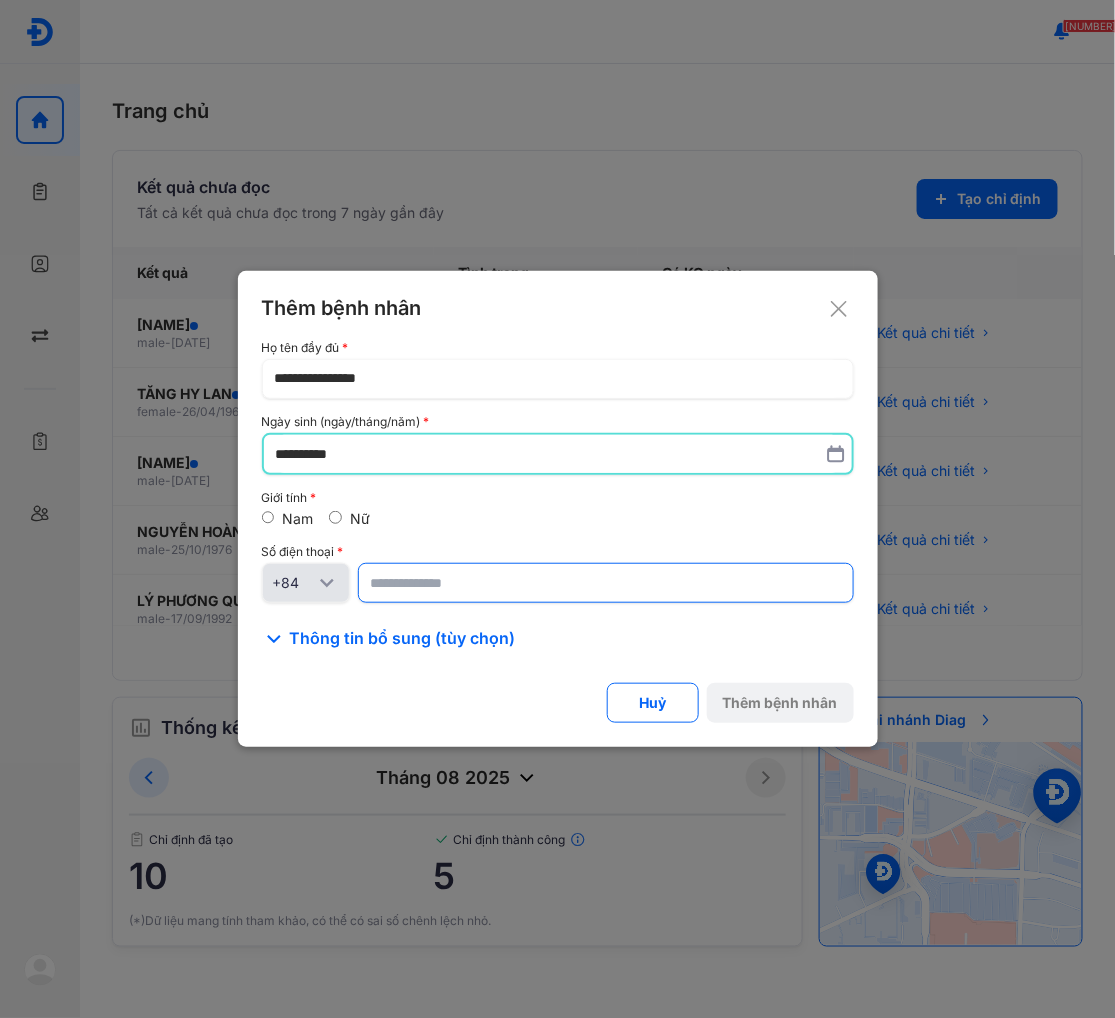 click 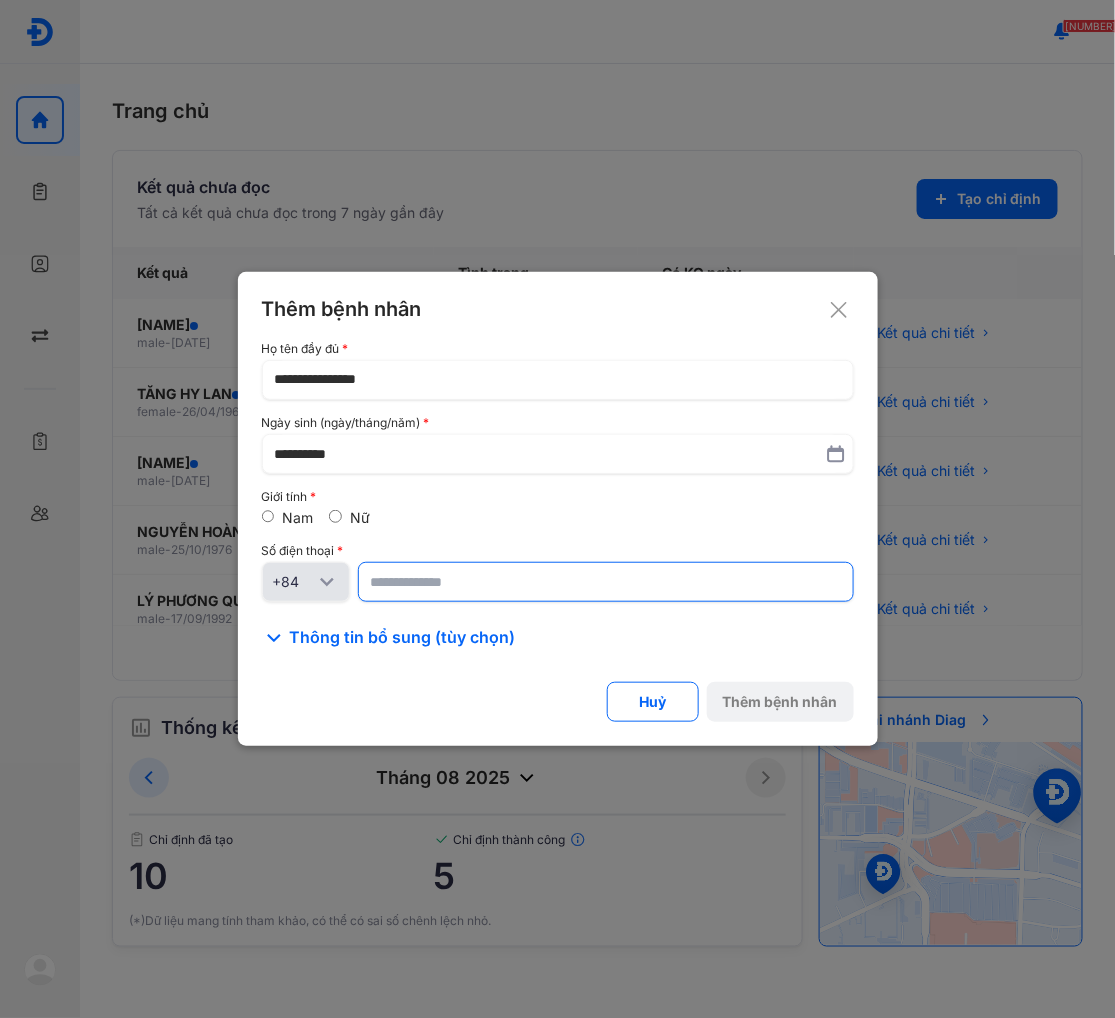 click 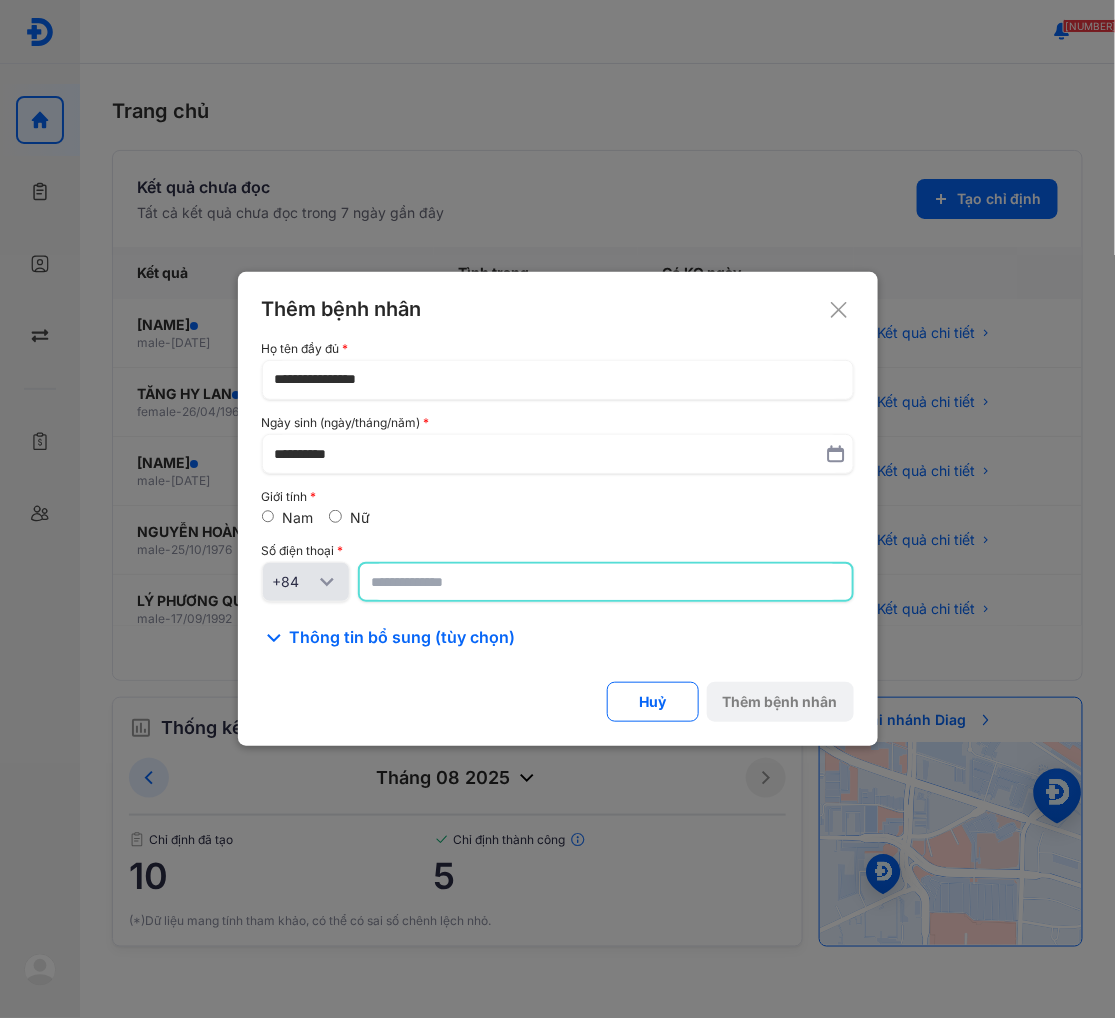 paste on "**********" 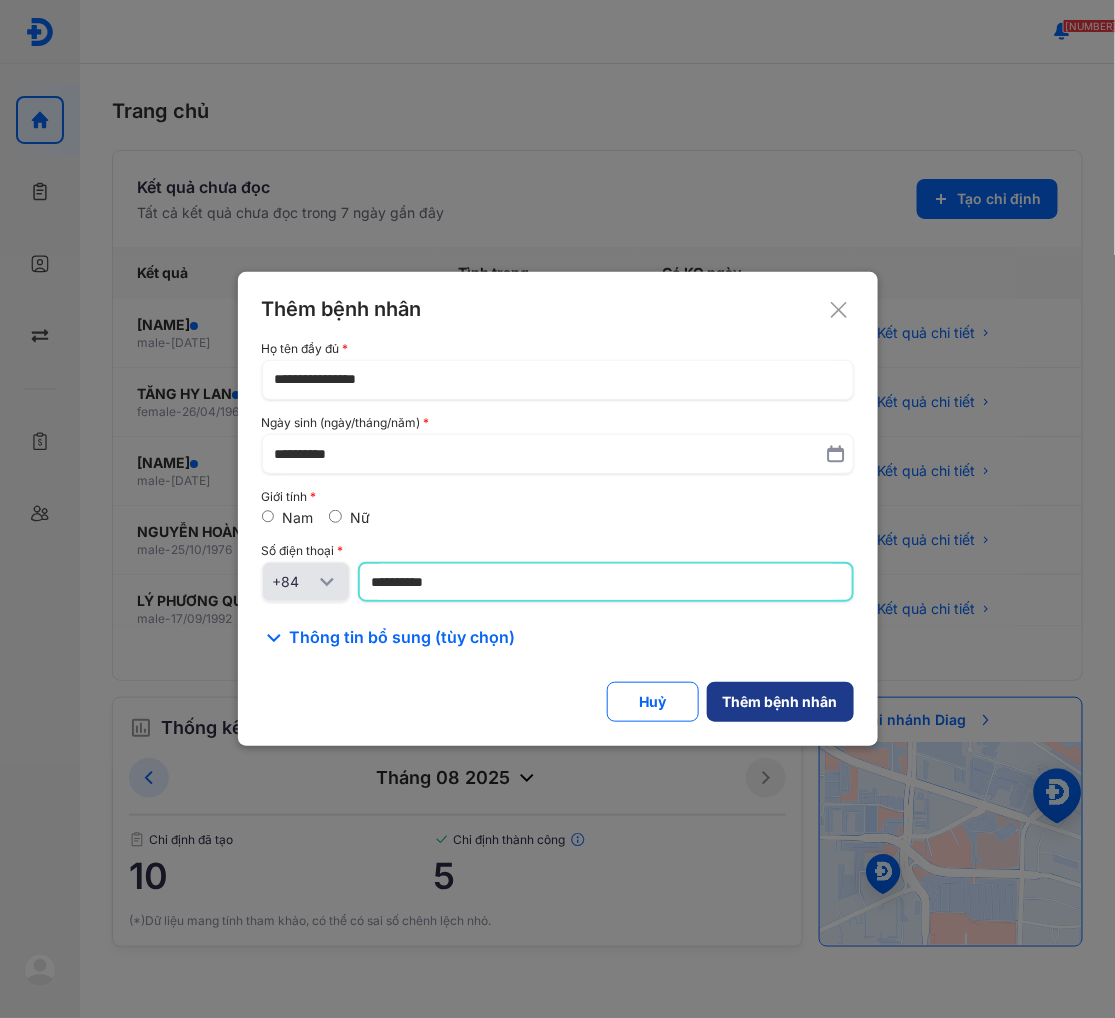 type on "**********" 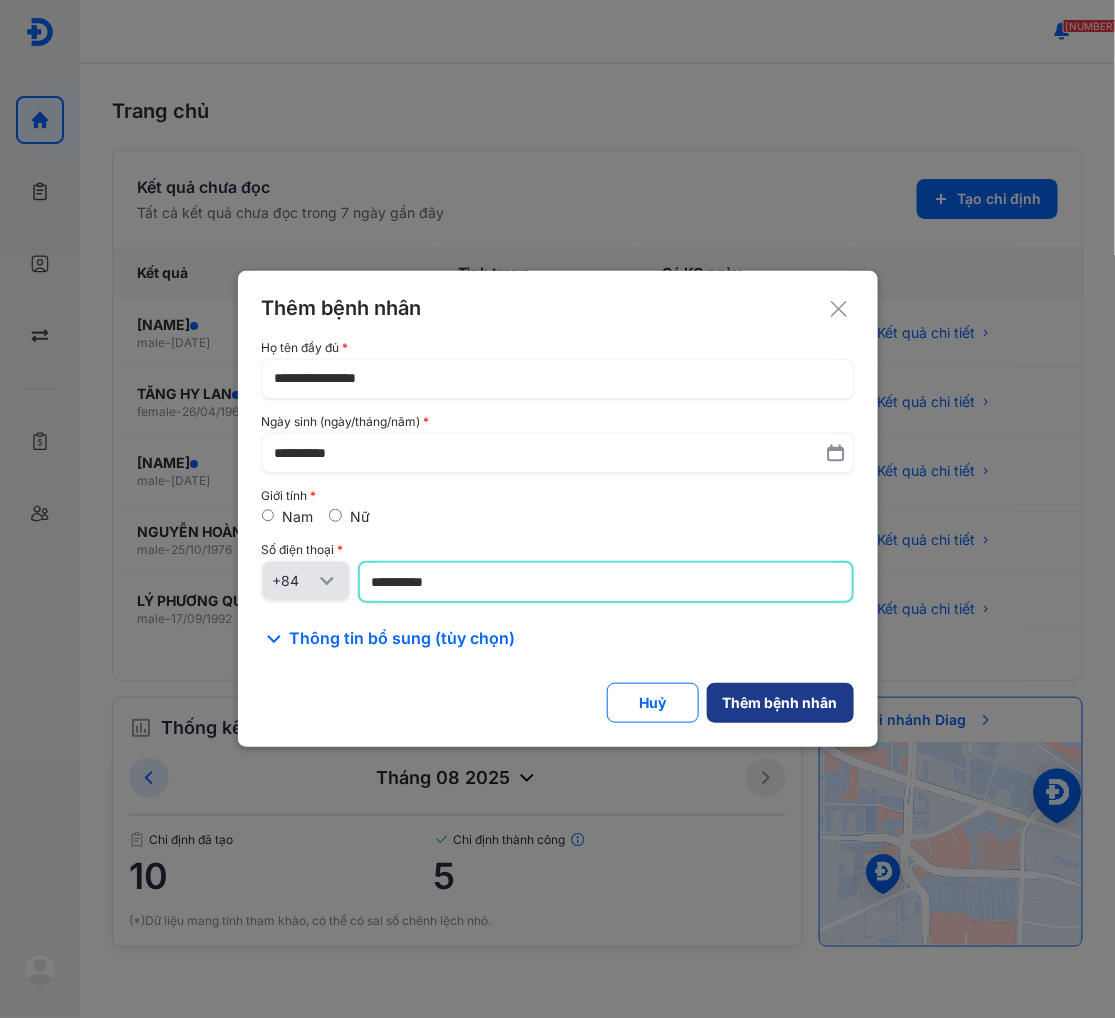 click on "Thêm bệnh nhân" 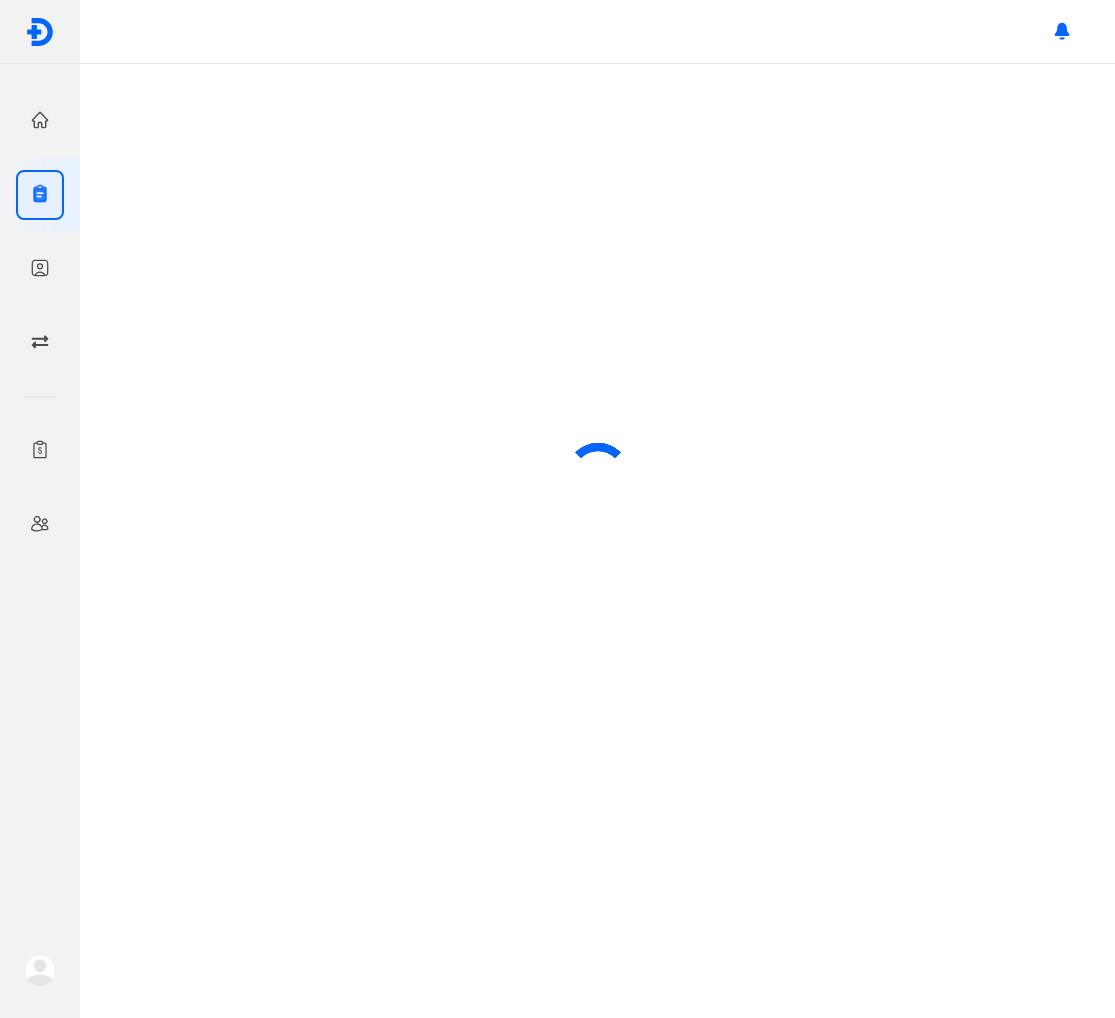 scroll, scrollTop: 0, scrollLeft: 0, axis: both 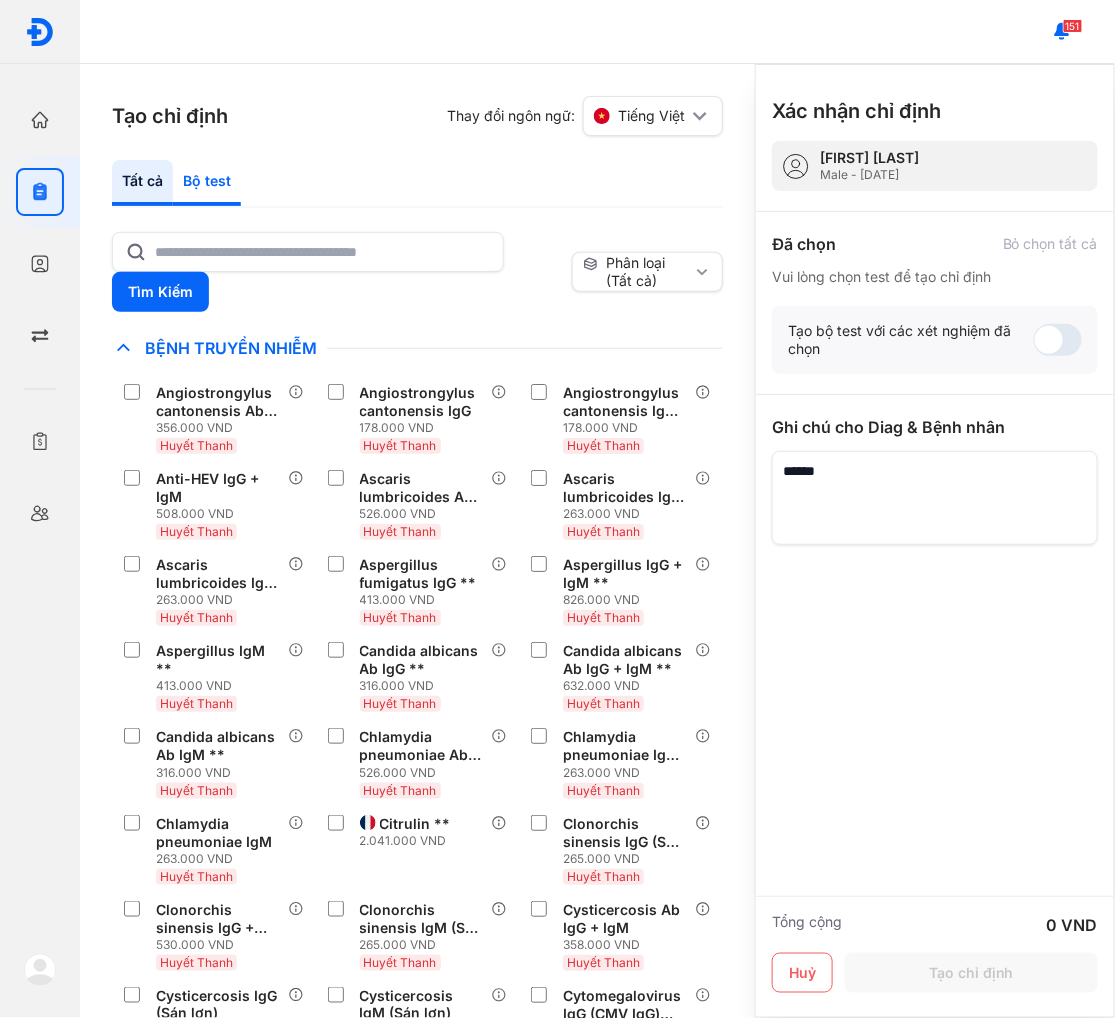 click on "Bộ test" 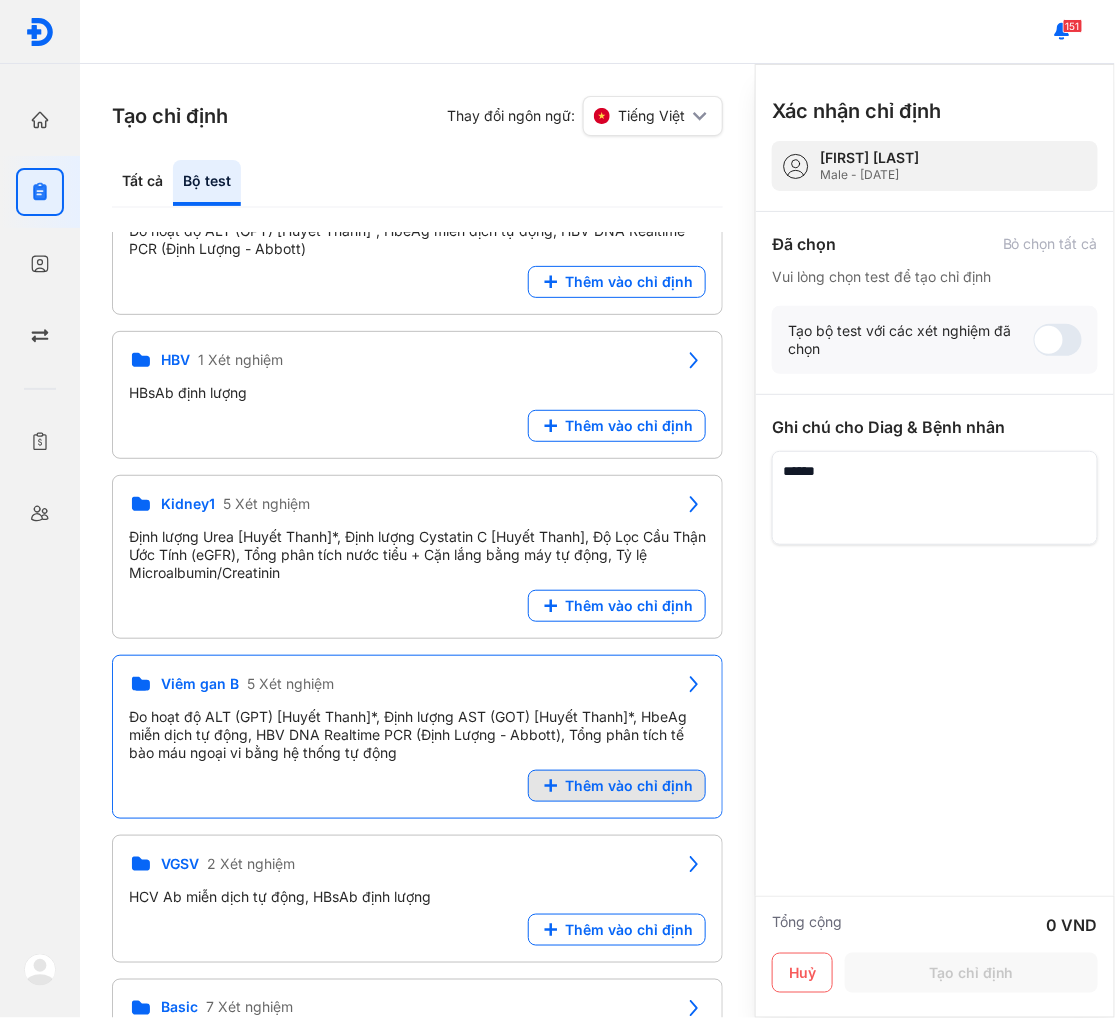 scroll, scrollTop: 444, scrollLeft: 0, axis: vertical 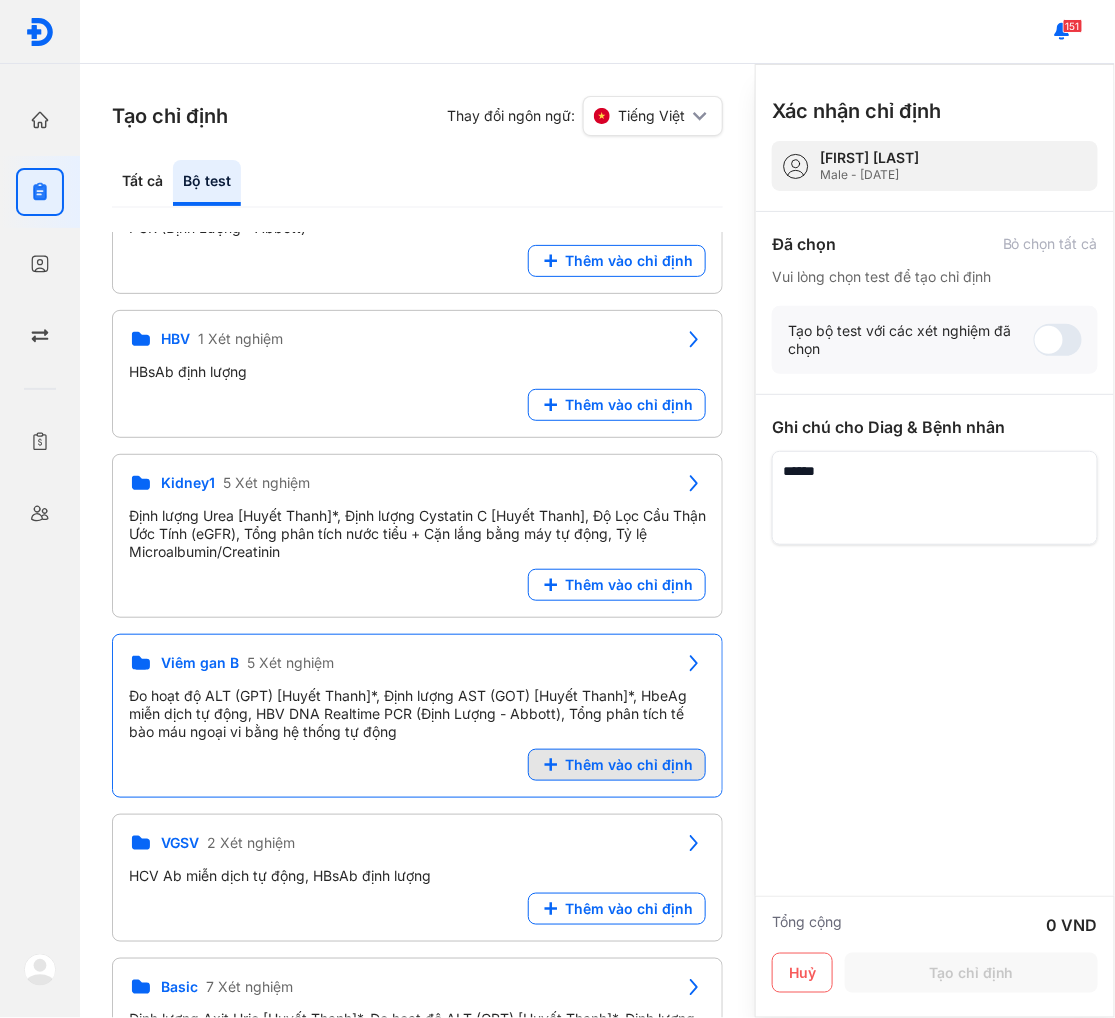 click on "Thêm vào chỉ định" 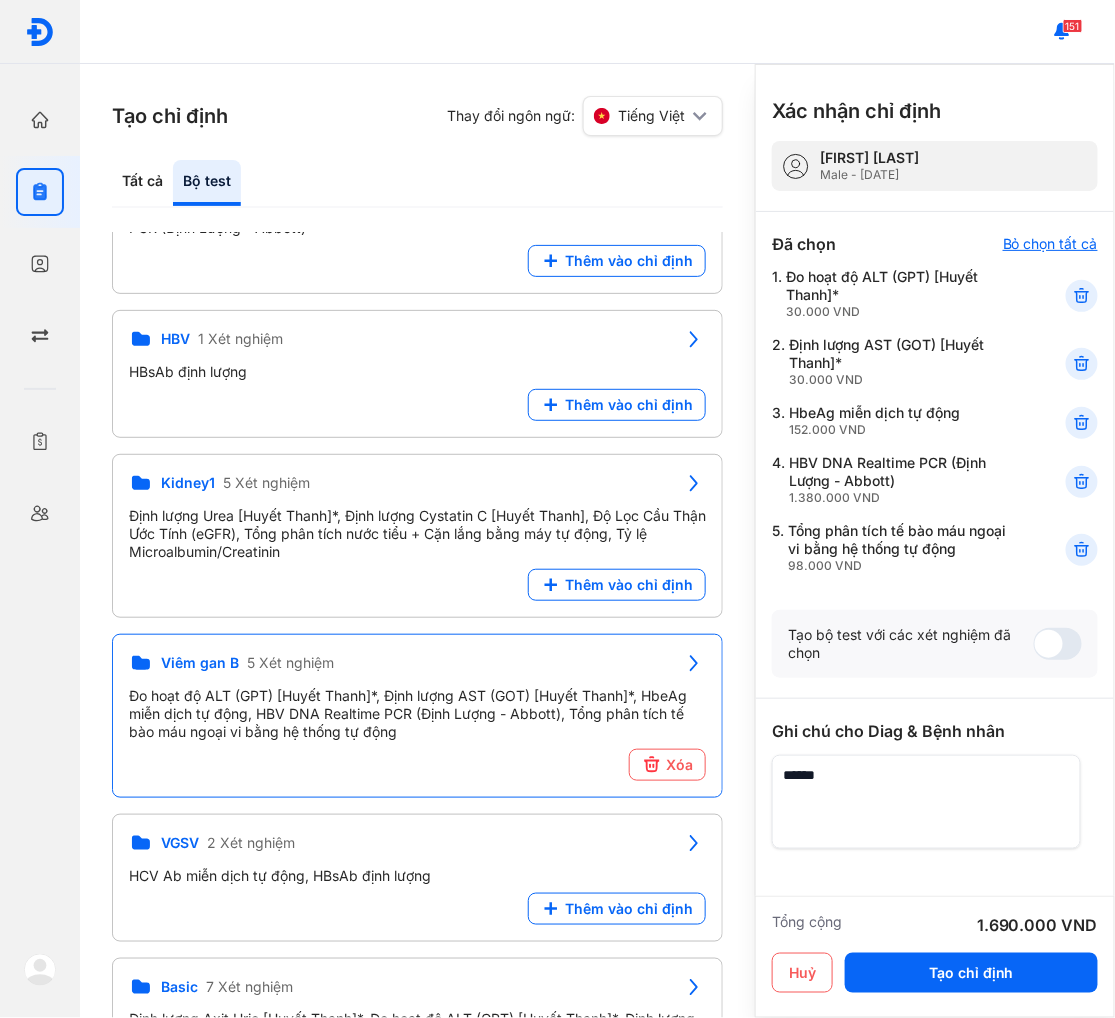 click on "Bỏ chọn tất cả" at bounding box center [1050, 244] 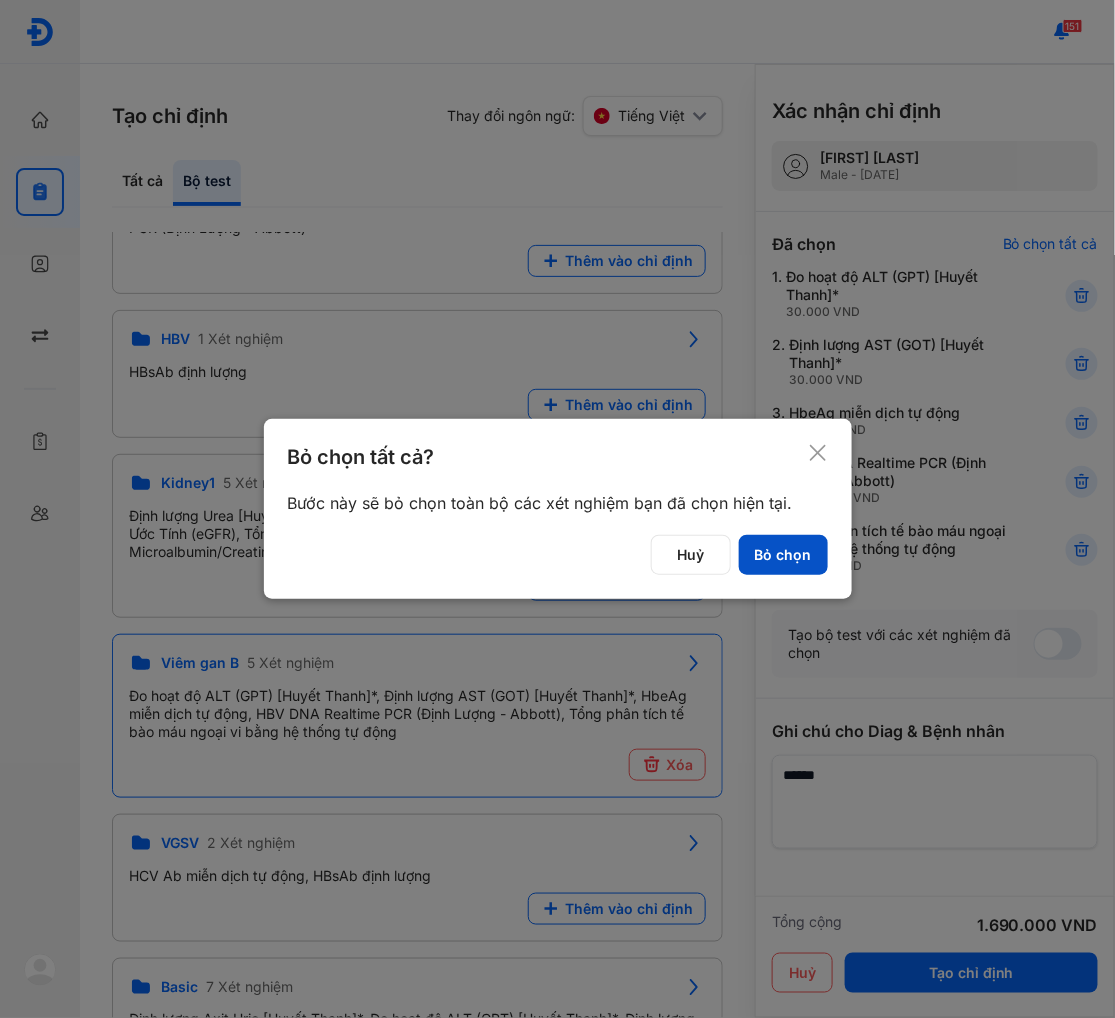 click on "Bỏ chọn" at bounding box center (783, 555) 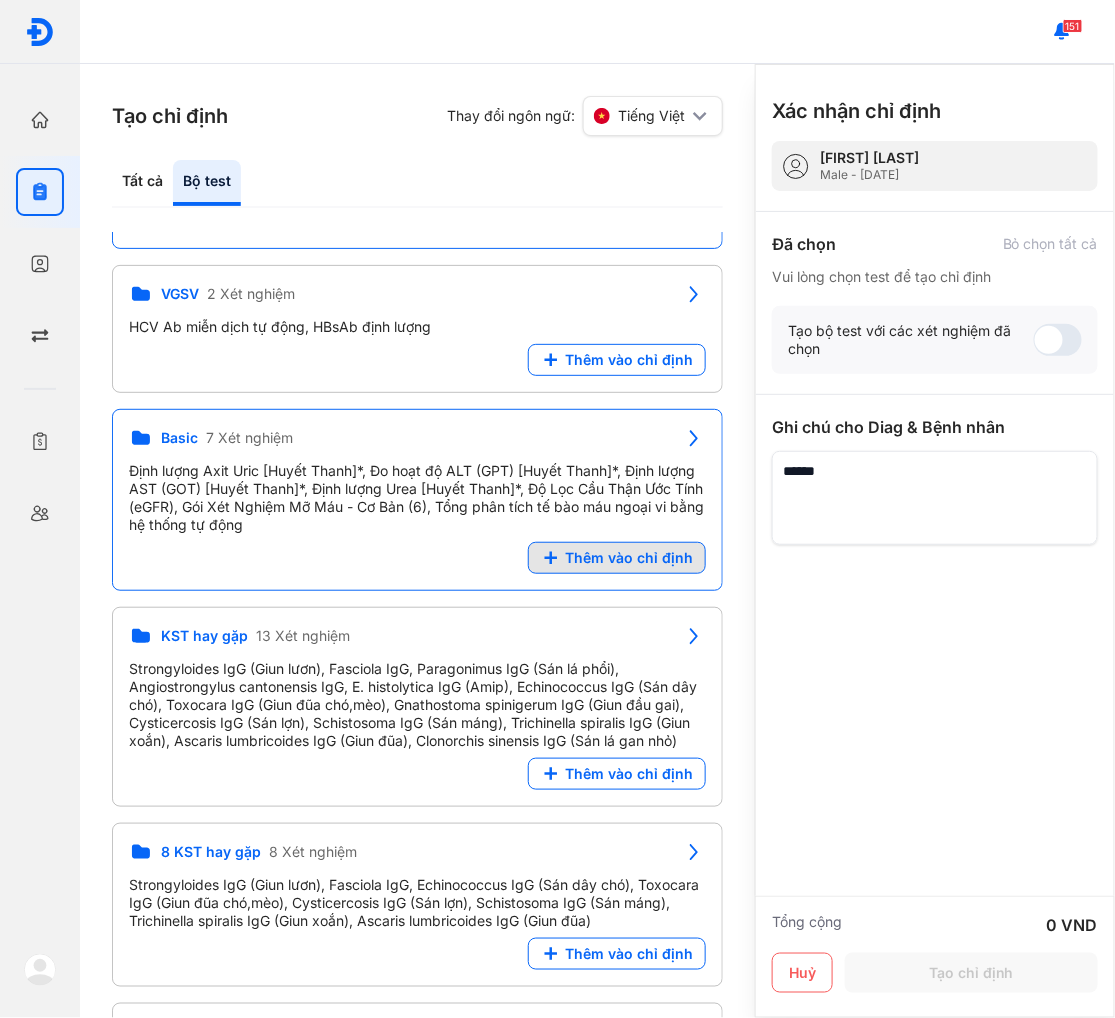 scroll, scrollTop: 1000, scrollLeft: 0, axis: vertical 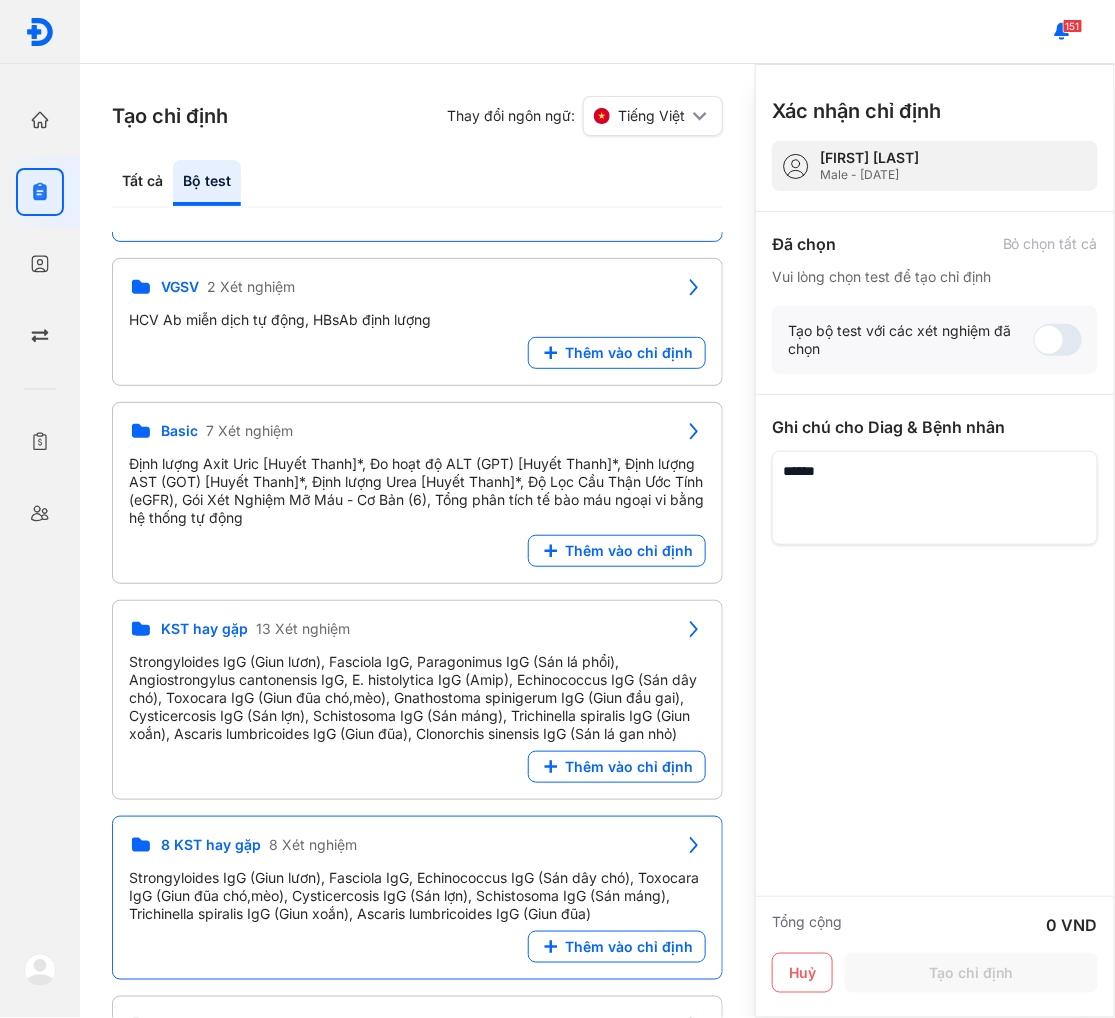 drag, startPoint x: 622, startPoint y: 944, endPoint x: 630, endPoint y: 930, distance: 16.124516 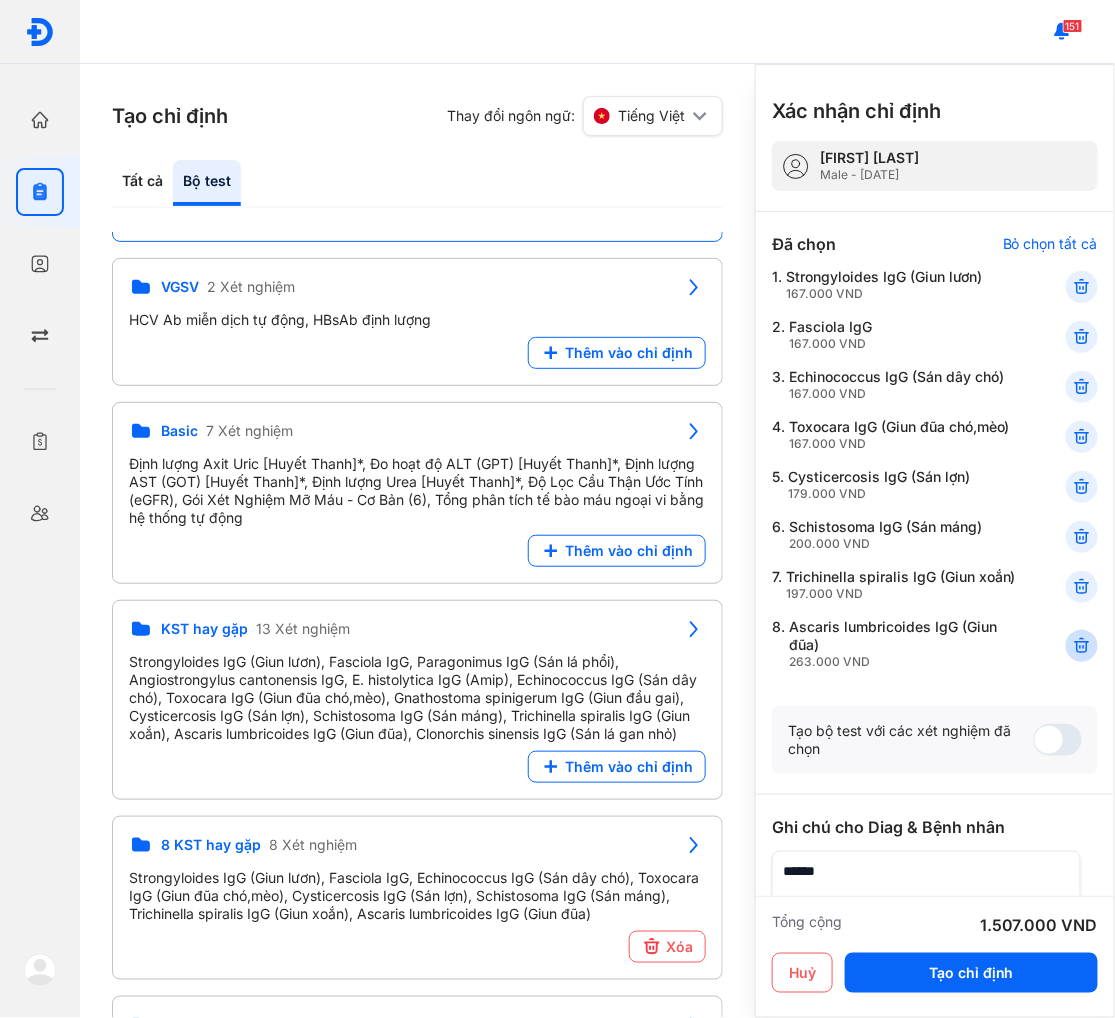 click 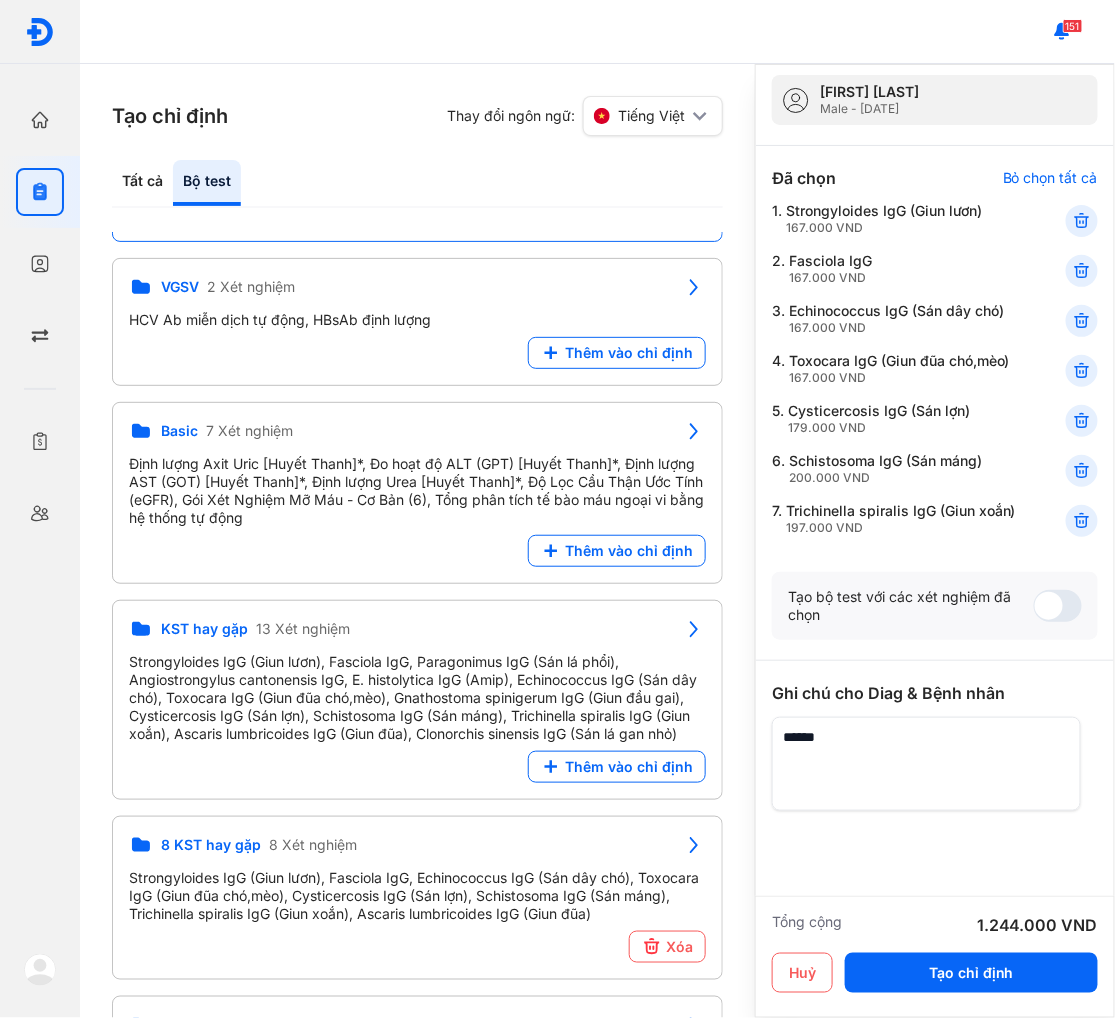 scroll, scrollTop: 0, scrollLeft: 0, axis: both 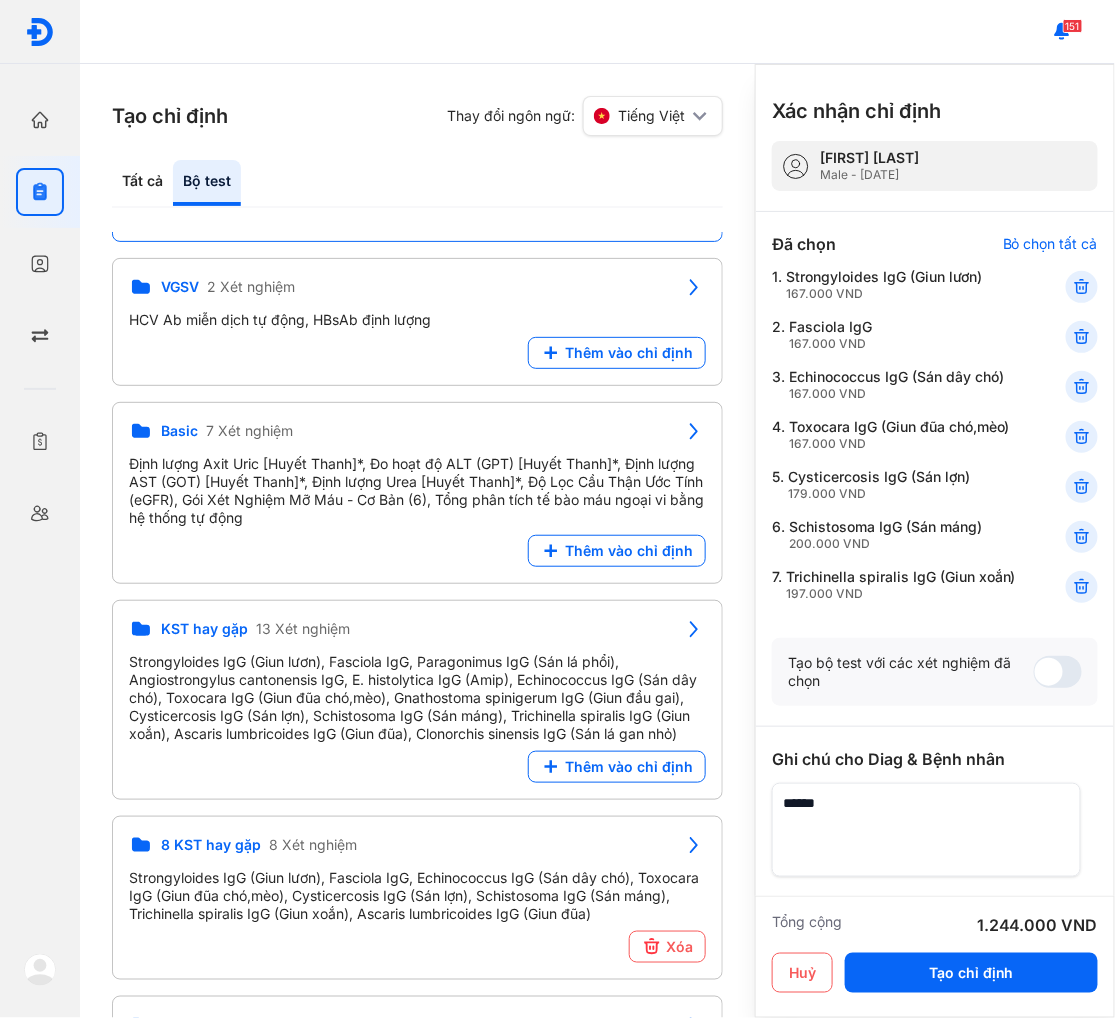 drag, startPoint x: 937, startPoint y: 967, endPoint x: 950, endPoint y: 931, distance: 38.27532 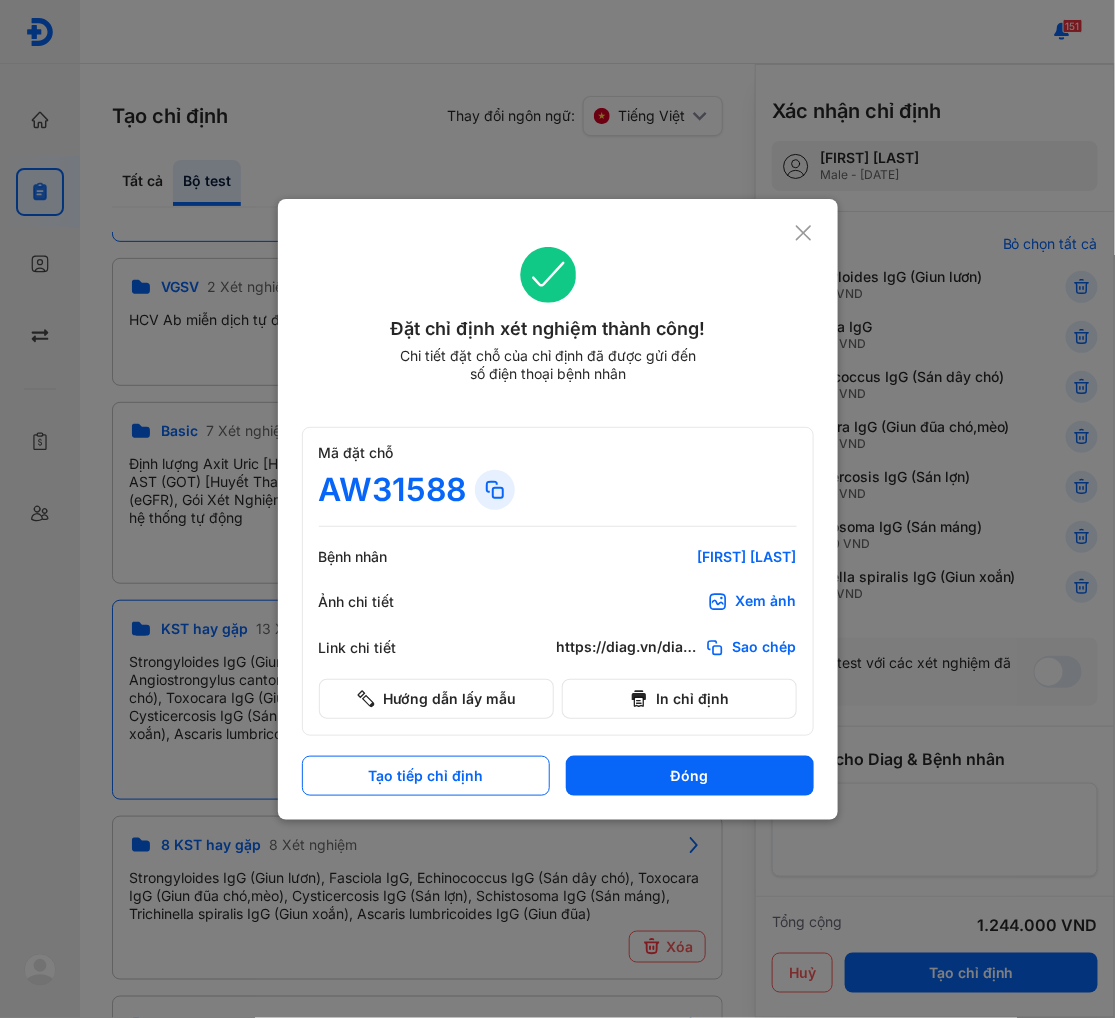 drag, startPoint x: 667, startPoint y: 777, endPoint x: 667, endPoint y: 730, distance: 47 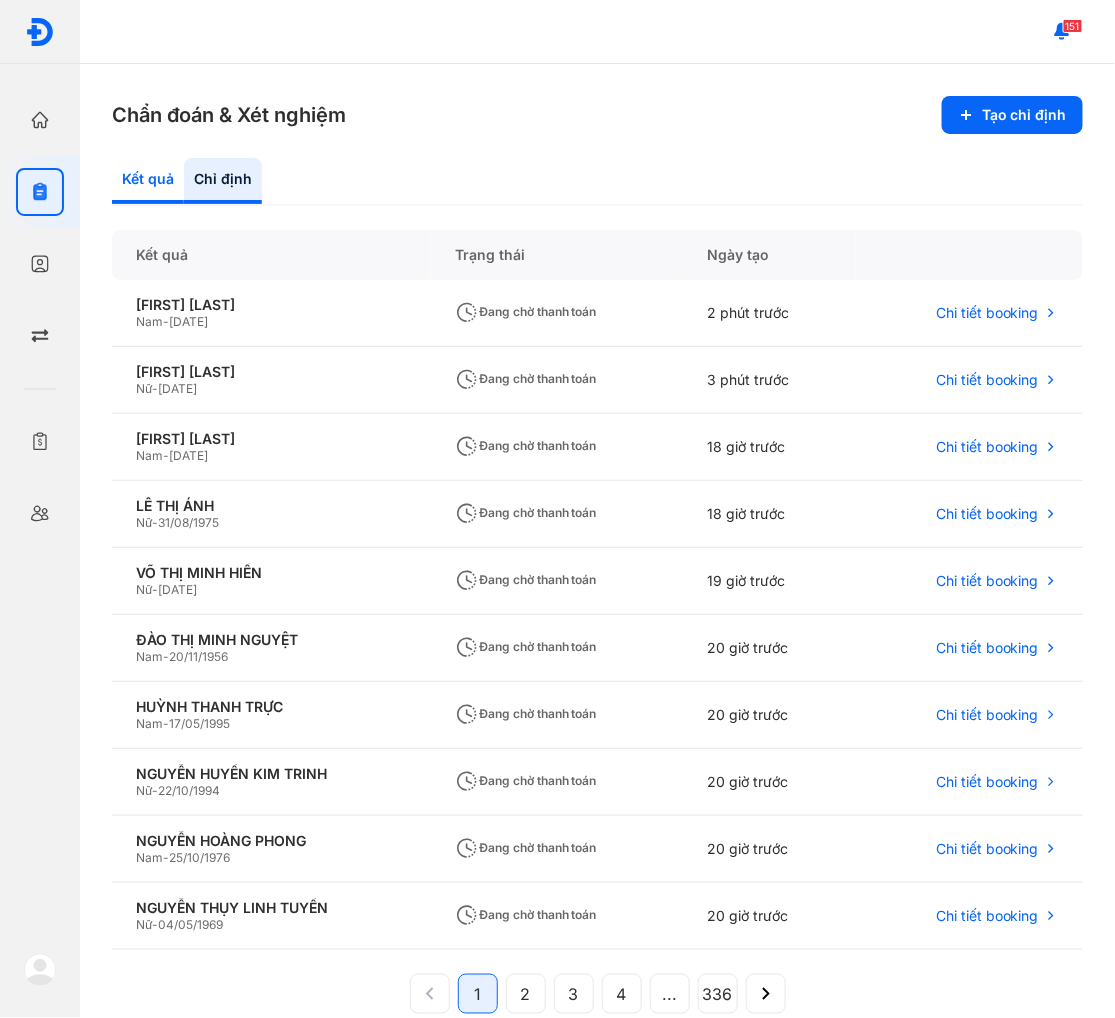 click on "Kết quả" 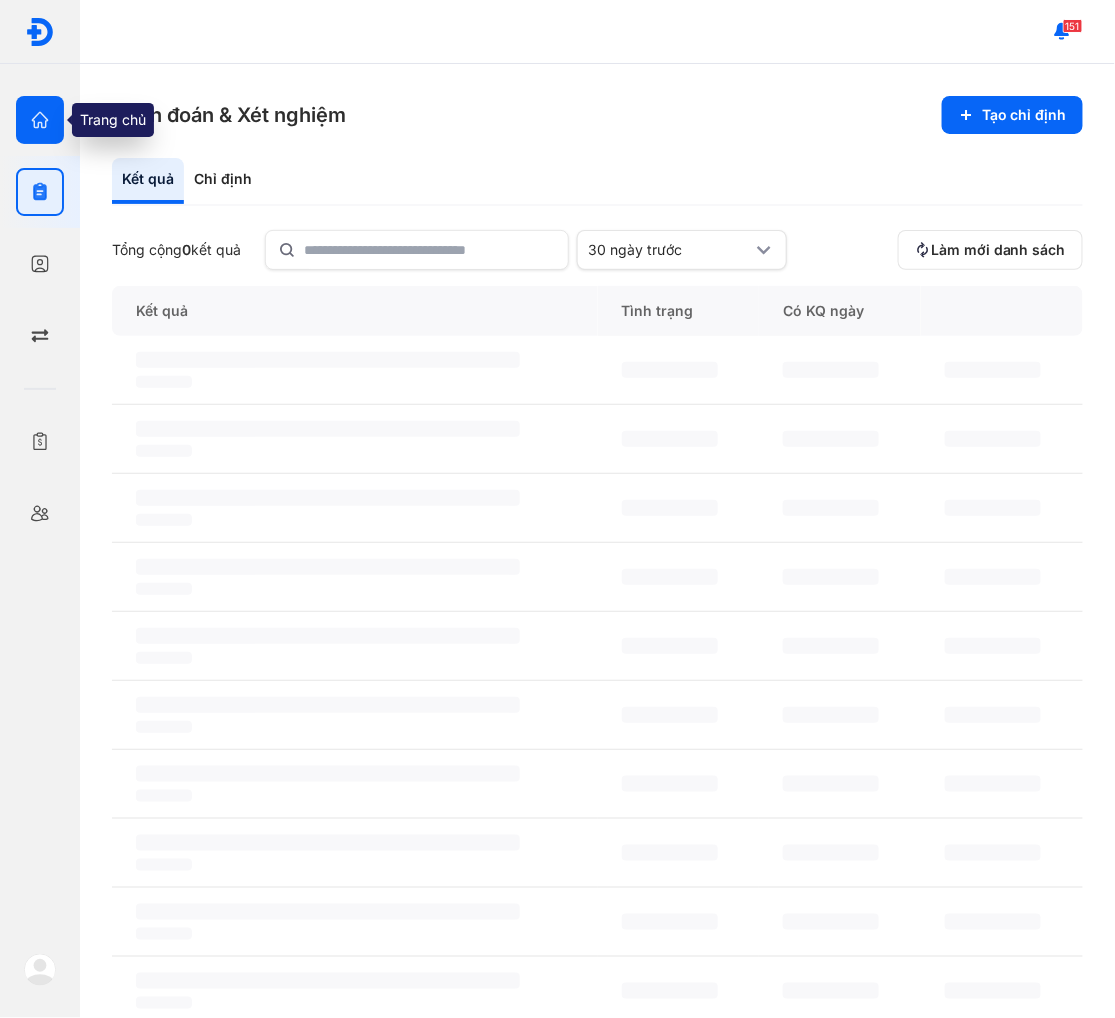 click 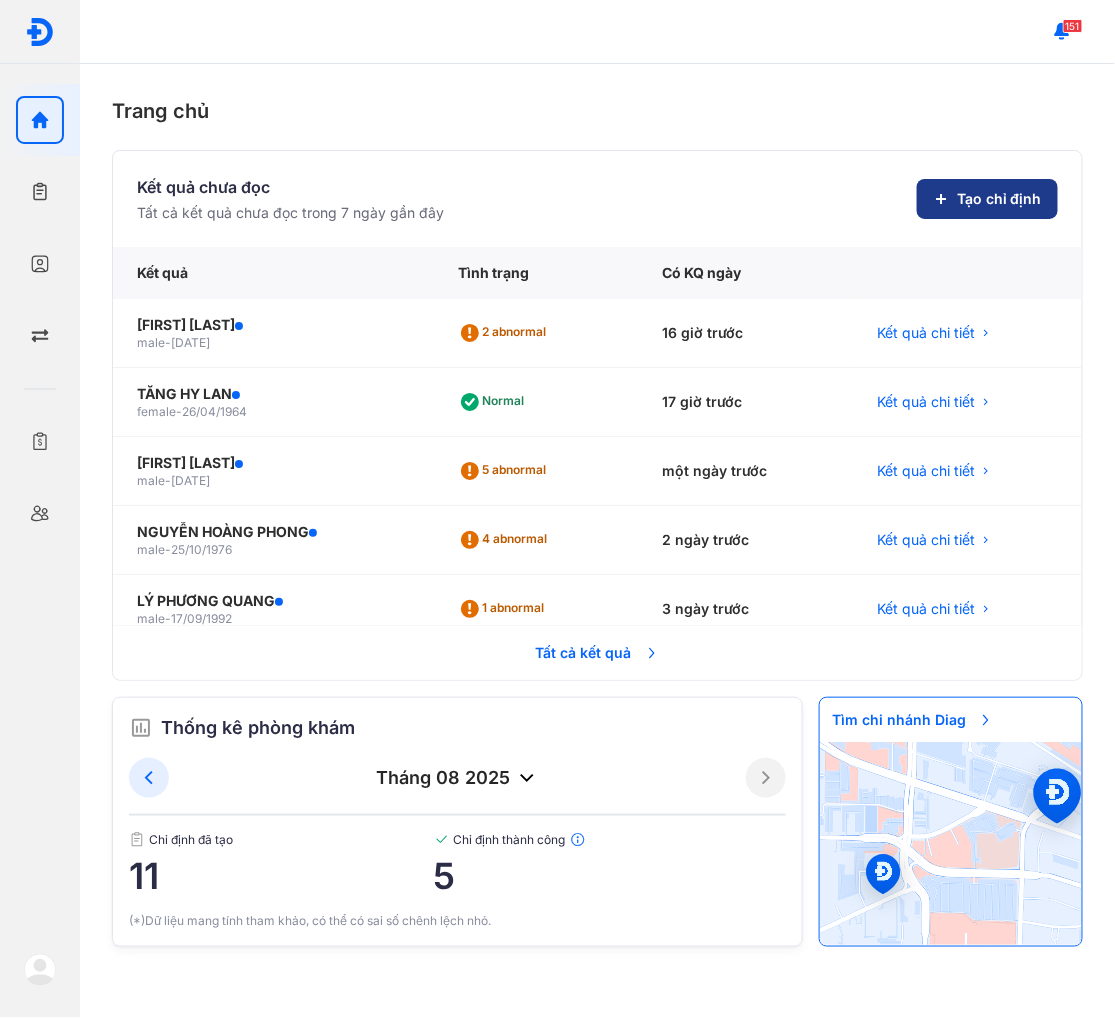 click on "Tạo chỉ định" 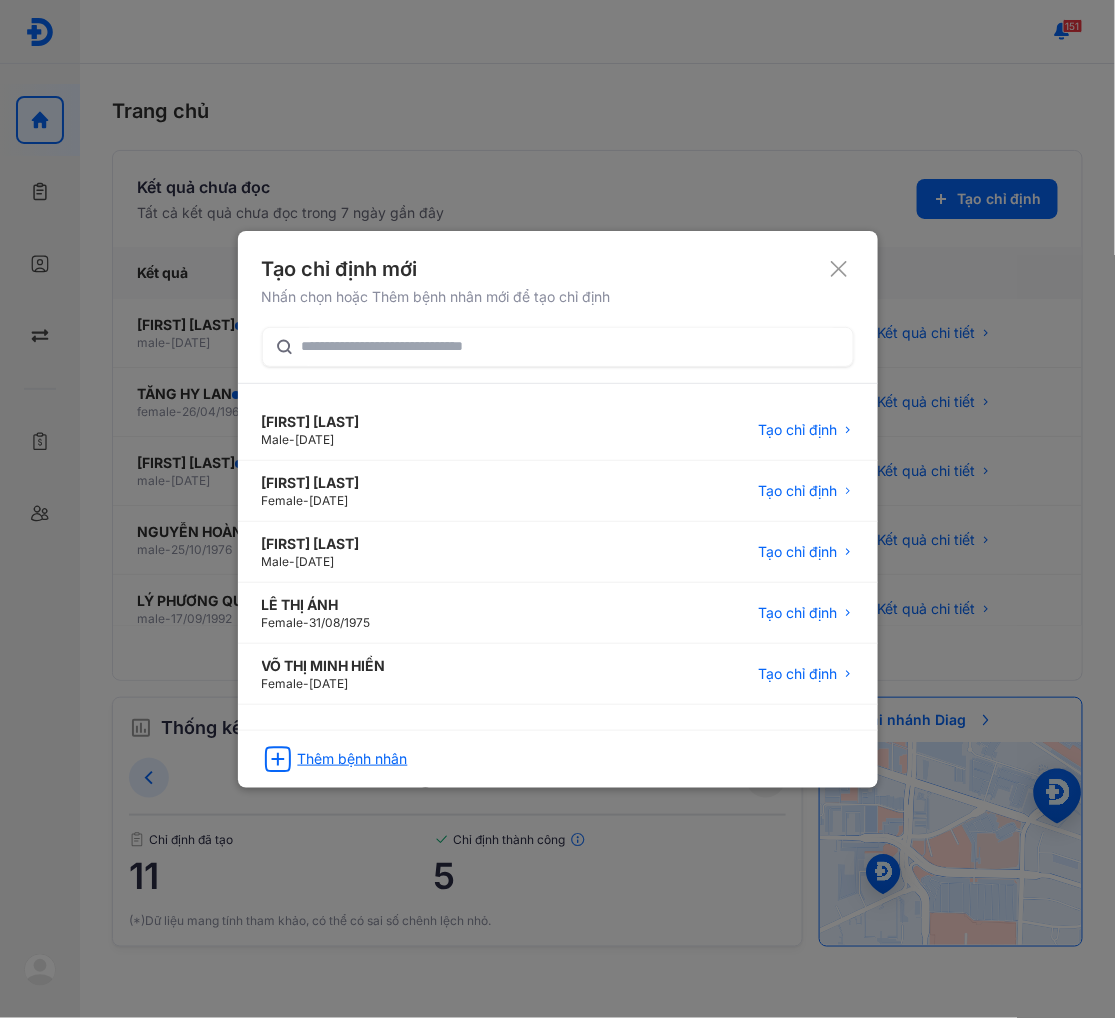 click on "Thêm bệnh nhân" at bounding box center (353, 759) 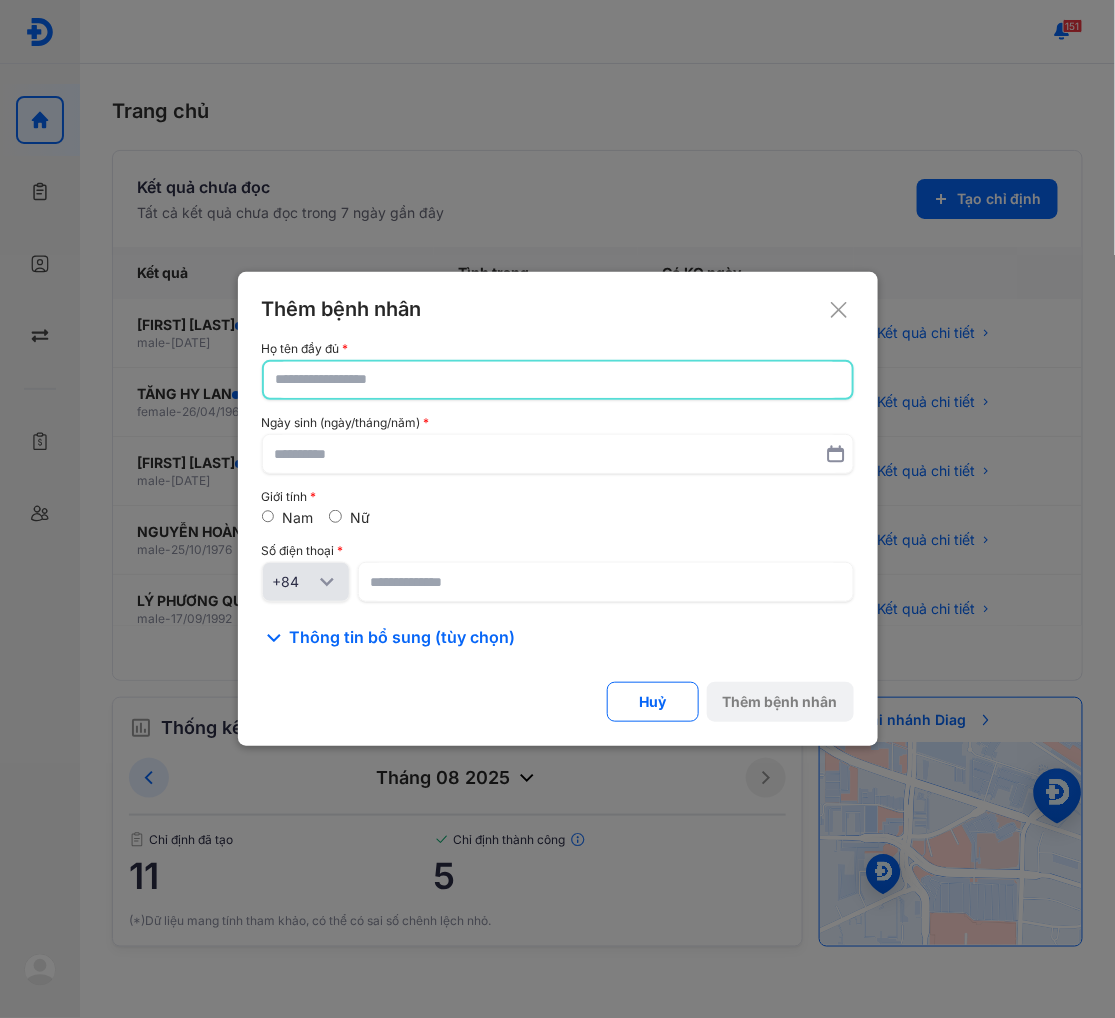 click 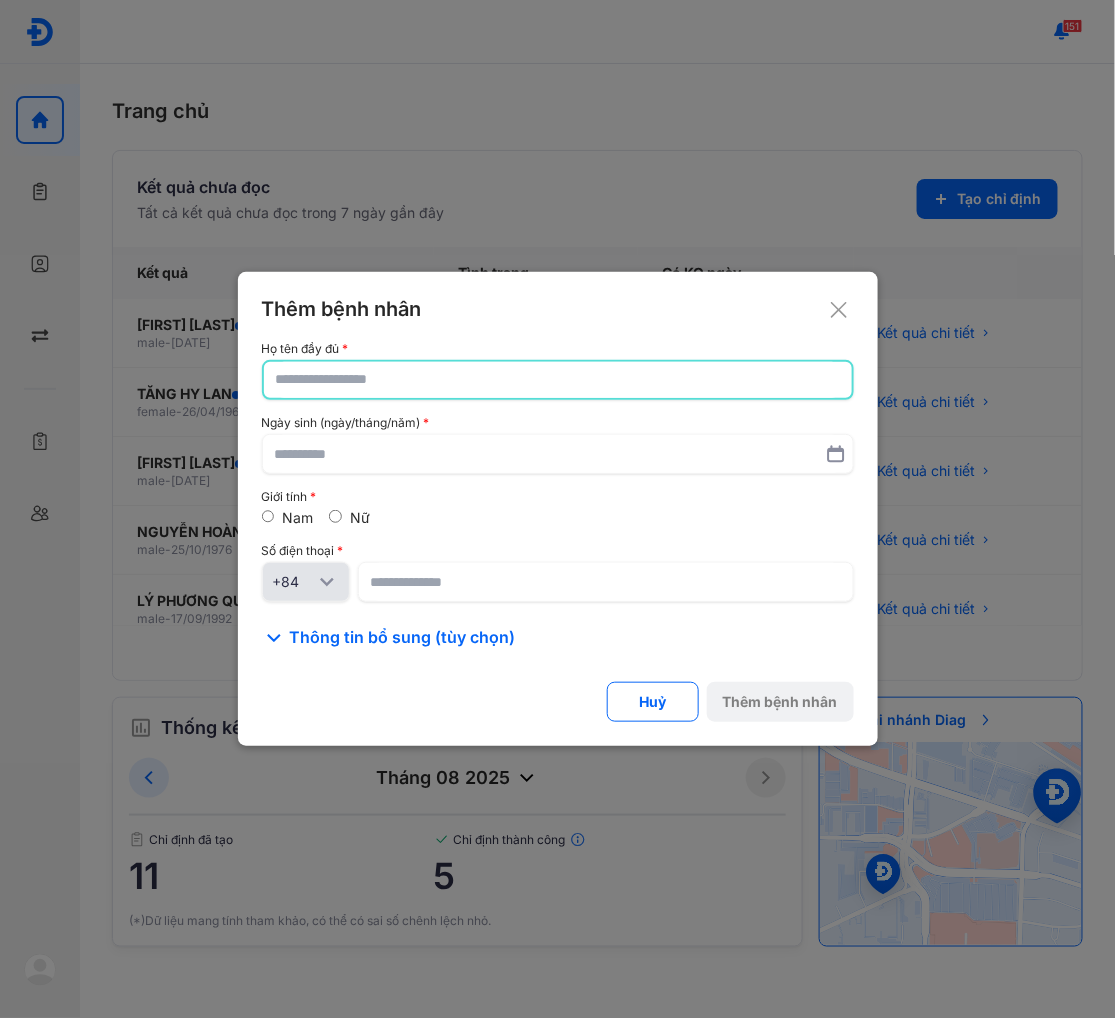 paste on "**********" 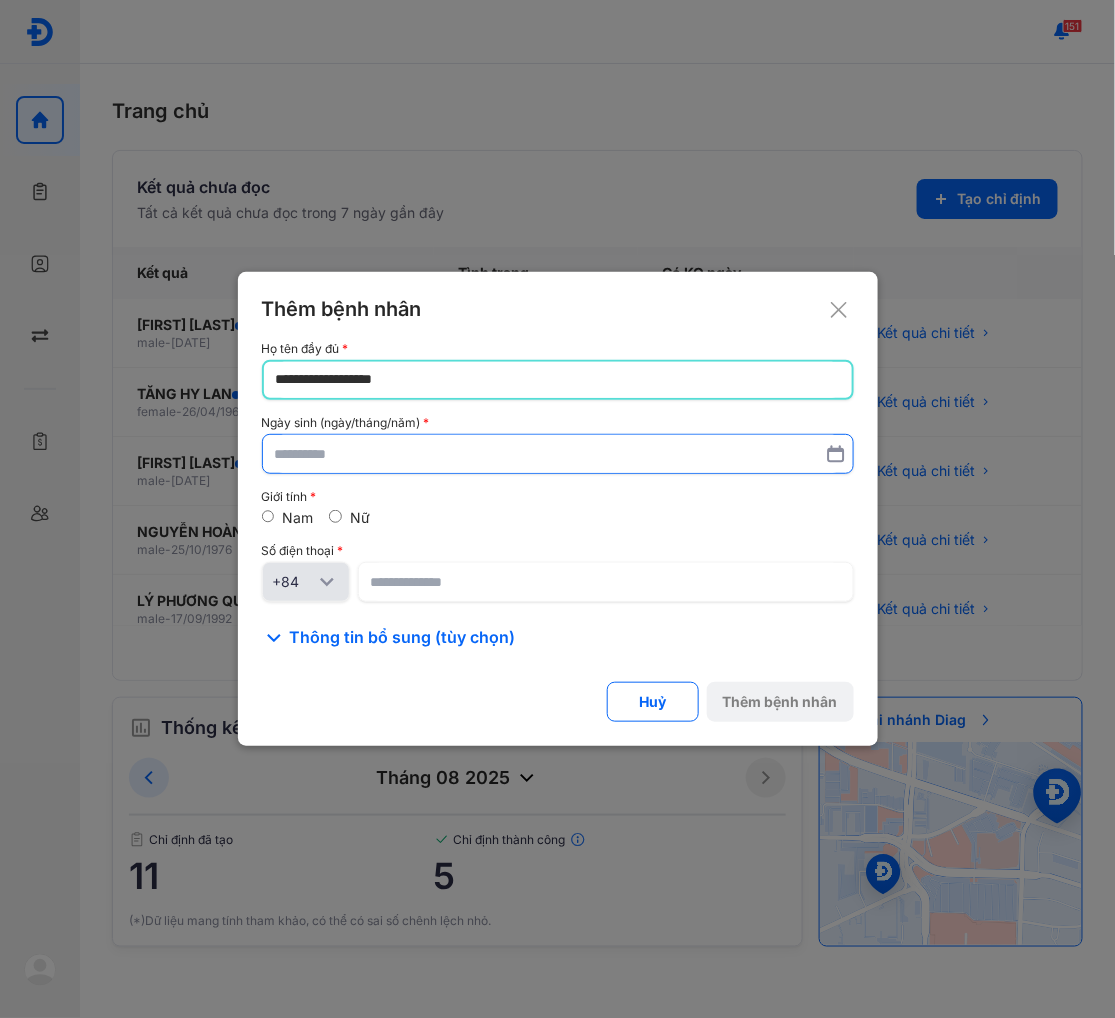 type on "**********" 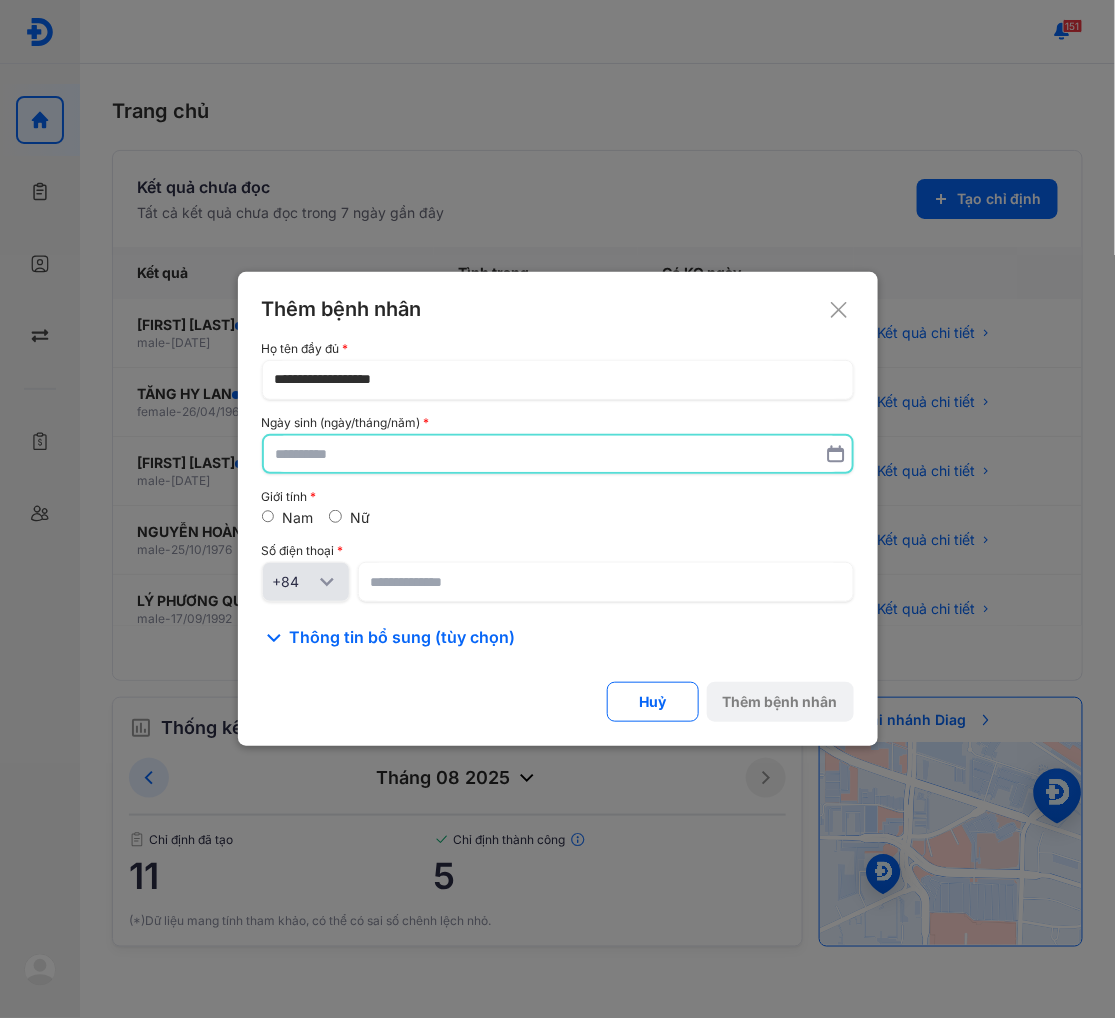 click at bounding box center (558, 454) 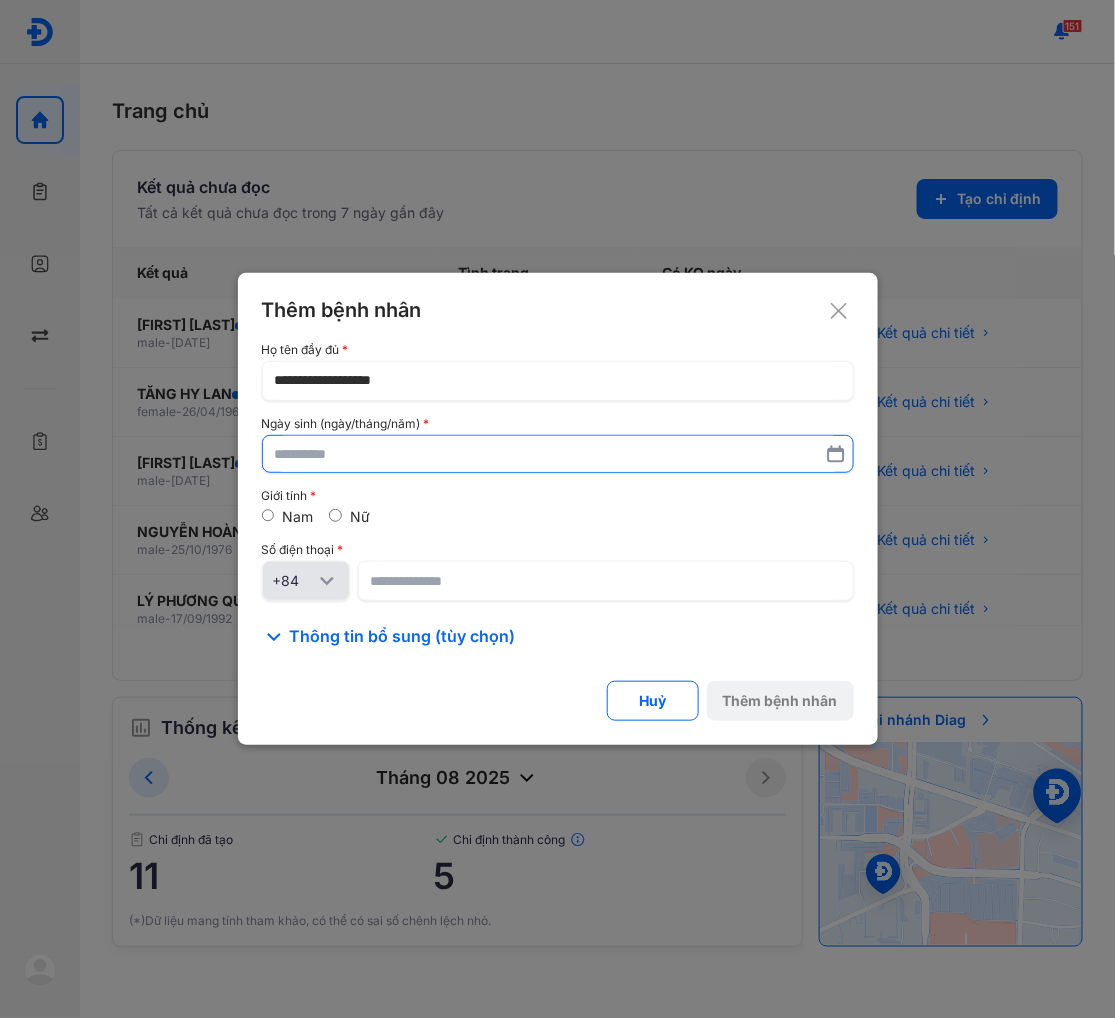 click at bounding box center (558, 454) 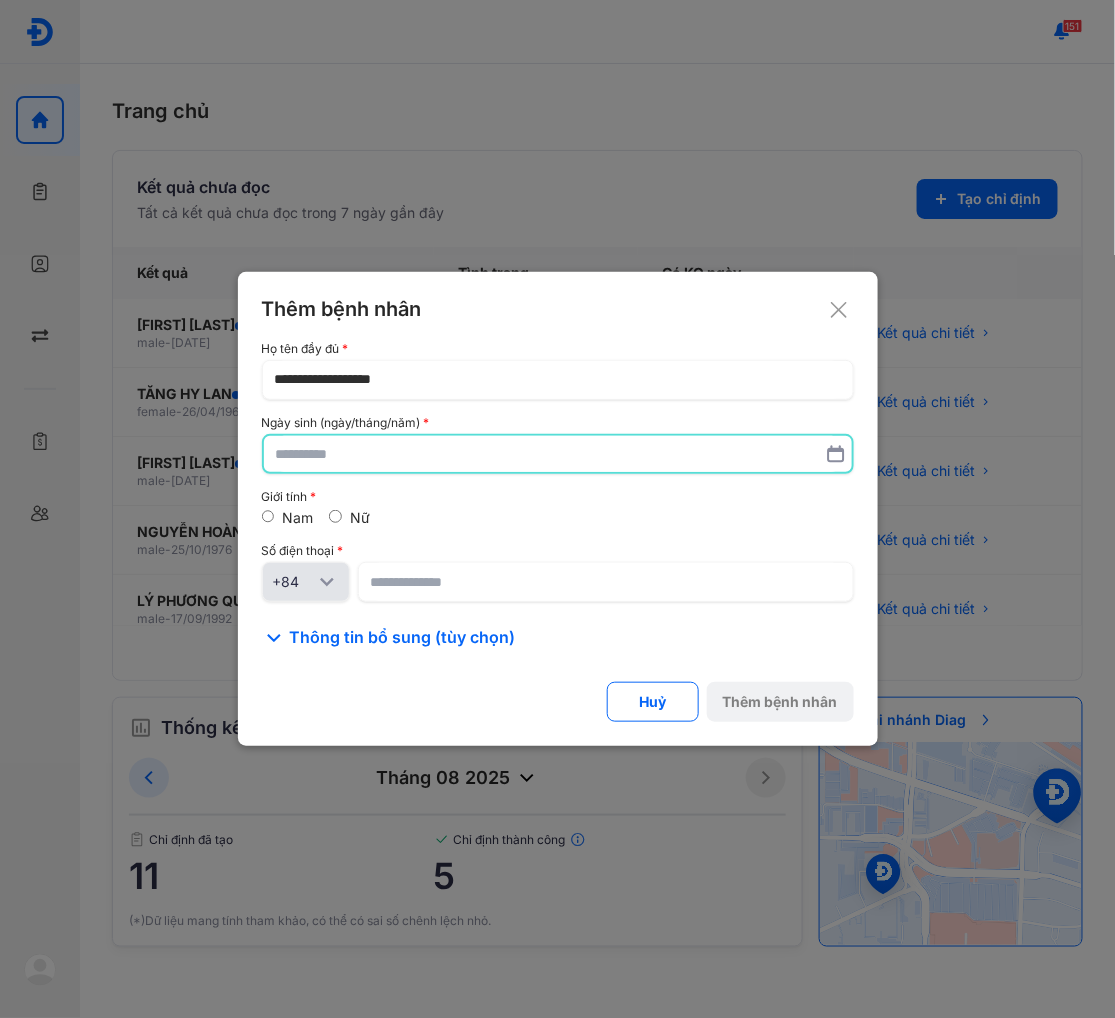 paste on "**********" 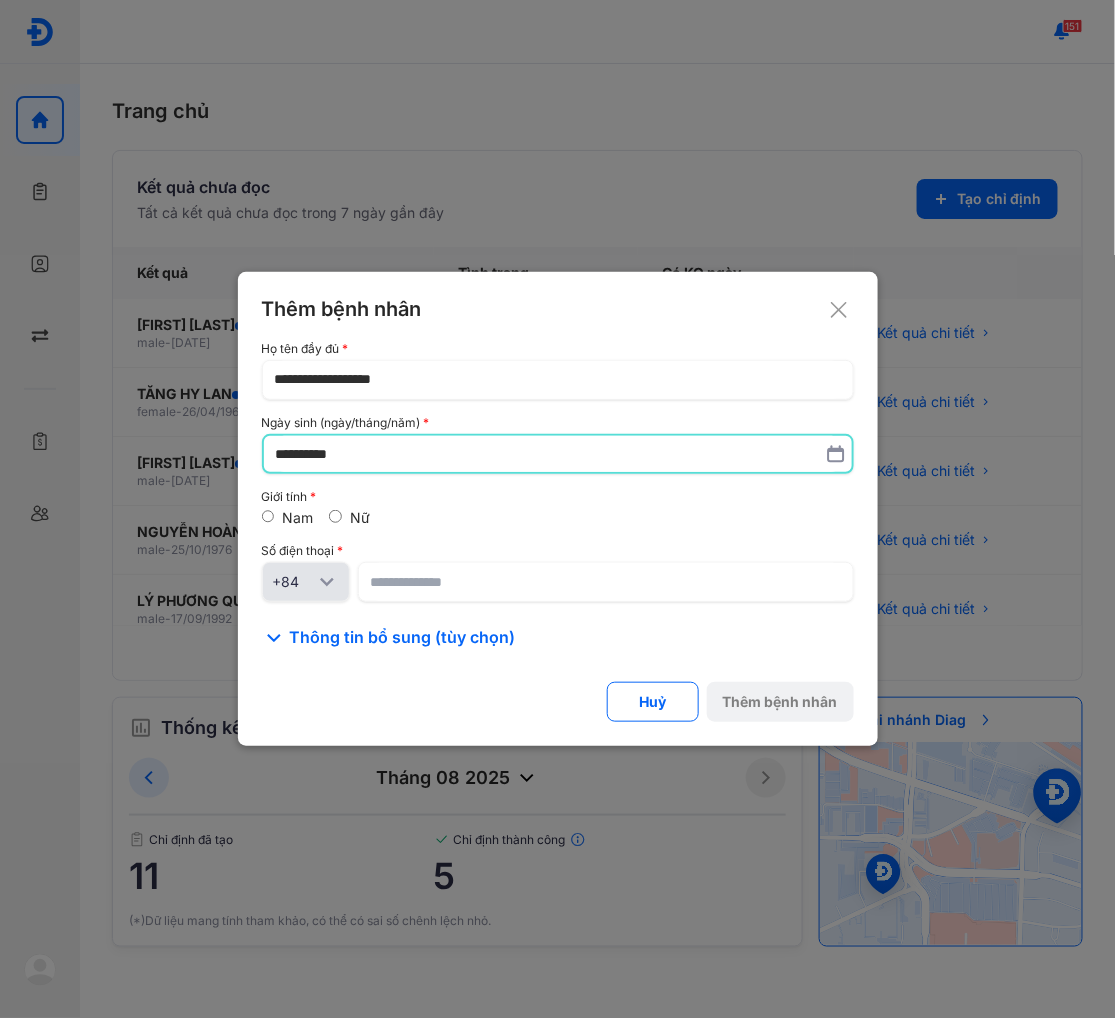 type on "**********" 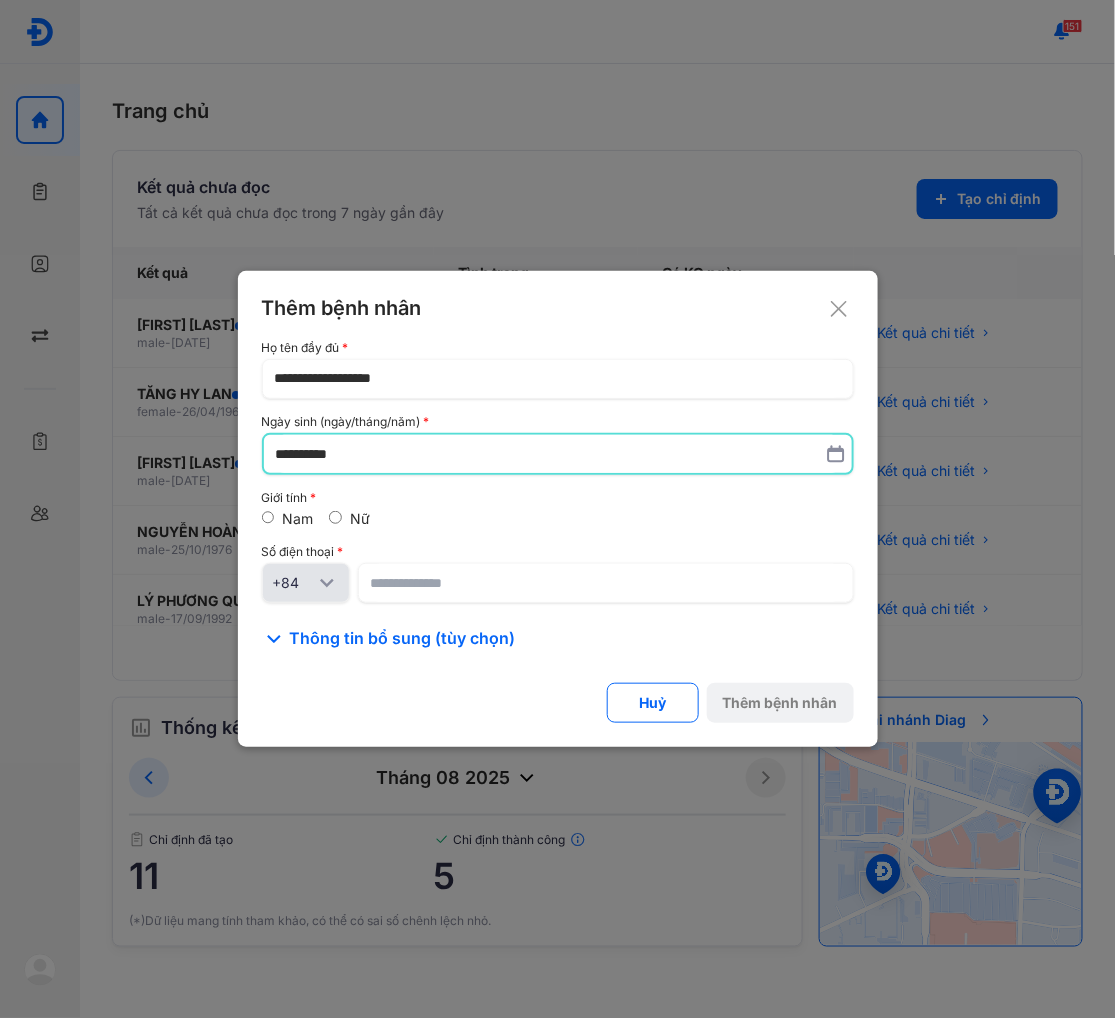 click on "Nam Nữ" at bounding box center [558, 519] 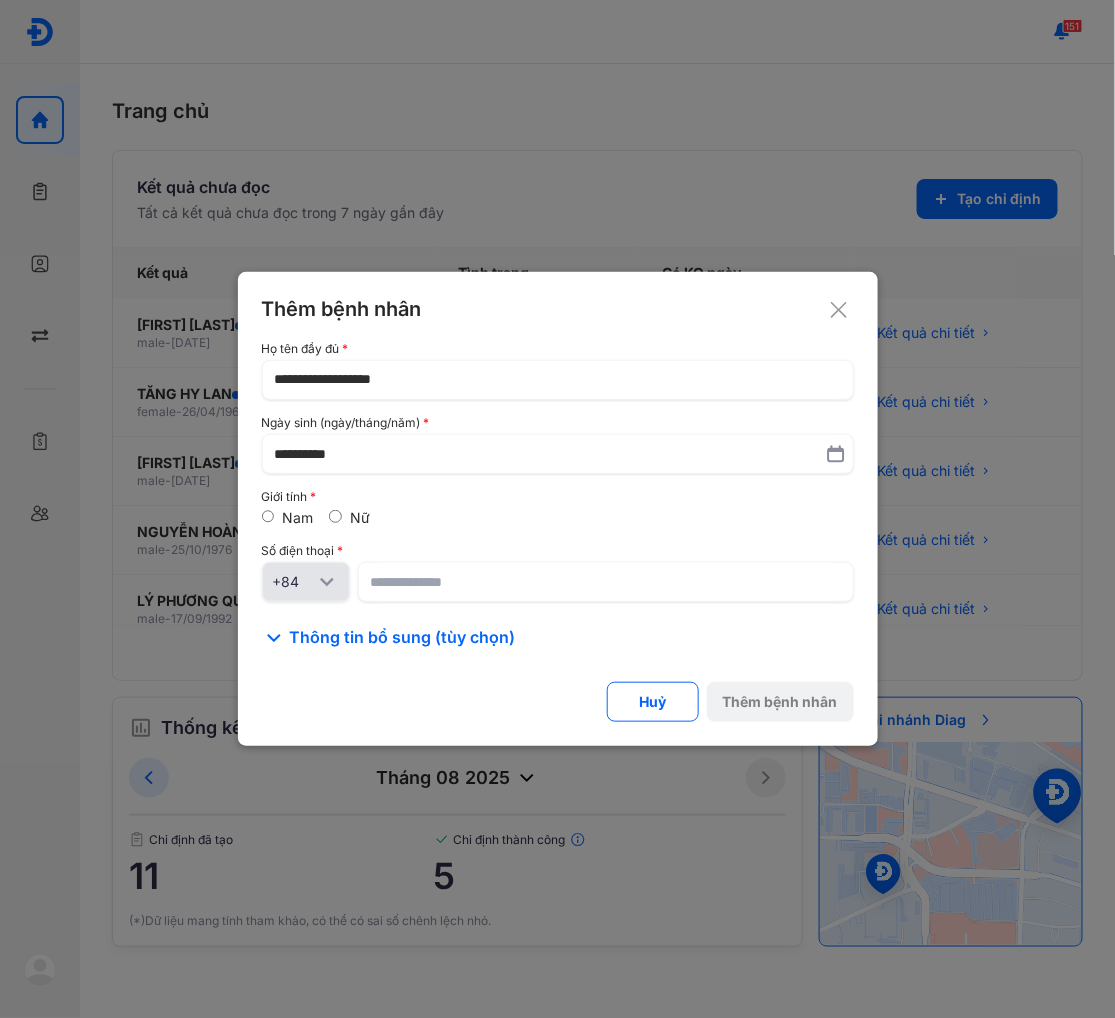 click on "Nam Nữ" at bounding box center [558, 518] 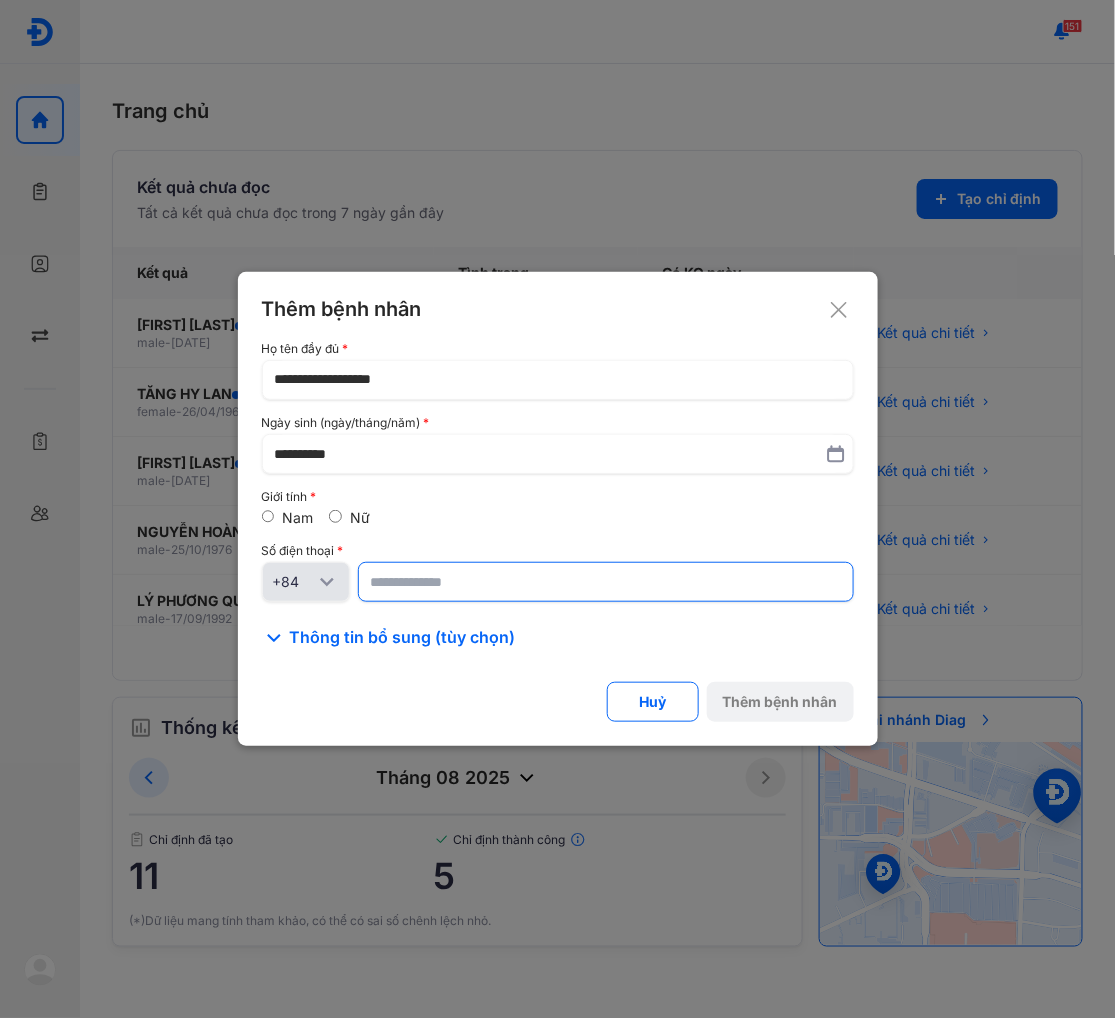 click 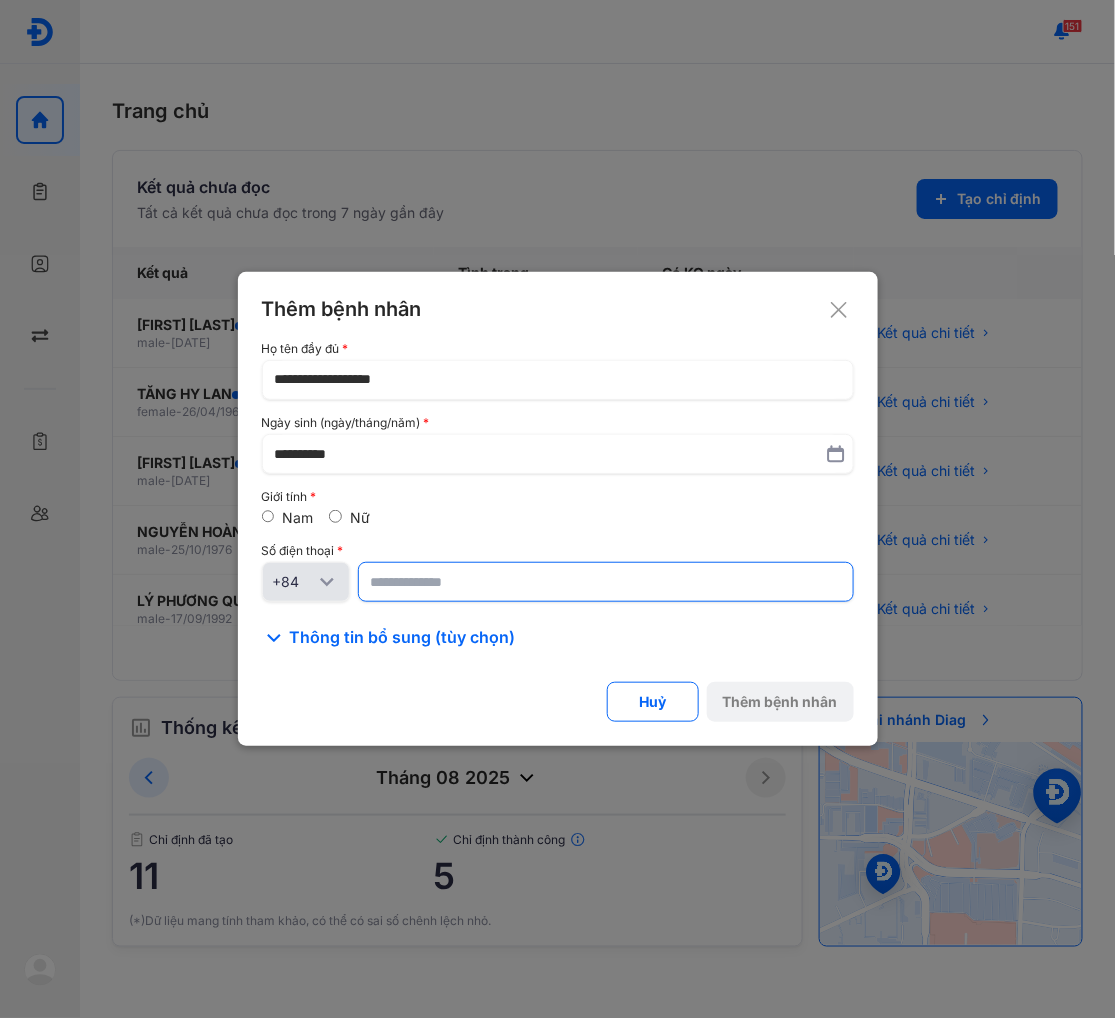 click 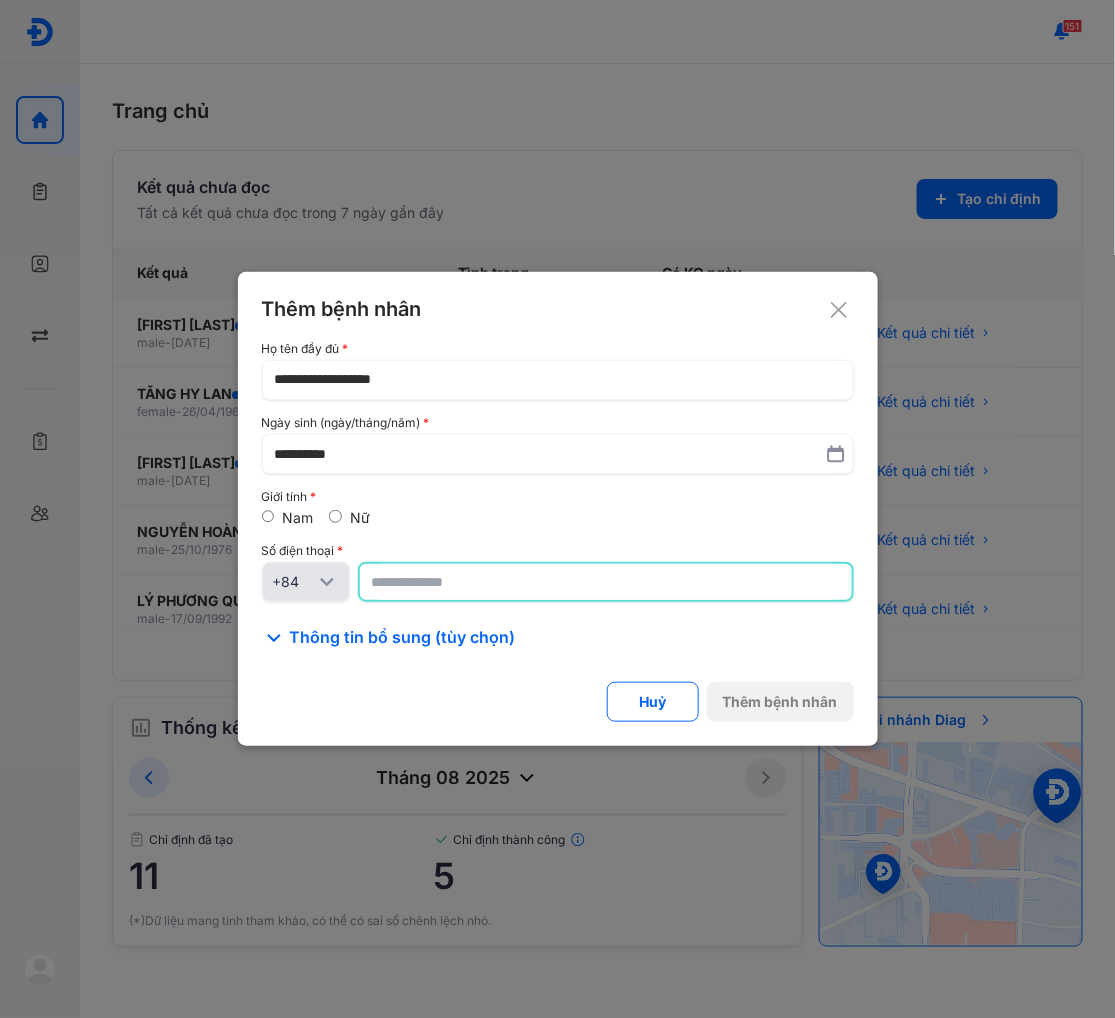paste on "**********" 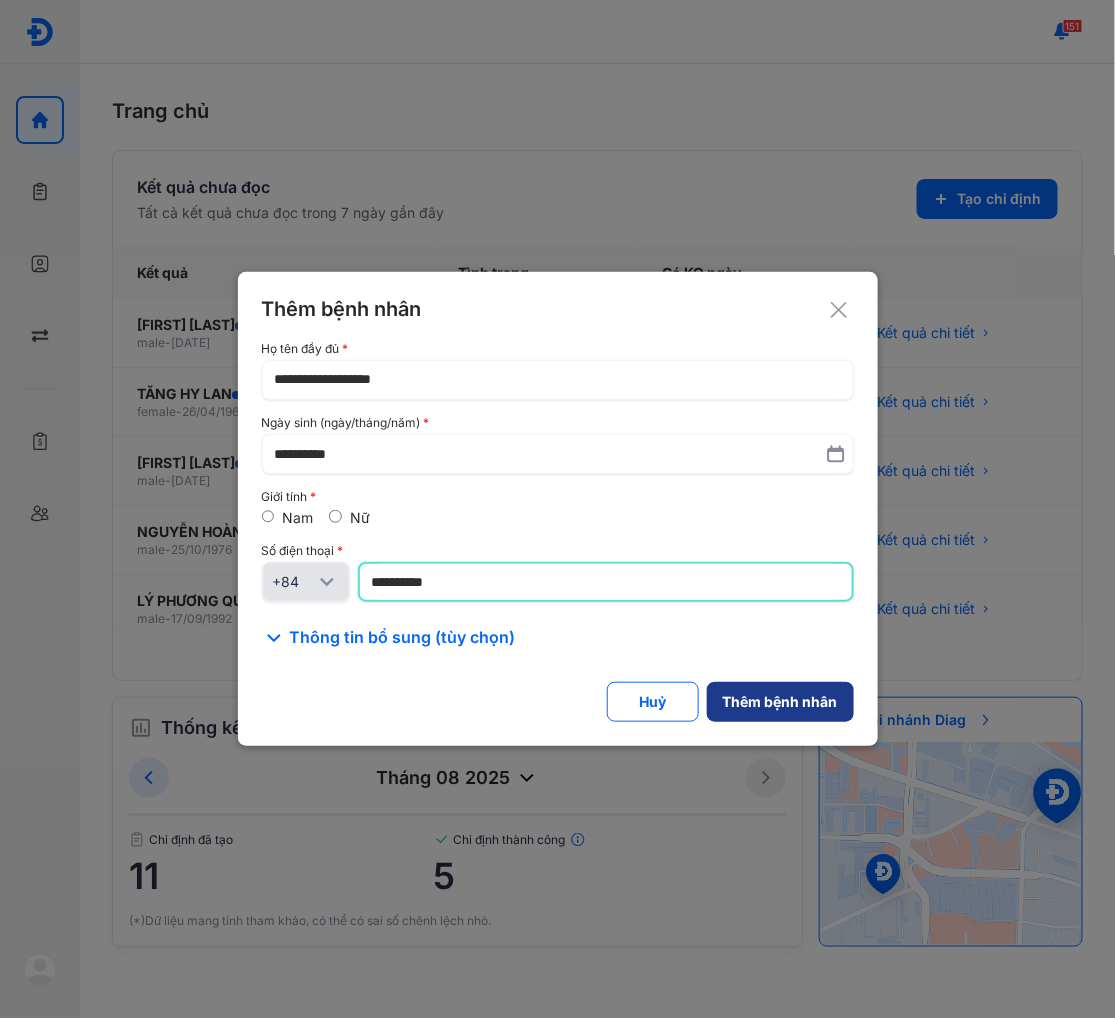 type on "**********" 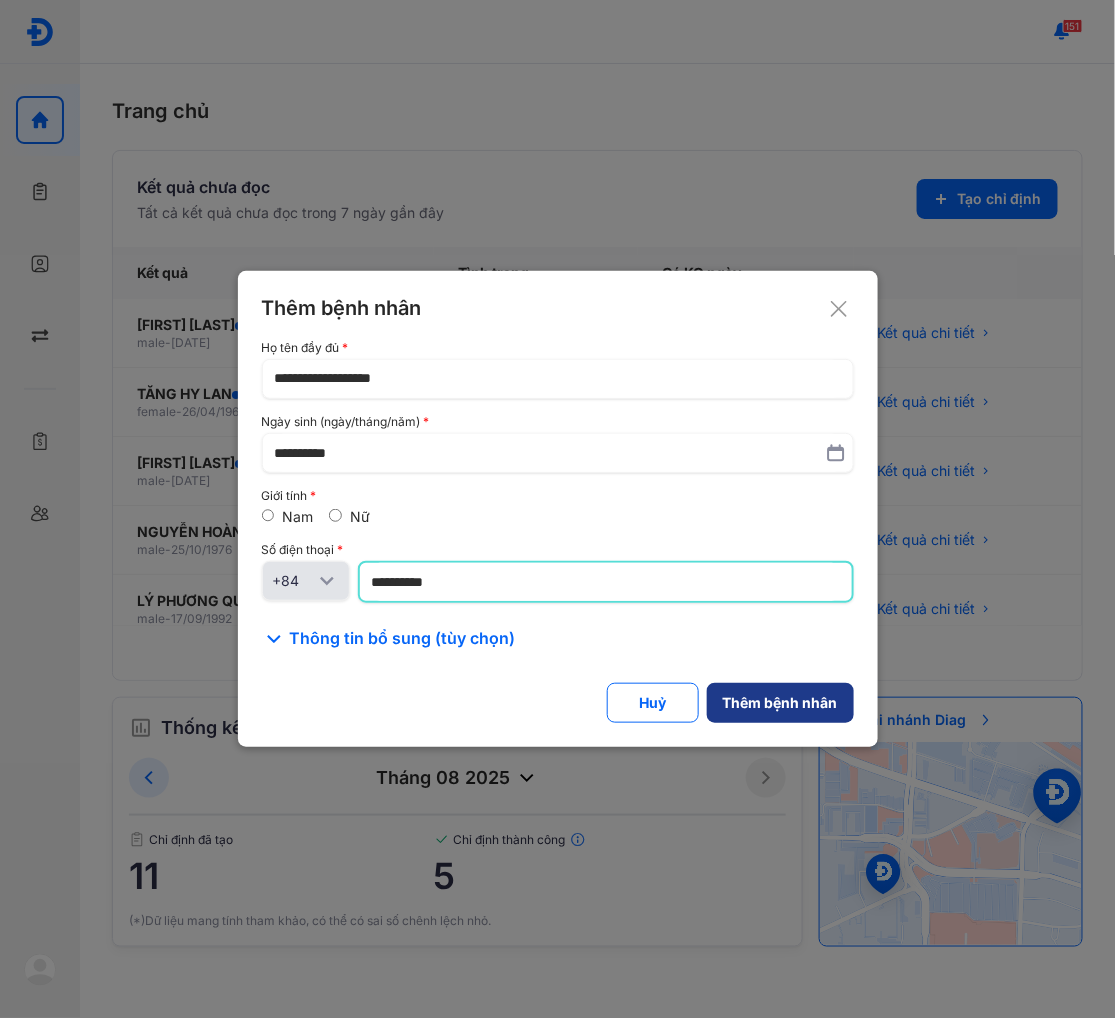 click on "Thêm bệnh nhân" 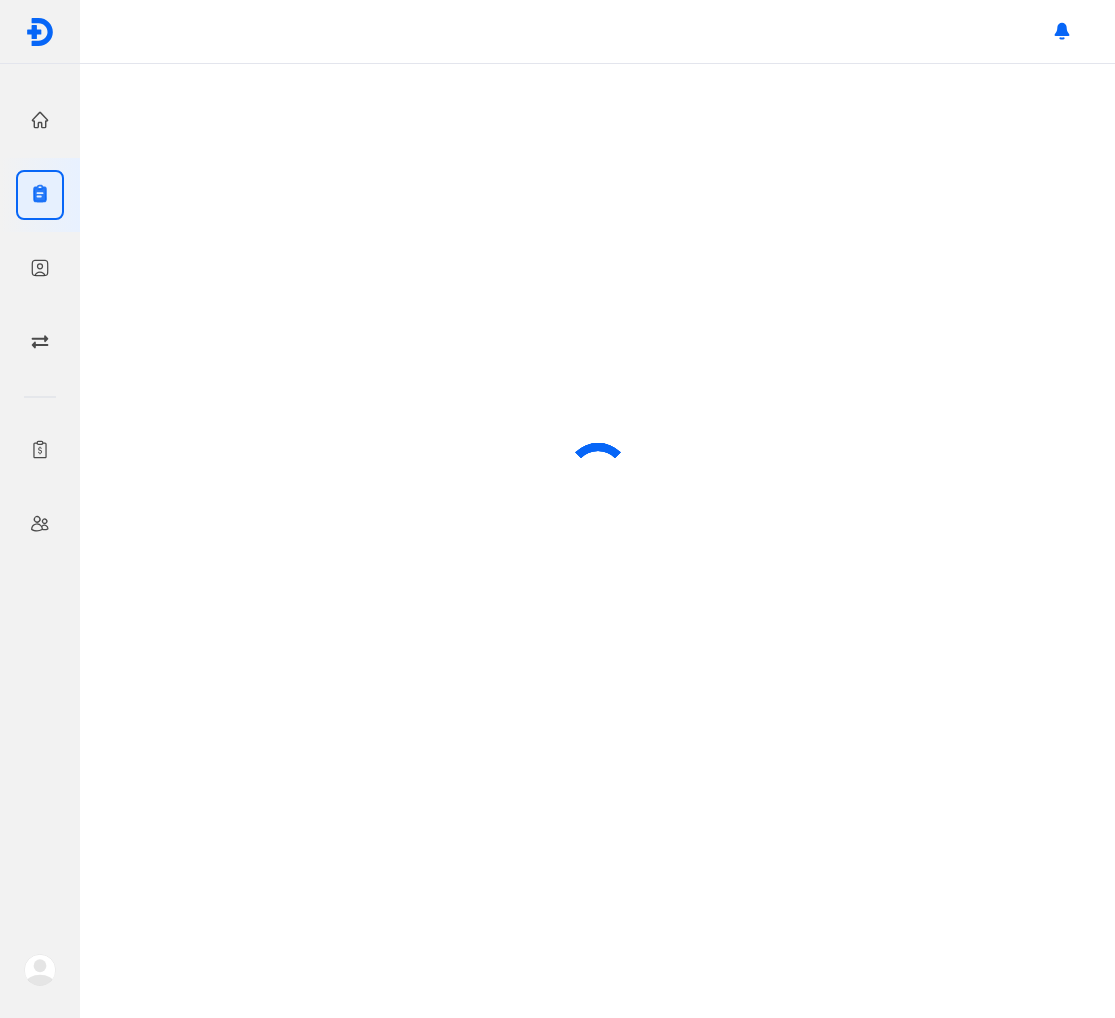 scroll, scrollTop: 0, scrollLeft: 0, axis: both 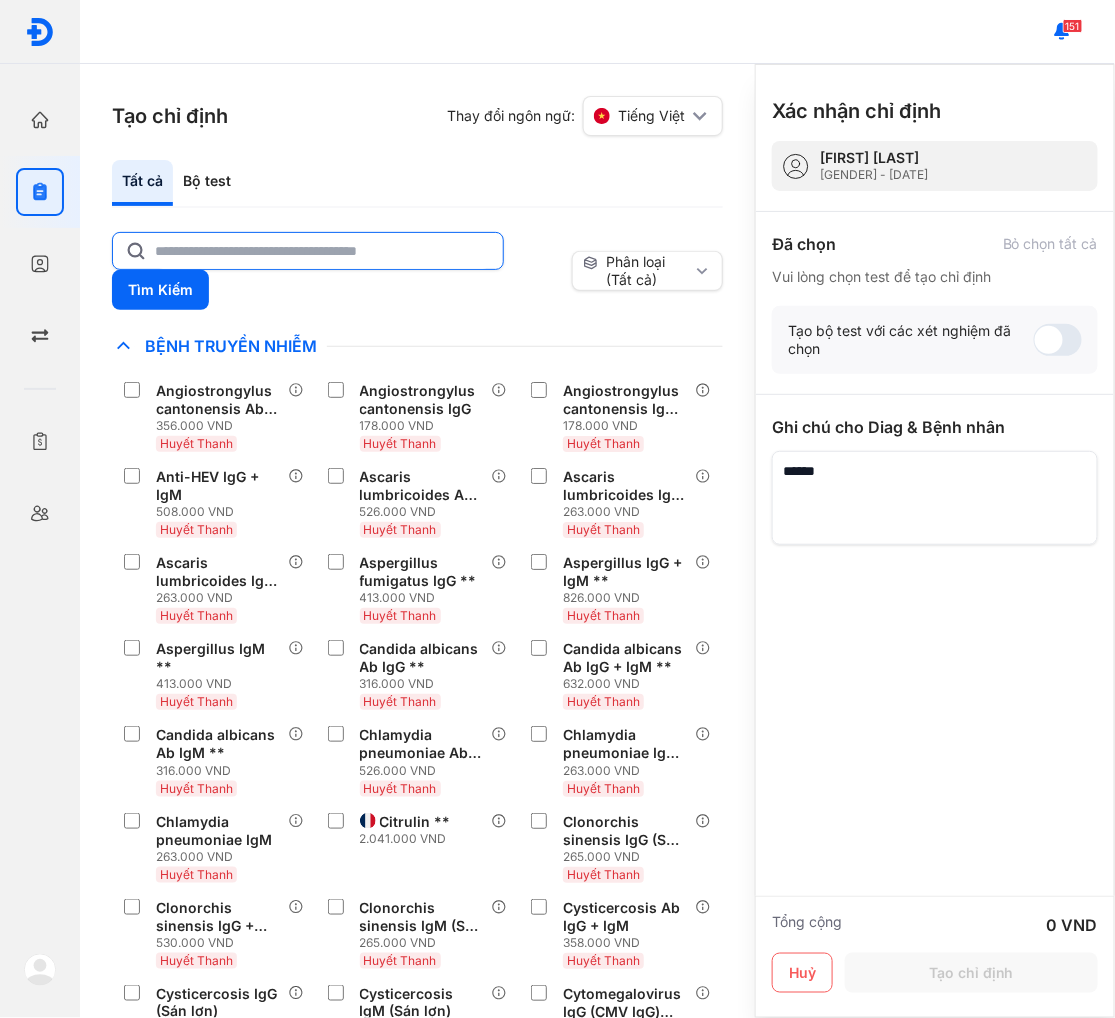 click 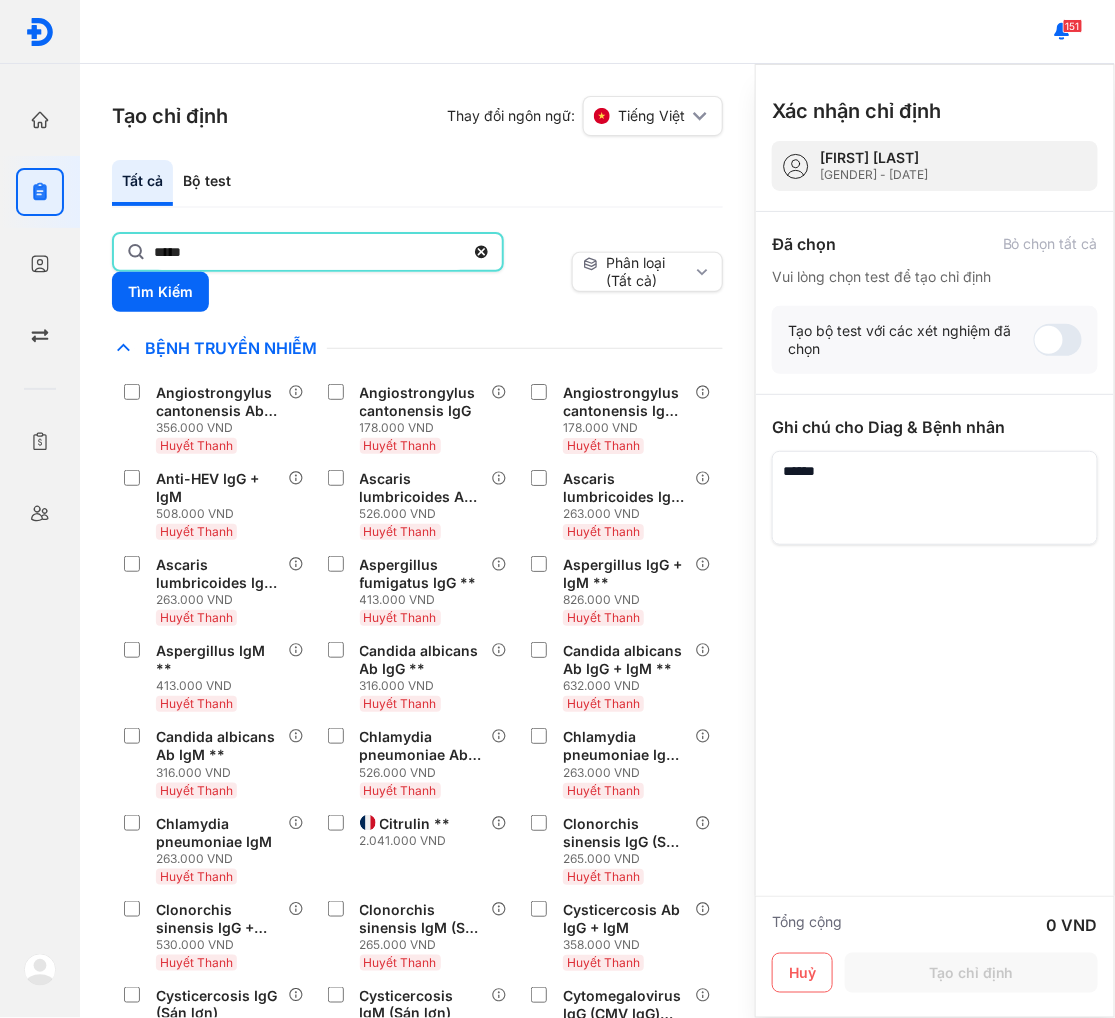 type on "*****" 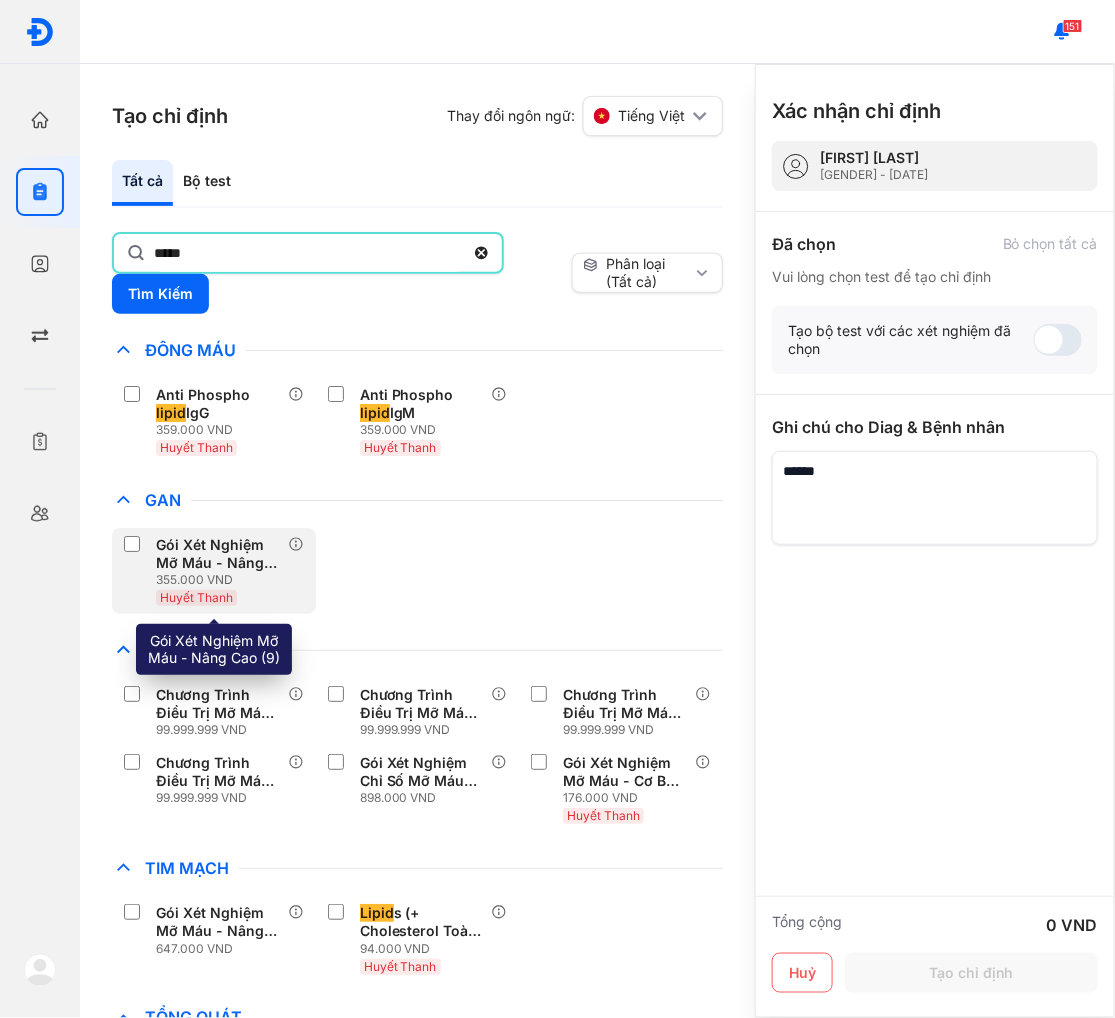 click on "Gói Xét Nghiệm Mỡ Máu - Nâng Cao (9)" at bounding box center (218, 554) 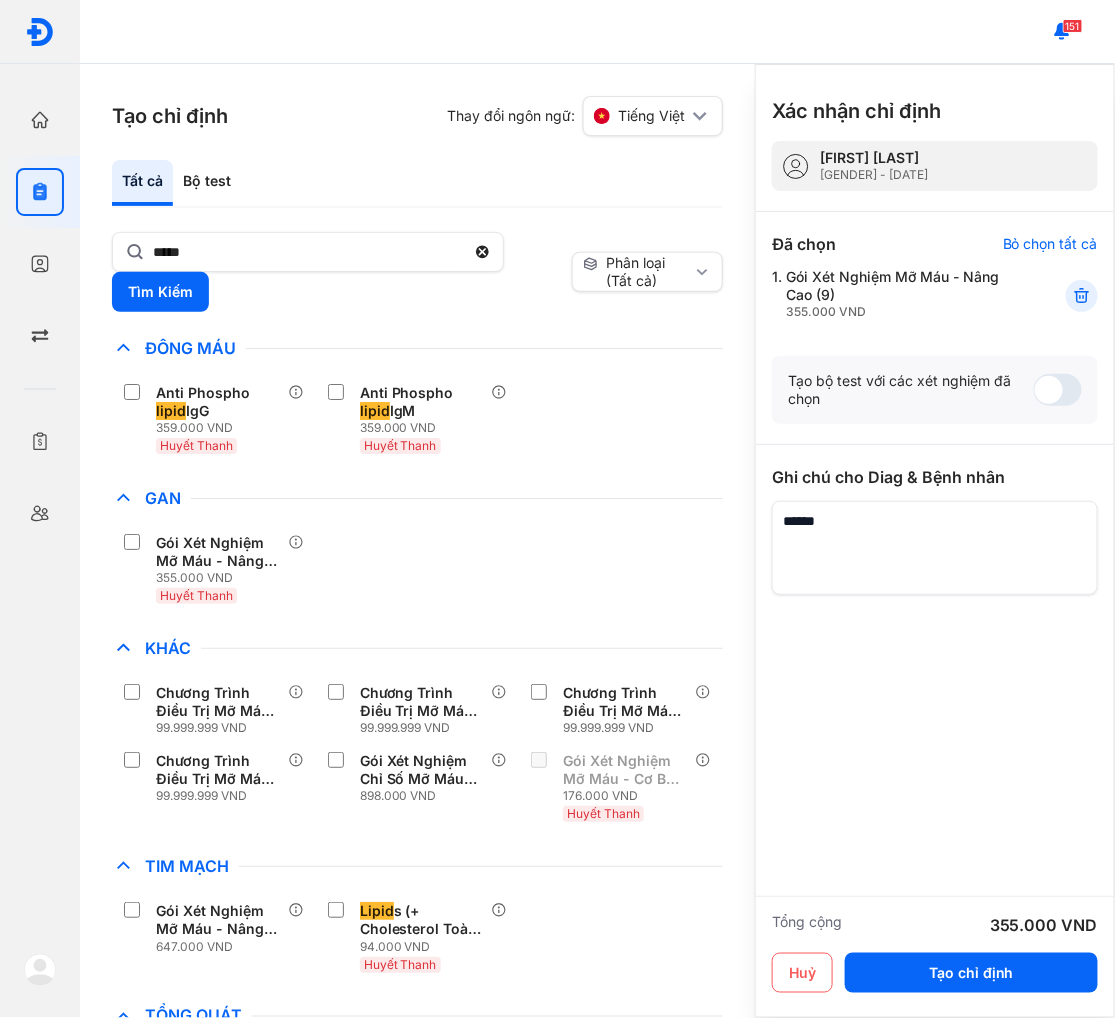 click at bounding box center [935, 548] 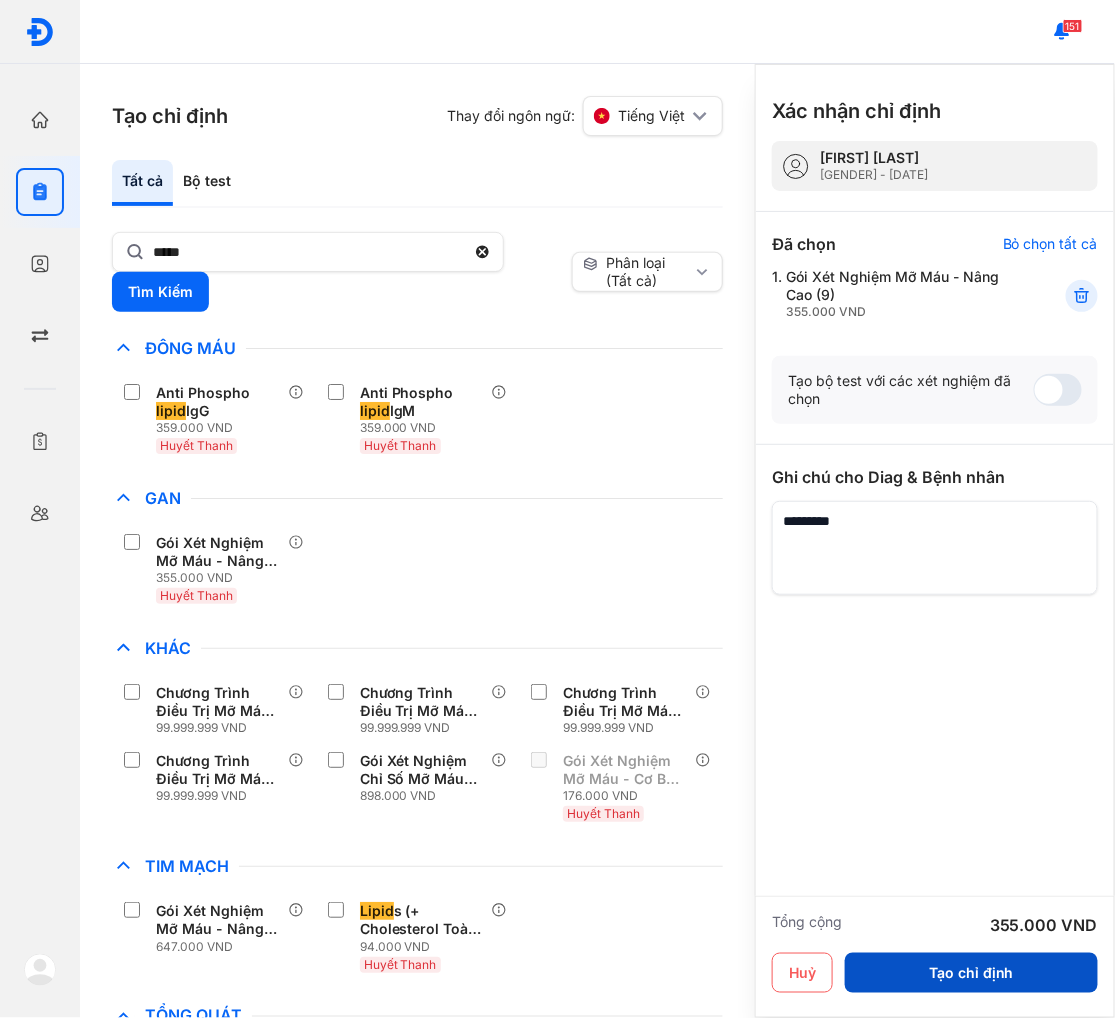 type on "*********" 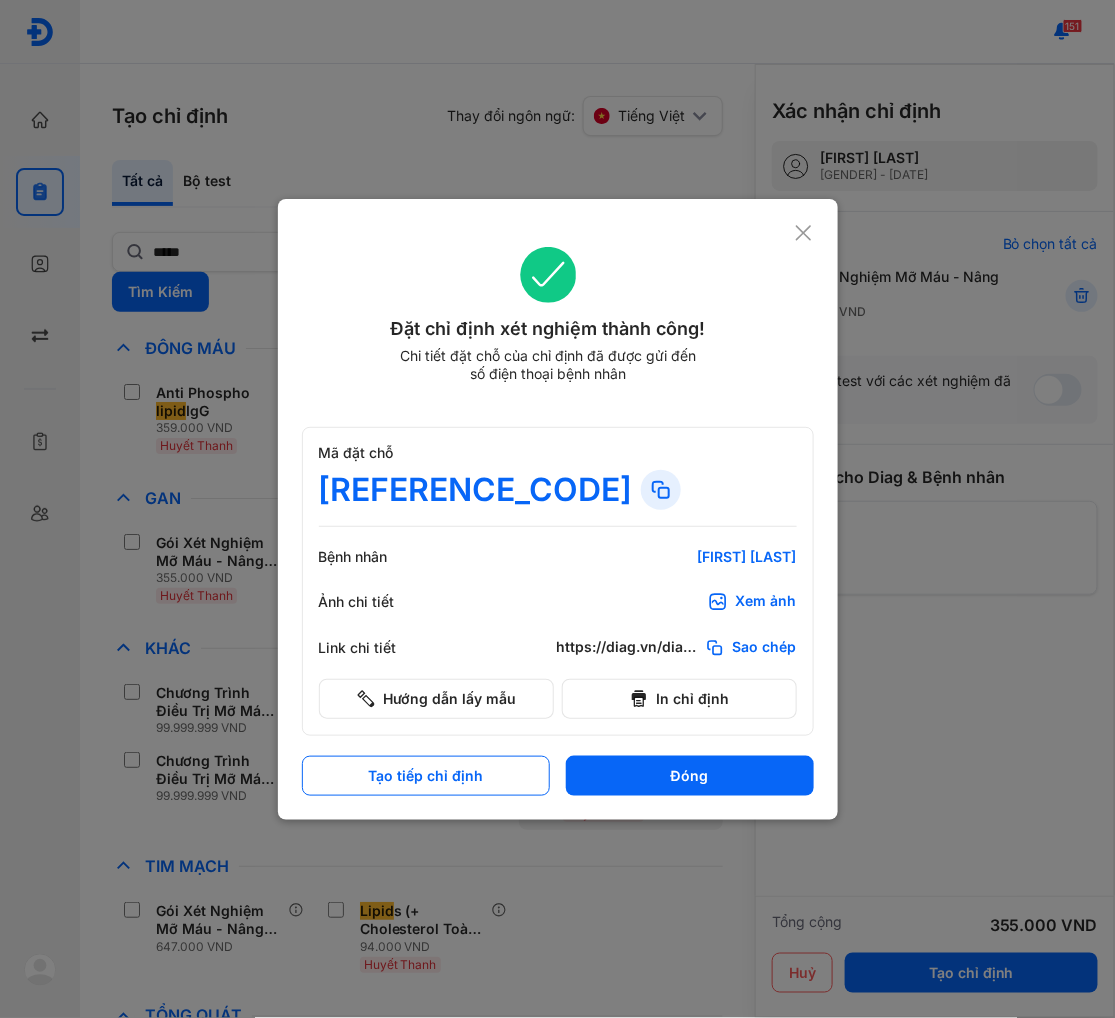 click on "Đóng" at bounding box center (690, 776) 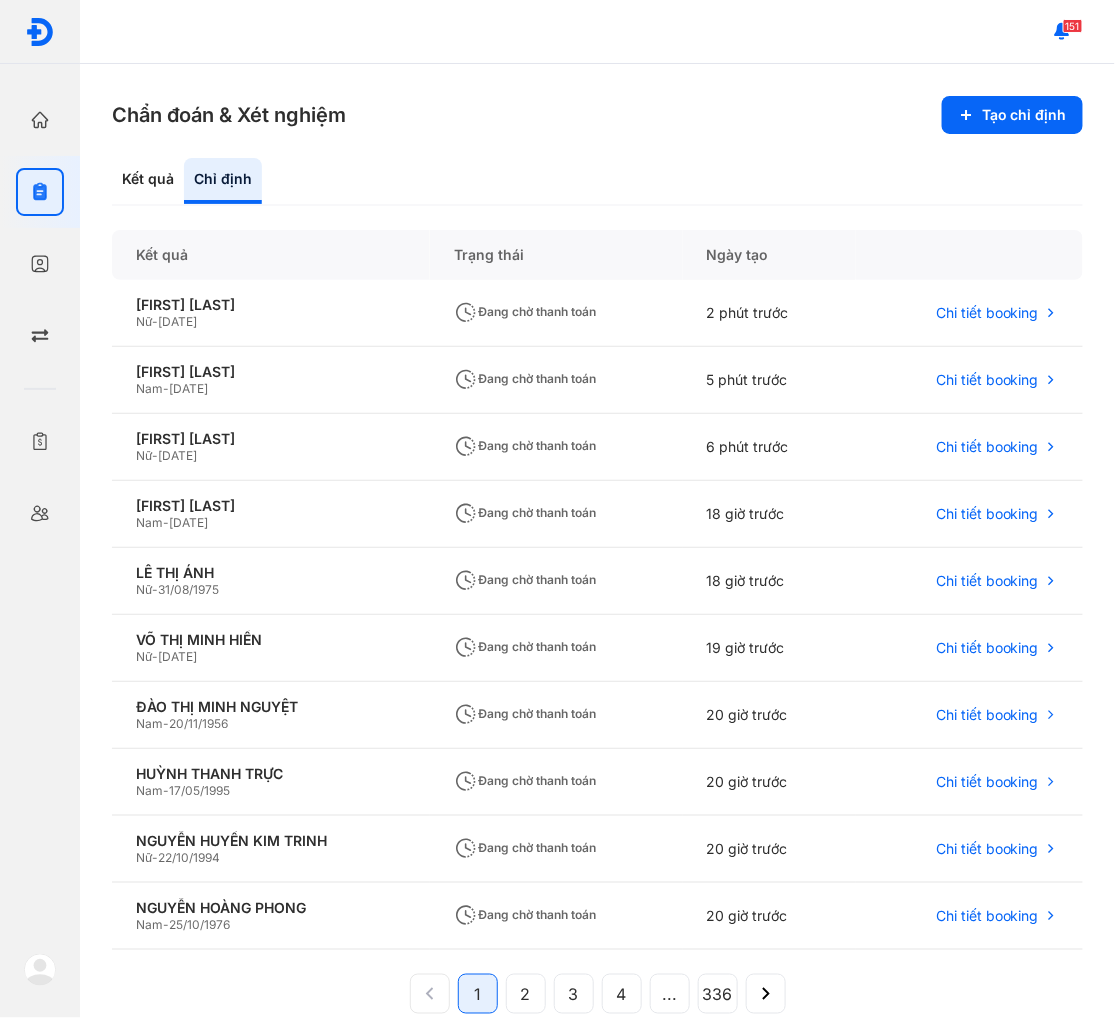 click at bounding box center [40, 970] 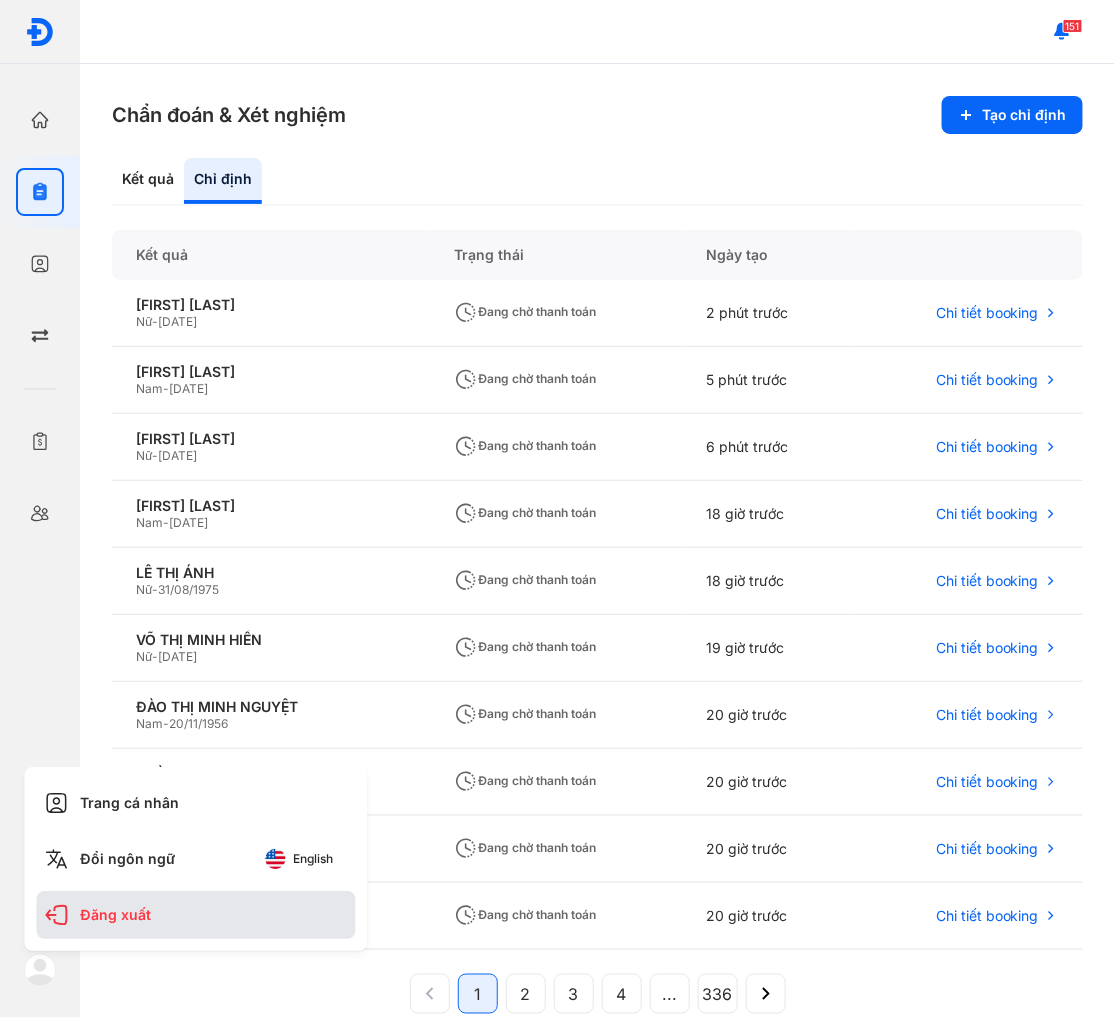 click on "Đăng xuất" 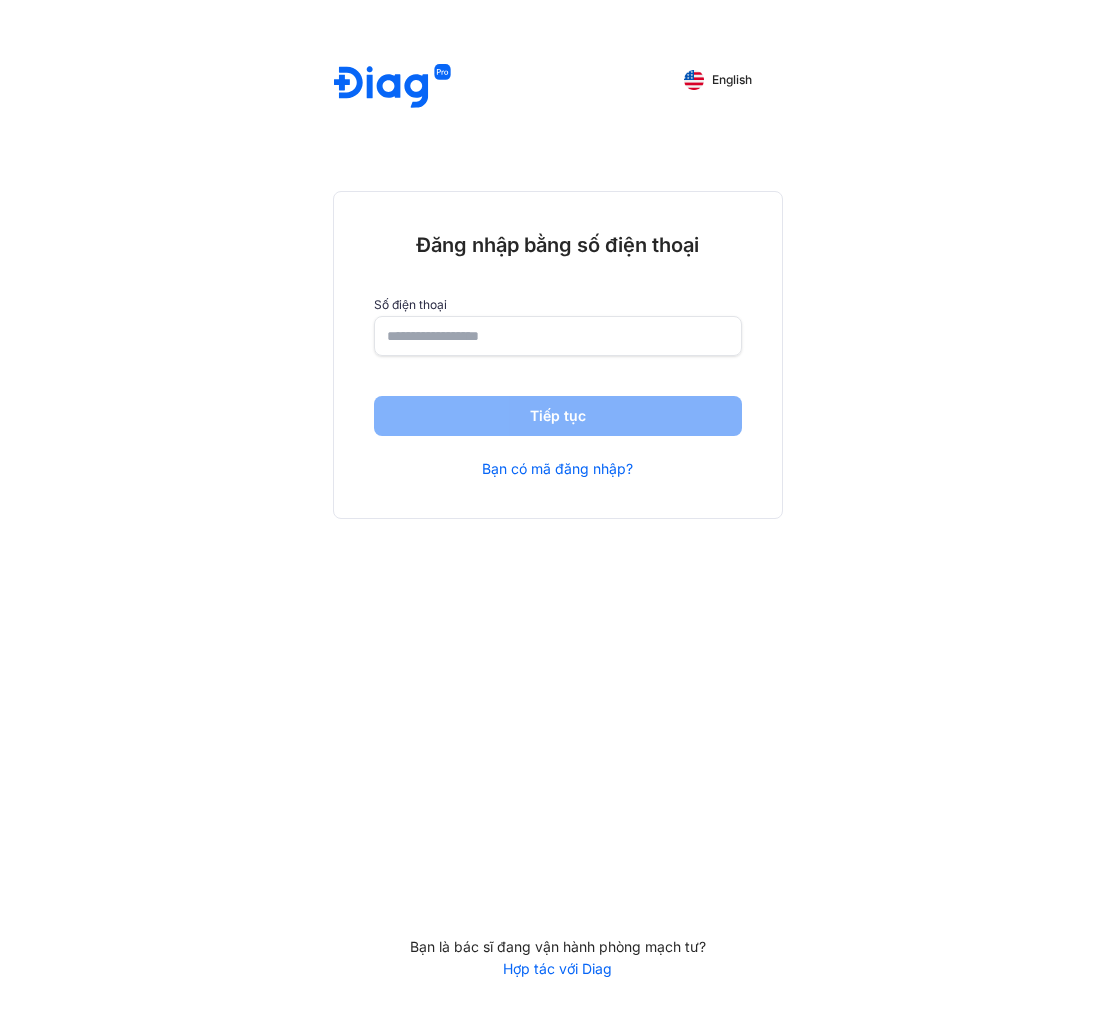 scroll, scrollTop: 0, scrollLeft: 0, axis: both 